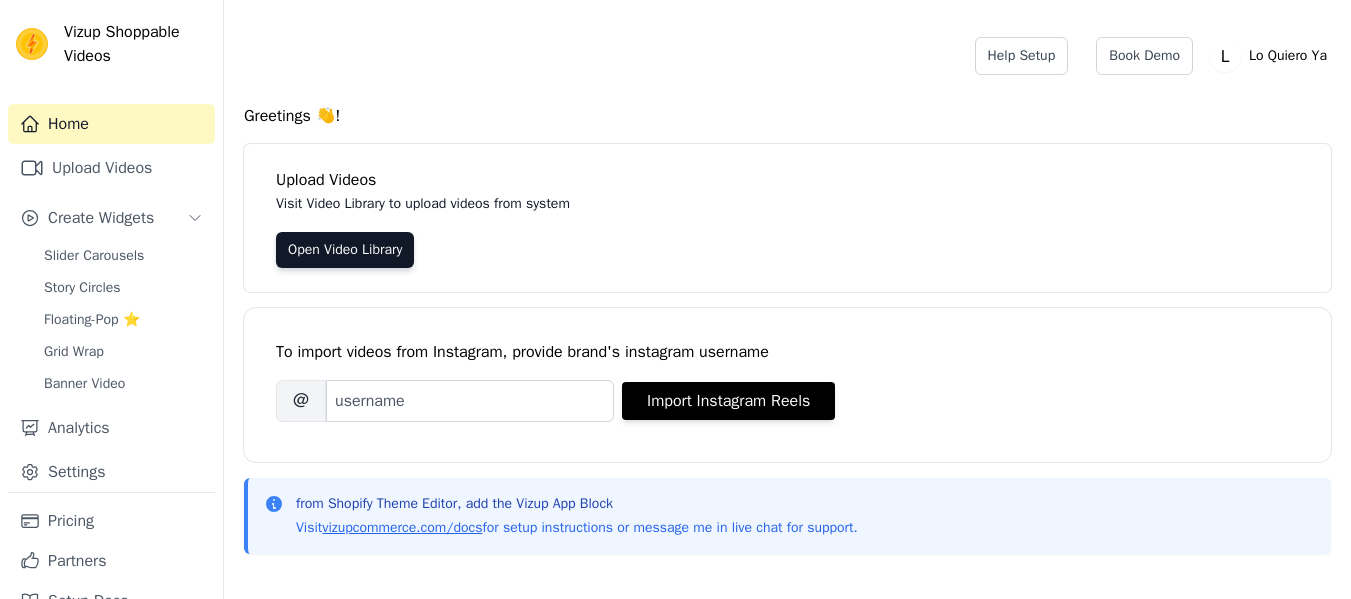 scroll, scrollTop: 0, scrollLeft: 0, axis: both 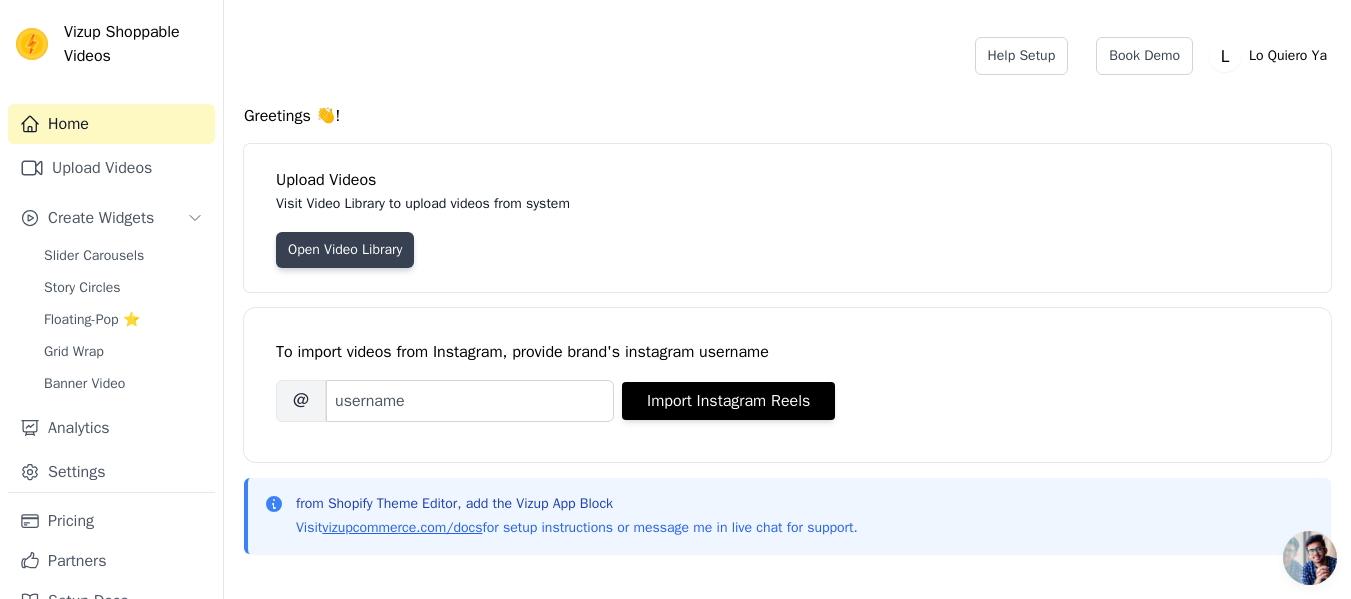 click on "Open Video Library" at bounding box center (345, 250) 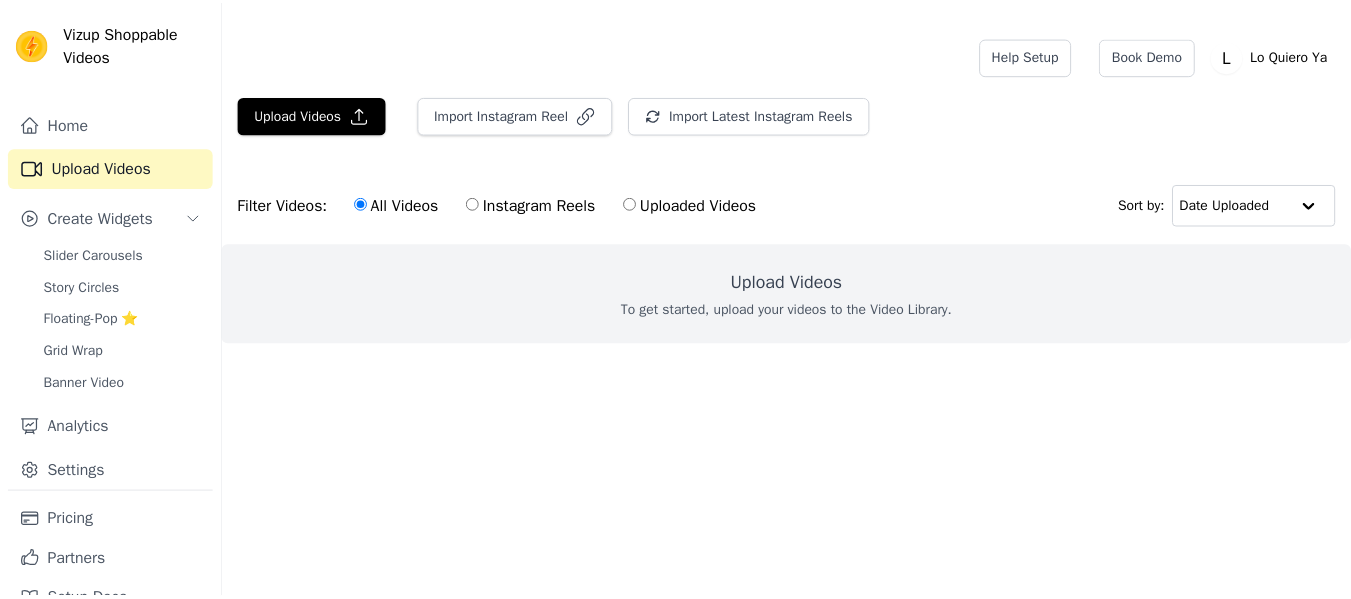 scroll, scrollTop: 0, scrollLeft: 0, axis: both 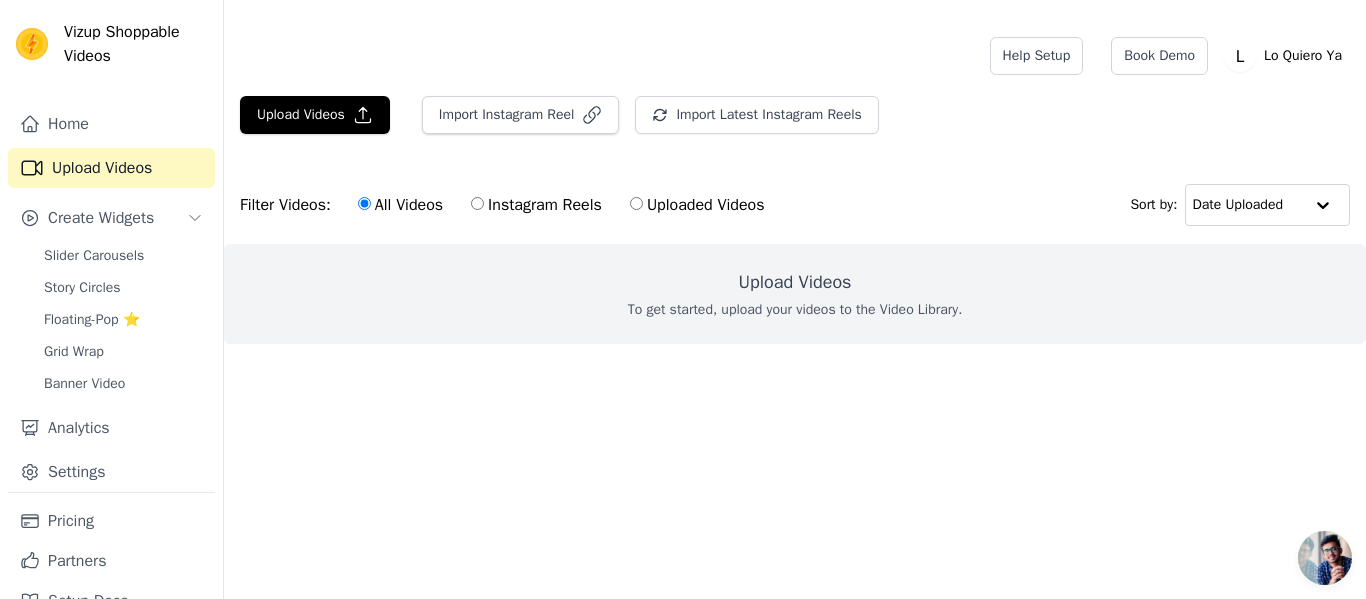 click on "Upload Videos" at bounding box center (795, 282) 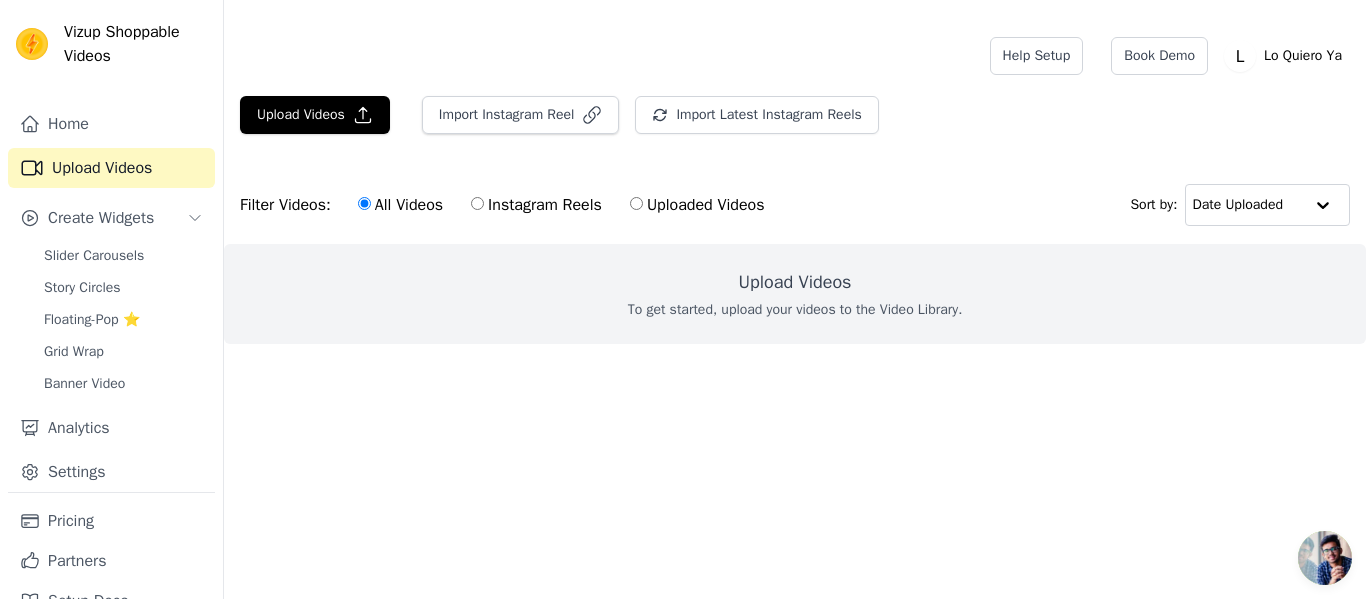click on "Uploaded Videos" at bounding box center [636, 203] 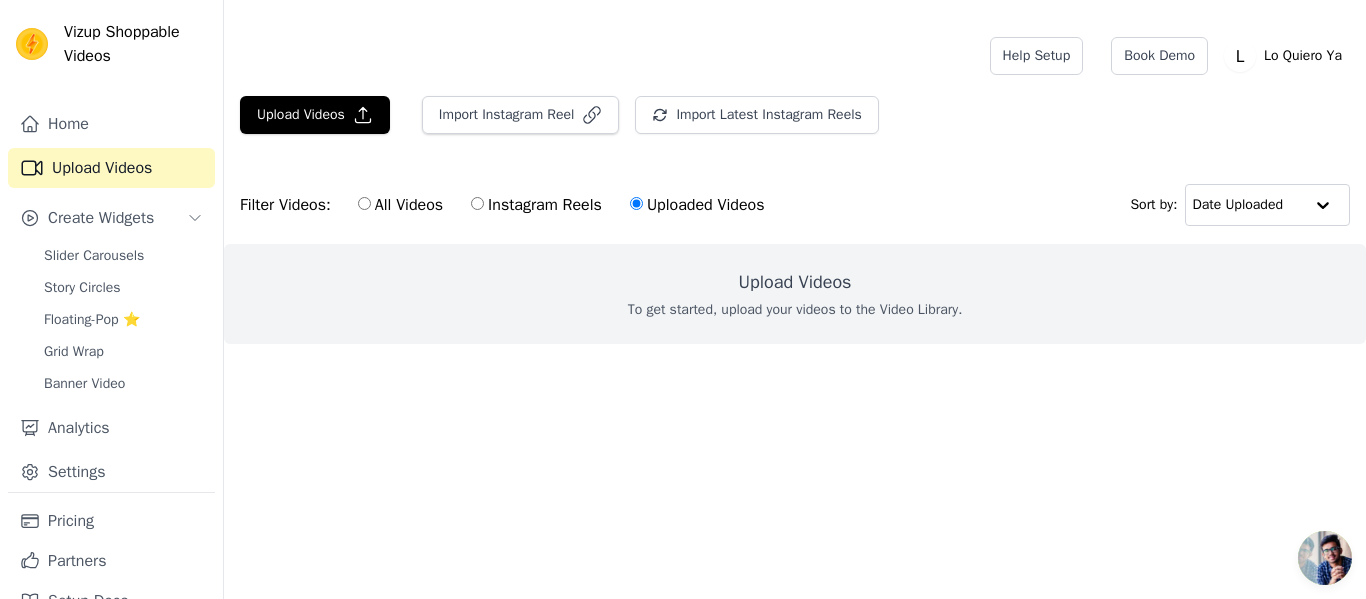 click on "To get started, upload your videos to the Video Library." at bounding box center [795, 310] 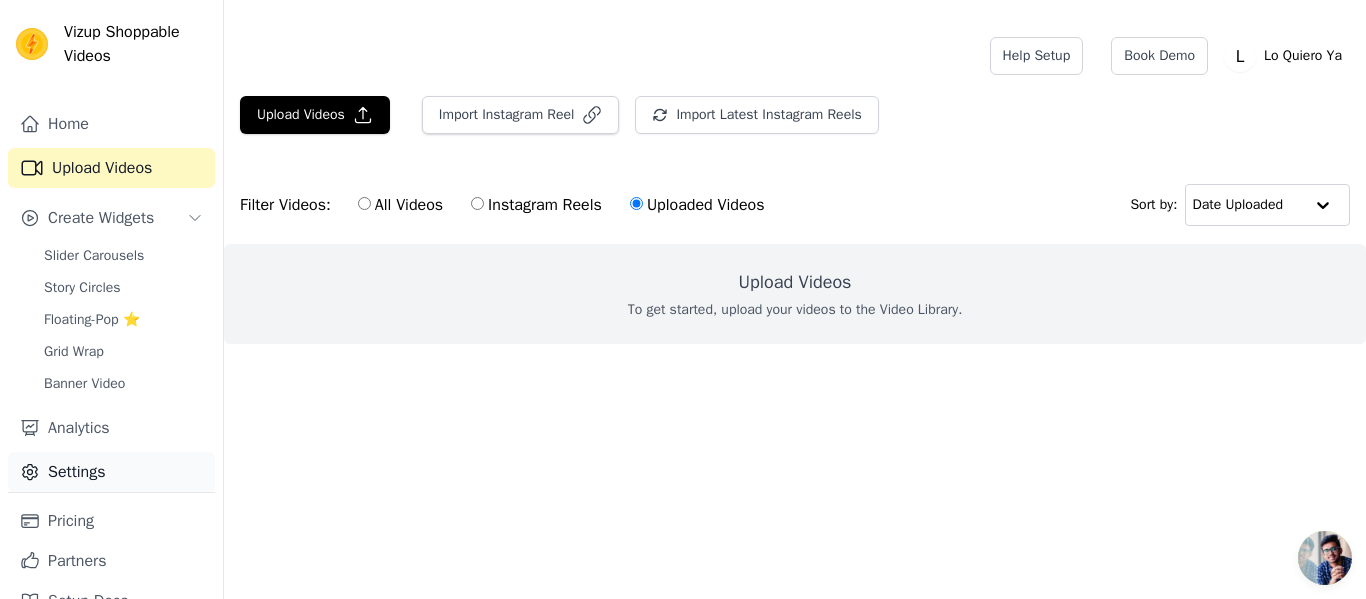 drag, startPoint x: 471, startPoint y: 362, endPoint x: 109, endPoint y: 476, distance: 379.52603 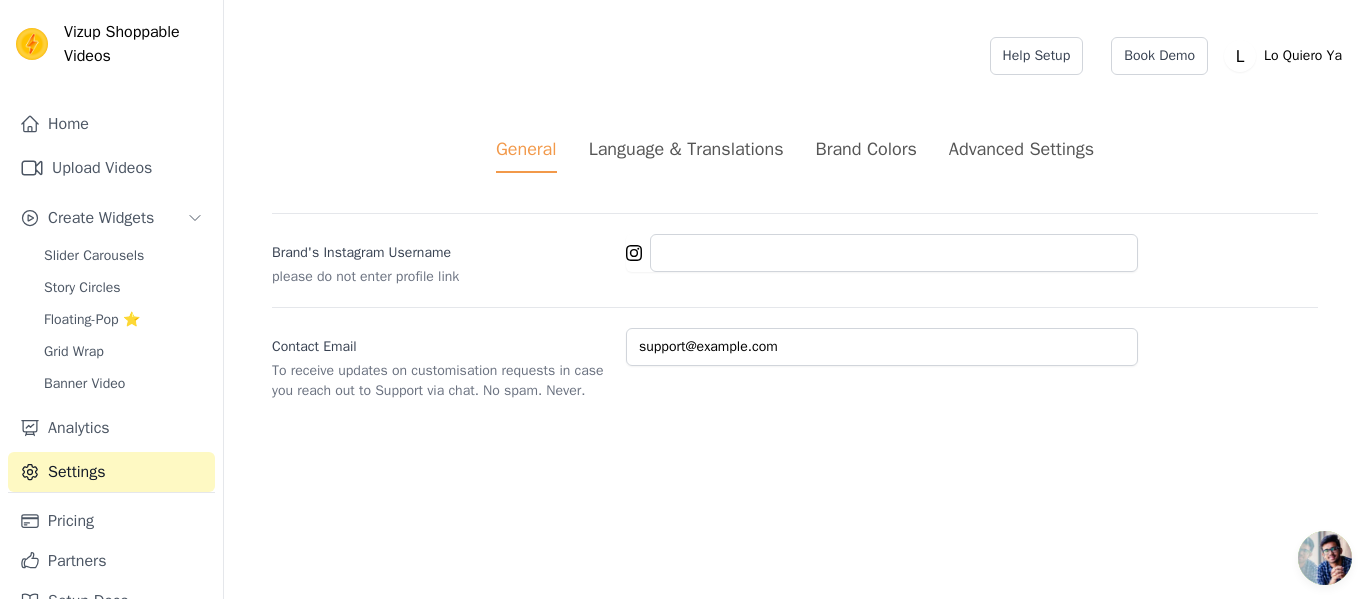 click on "support@example.com" at bounding box center (795, 268) 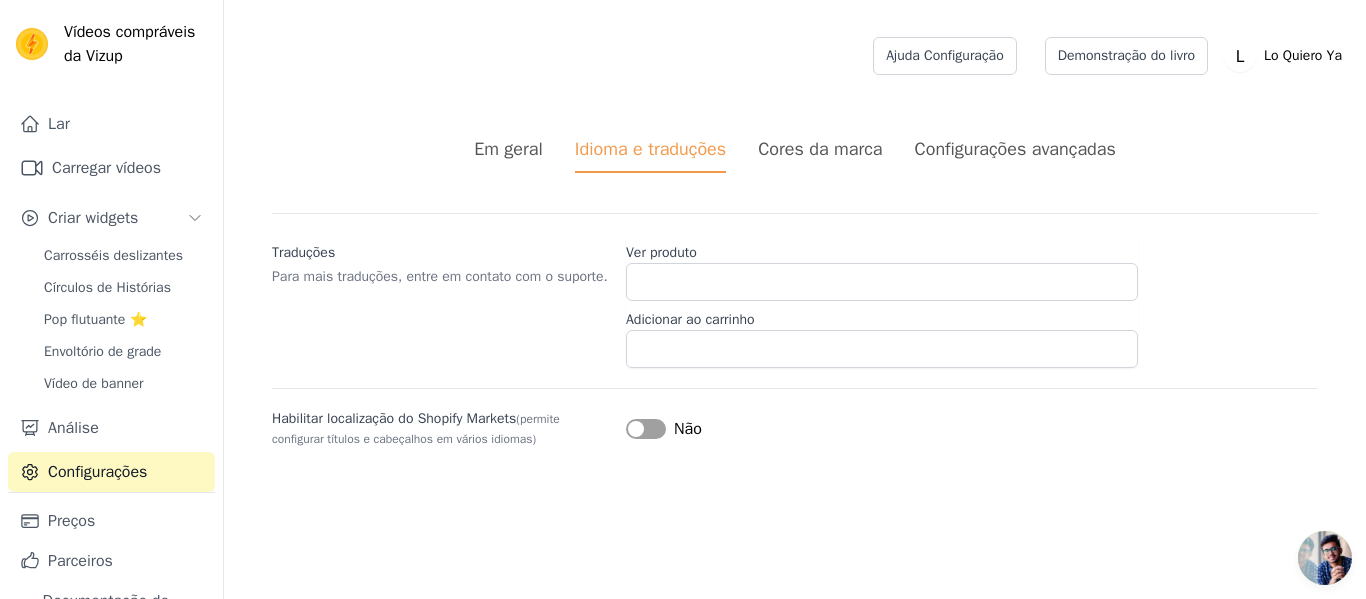 drag, startPoint x: 725, startPoint y: 458, endPoint x: 657, endPoint y: 491, distance: 75.58439 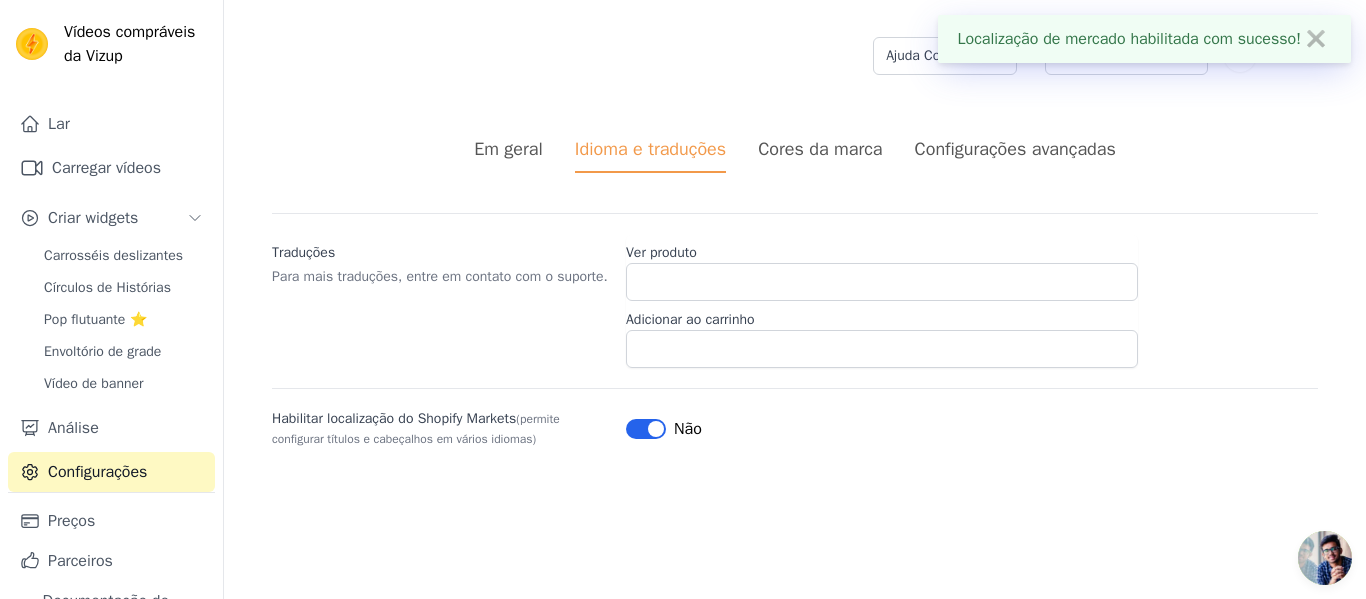 click on "Em geral   Idioma e traduções   Cores da marca   Configurações avançadas       alterações não salvas   Salvar   Liberar     Traduções   Para mais traduções, entre em contato com o suporte.   Ver produto     Adicionar ao carrinho     Habilitar localização do Shopify Markets  (permite configurar títulos e cabeçalhos em vários idiomas)   Rótulo     Não" at bounding box center [795, 292] 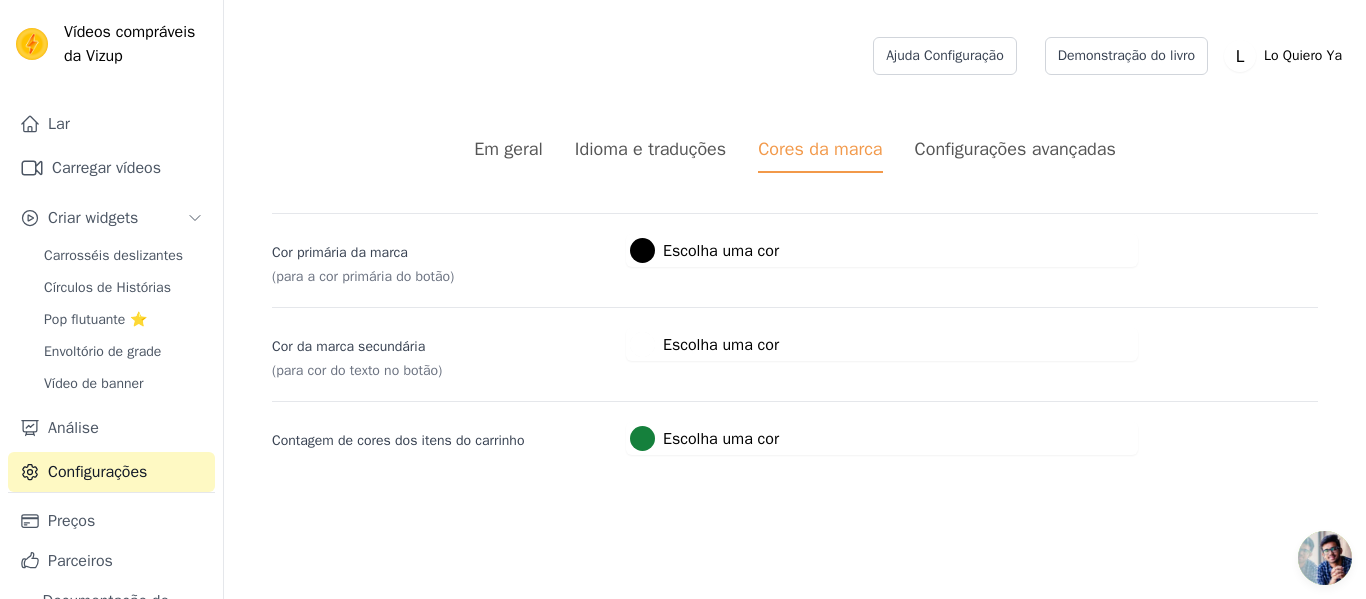 click on "Configurações avançadas" at bounding box center [1015, 149] 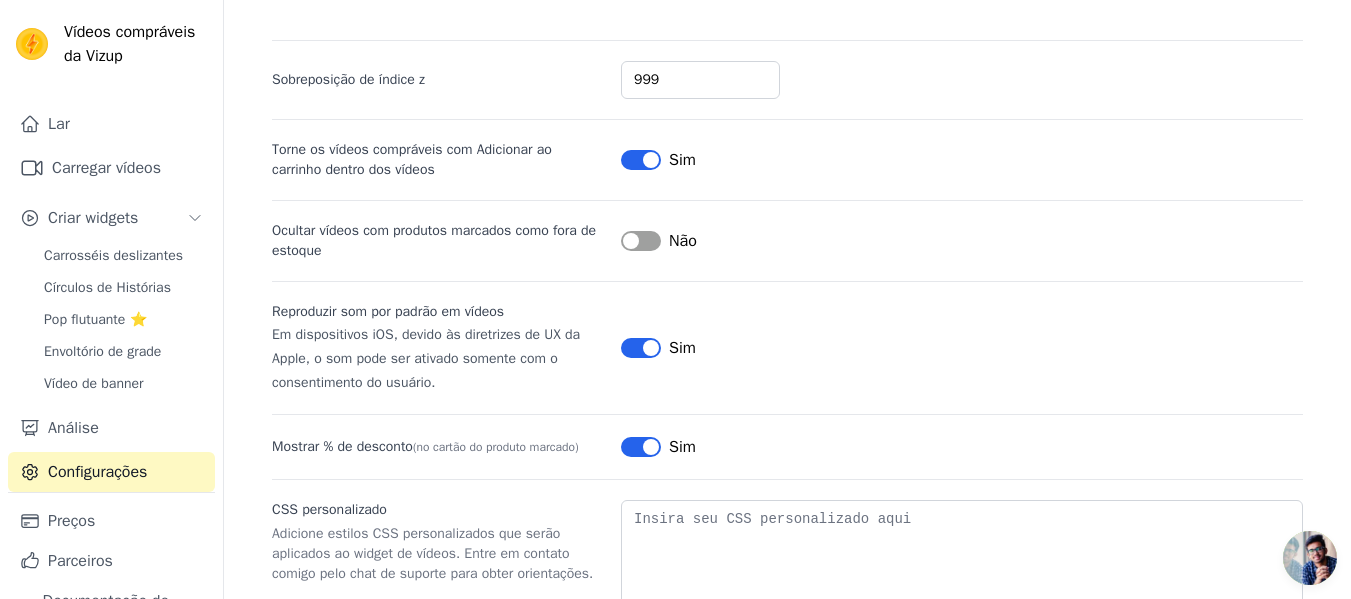 scroll, scrollTop: 0, scrollLeft: 0, axis: both 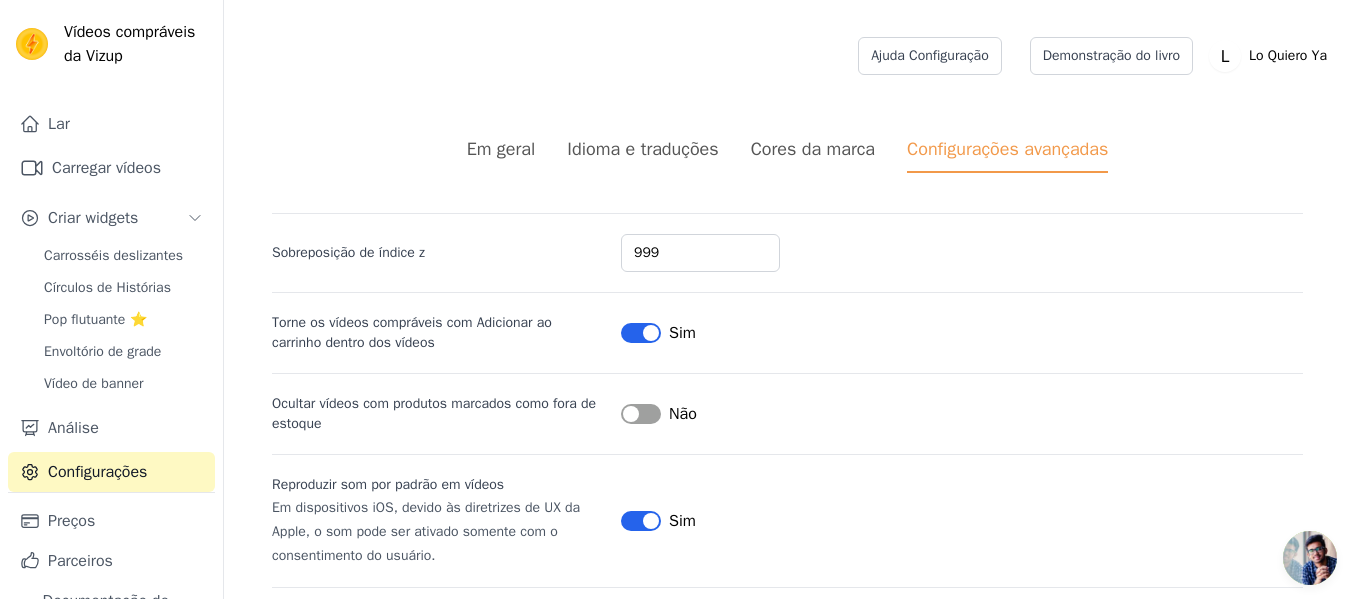 click on "Em geral" at bounding box center (501, 149) 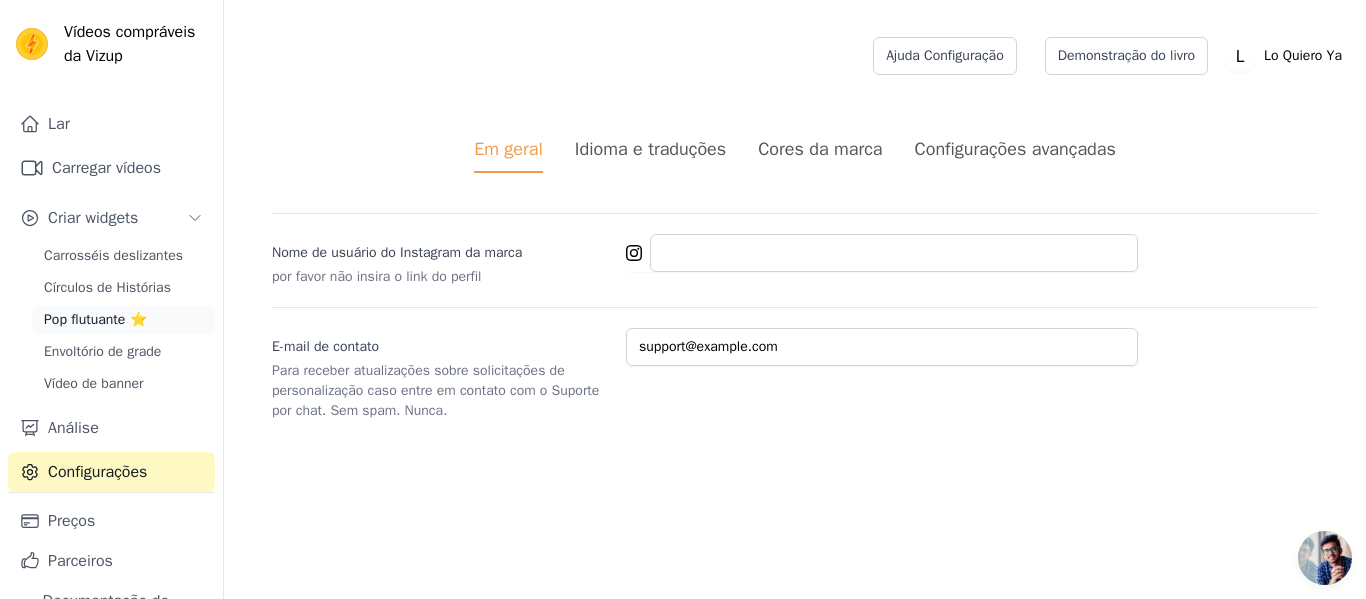 click on "Pop flutuante ⭐" at bounding box center (123, 320) 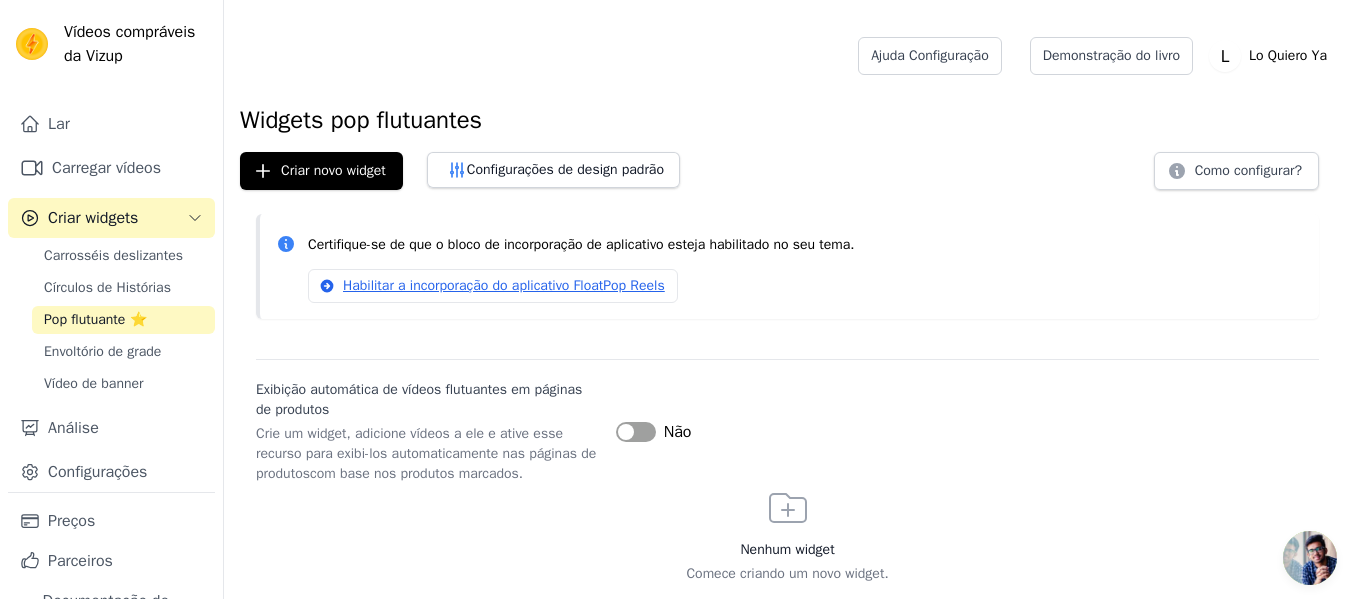 scroll, scrollTop: 23, scrollLeft: 0, axis: vertical 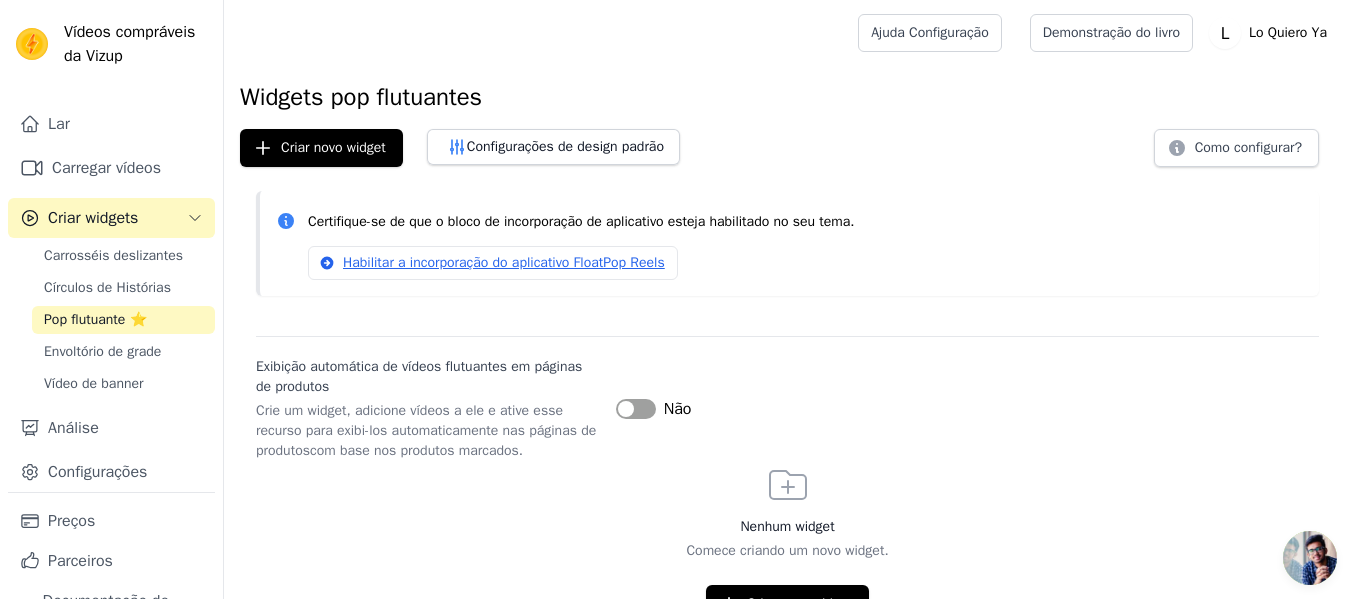 click on "Rótulo" at bounding box center [636, 409] 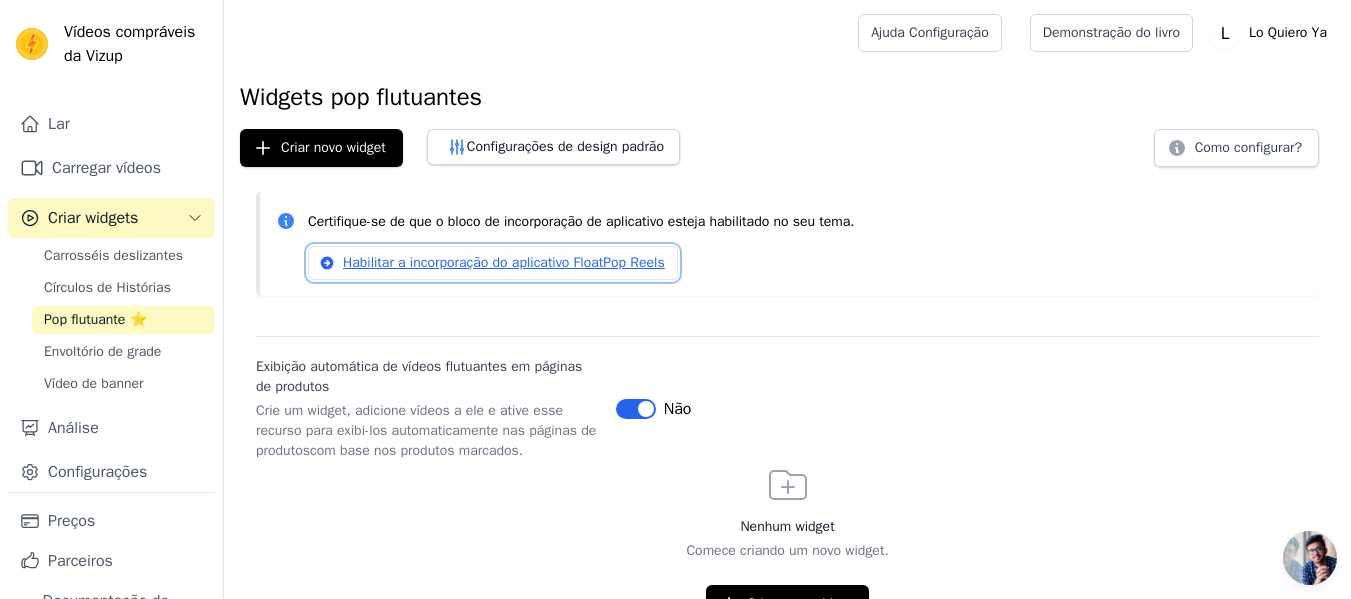 click on "Habilitar a incorporação do aplicativo FloatPop Reels" at bounding box center [504, 262] 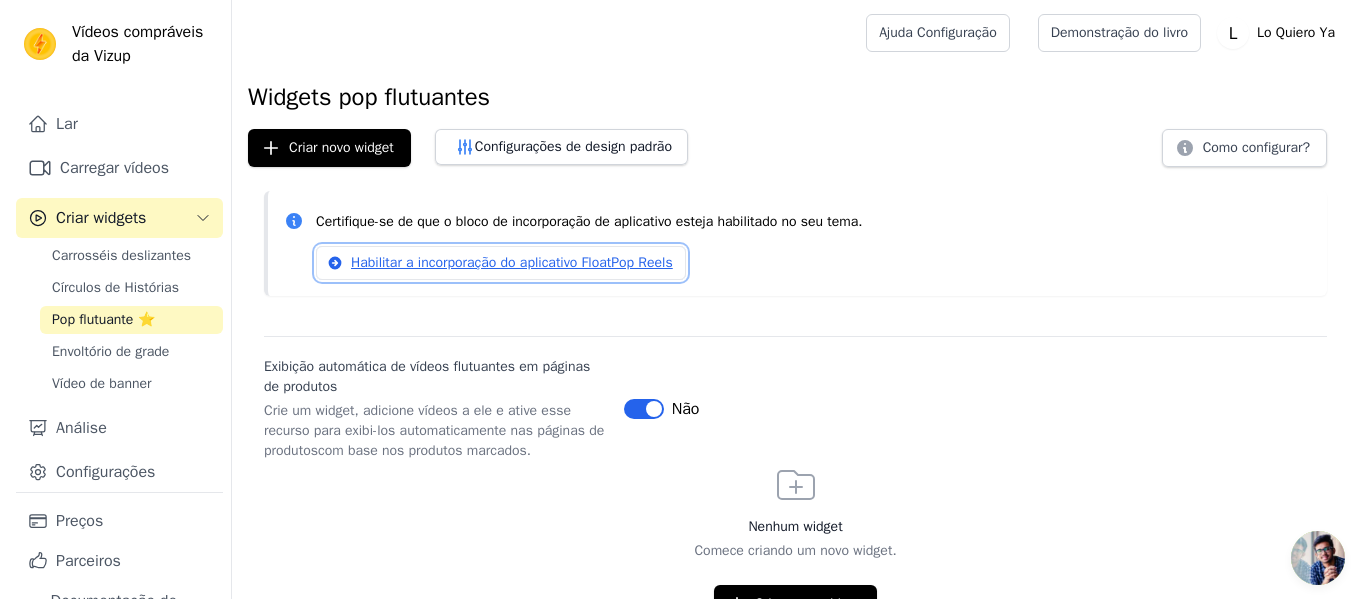 scroll, scrollTop: 0, scrollLeft: 0, axis: both 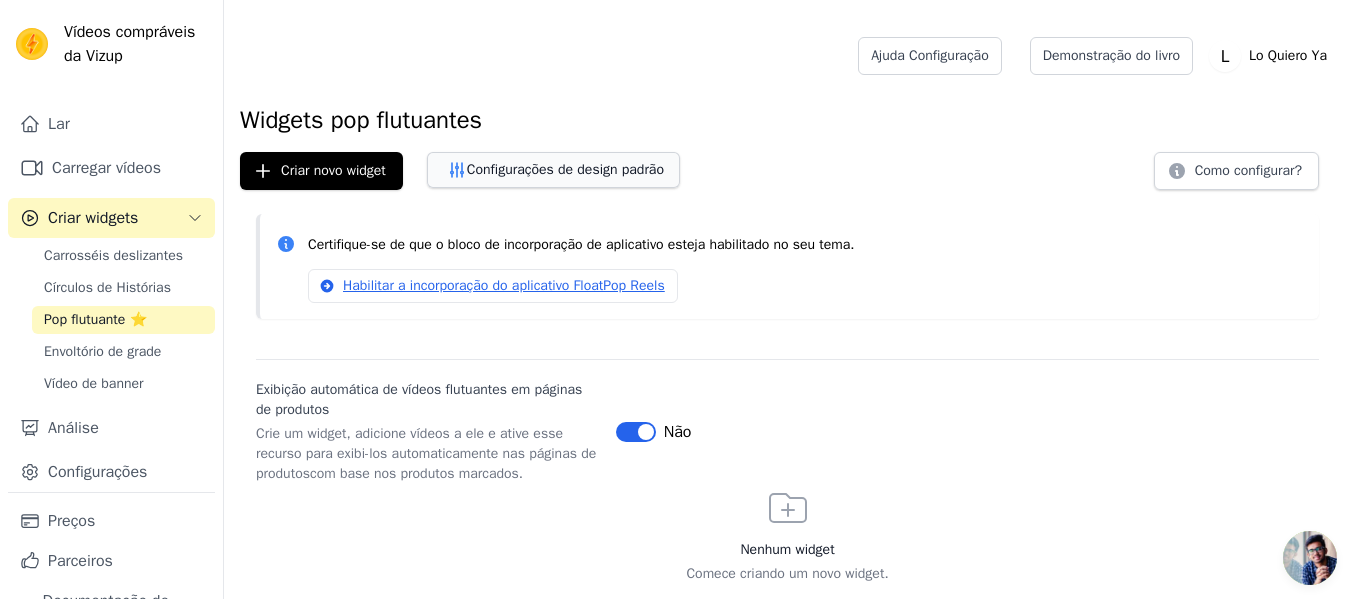 click on "Configurações de design padrão" at bounding box center [565, 169] 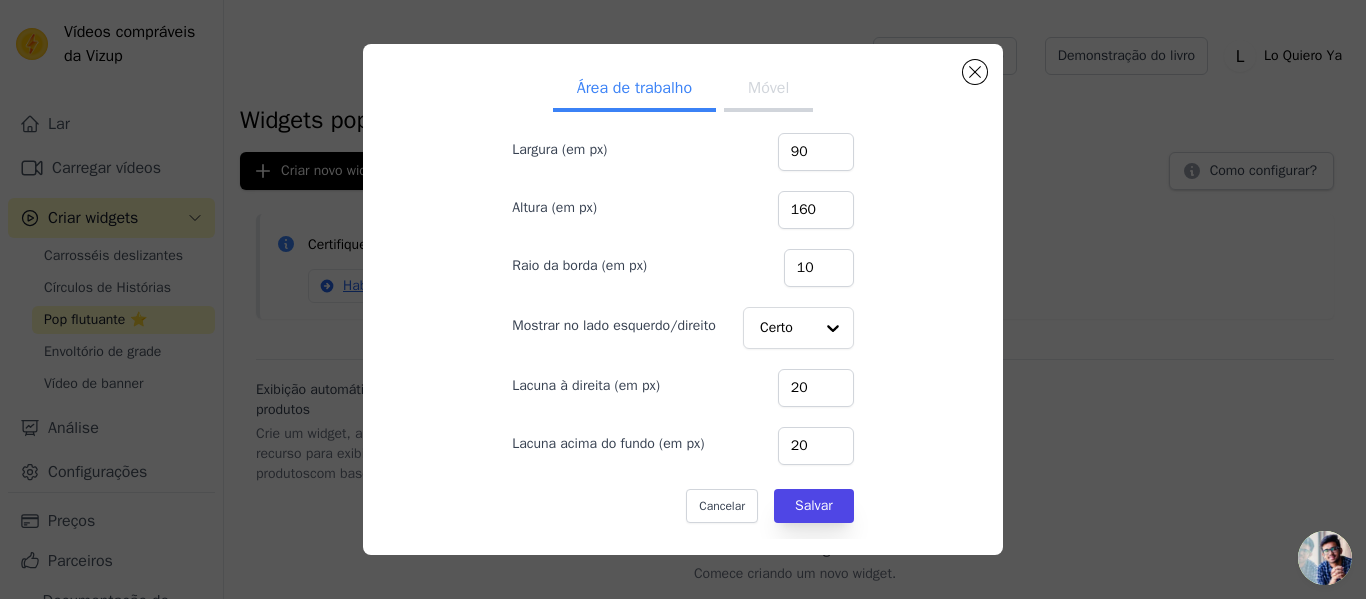 scroll, scrollTop: 0, scrollLeft: 0, axis: both 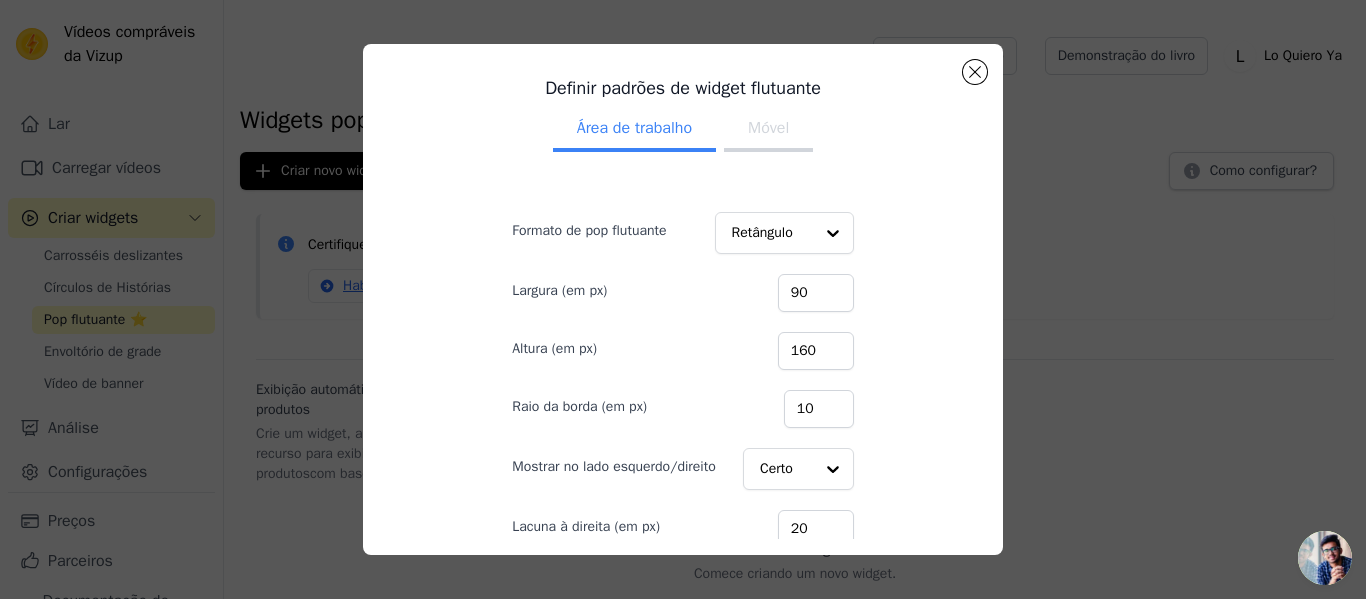 click on "Móvel" at bounding box center (768, 130) 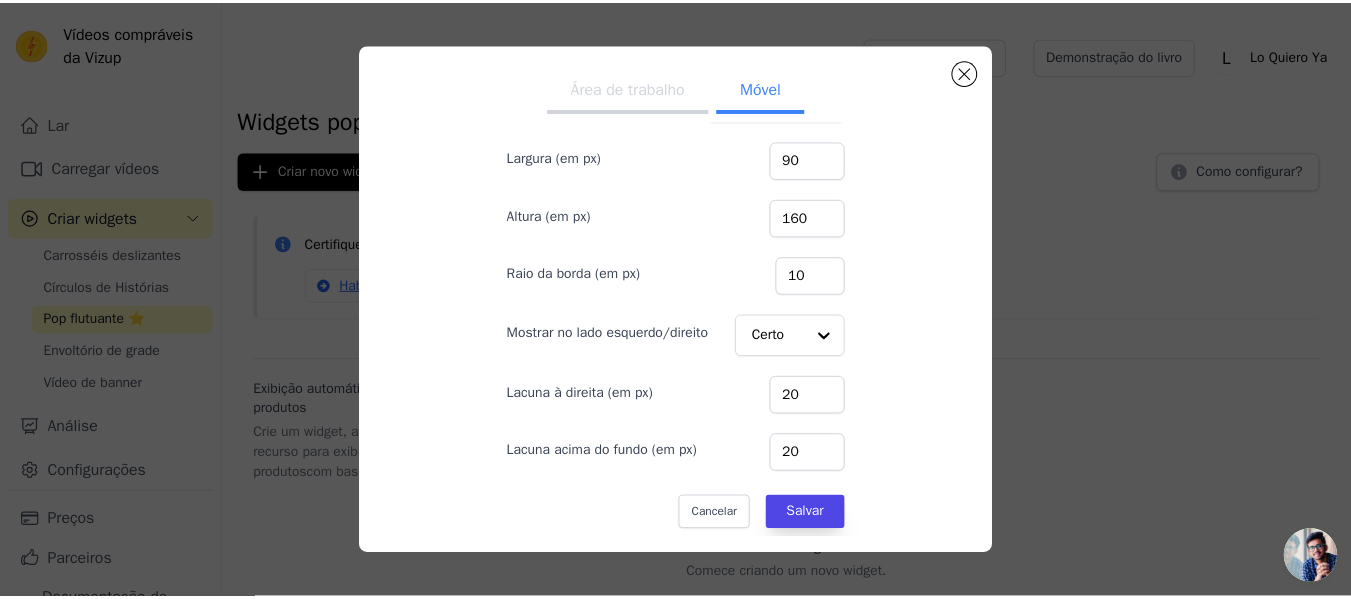 scroll, scrollTop: 141, scrollLeft: 0, axis: vertical 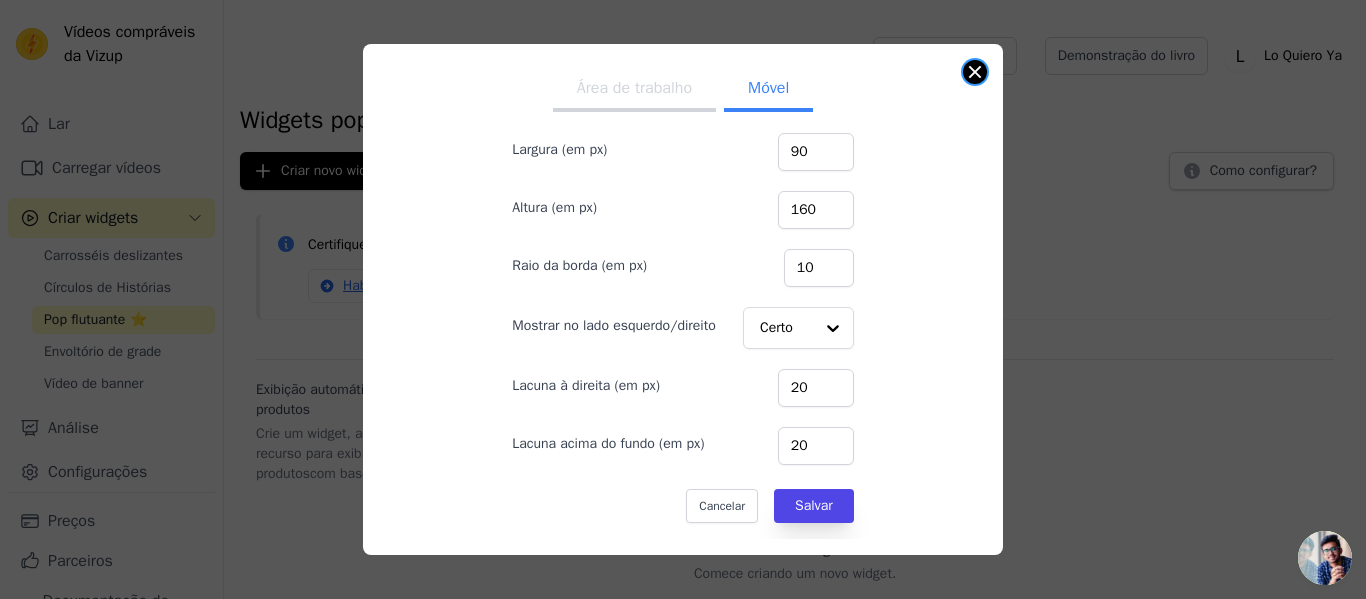 click at bounding box center (975, 72) 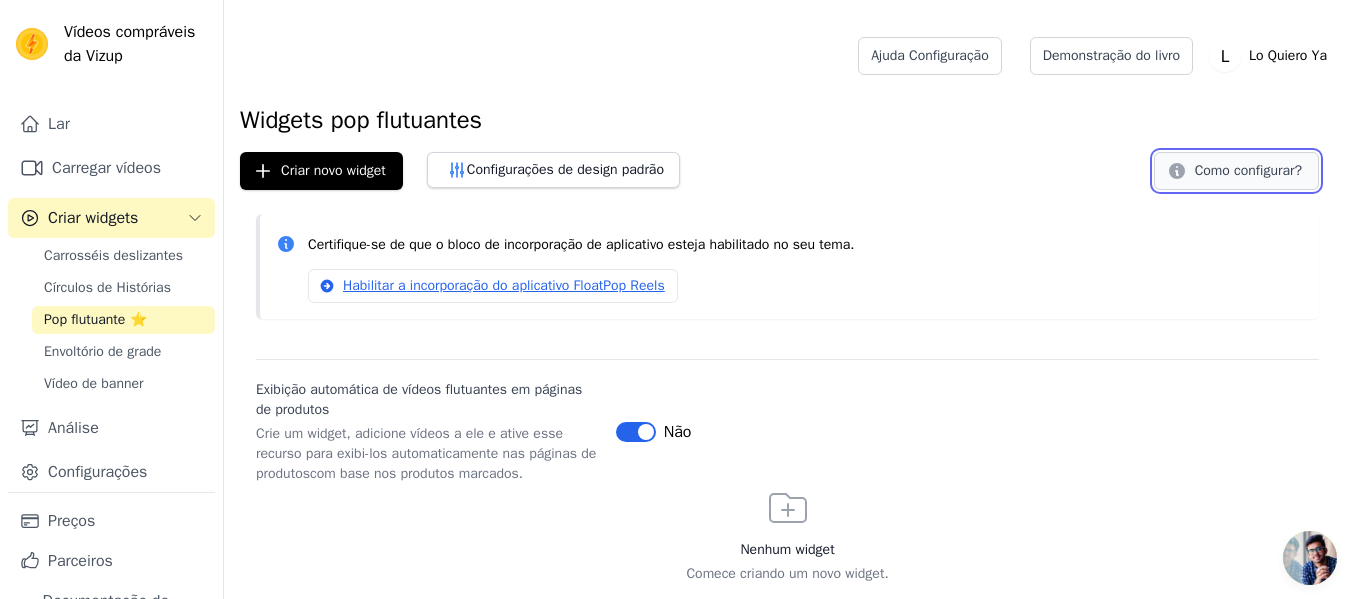 click 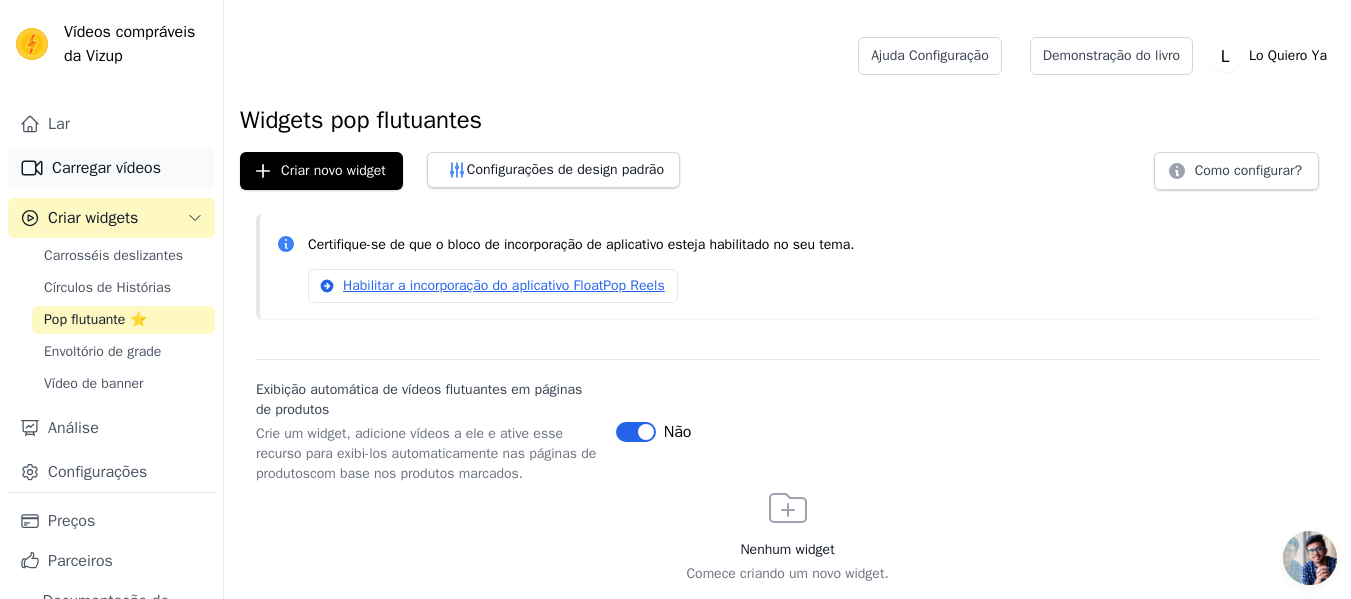 click on "Carregar vídeos" at bounding box center (106, 168) 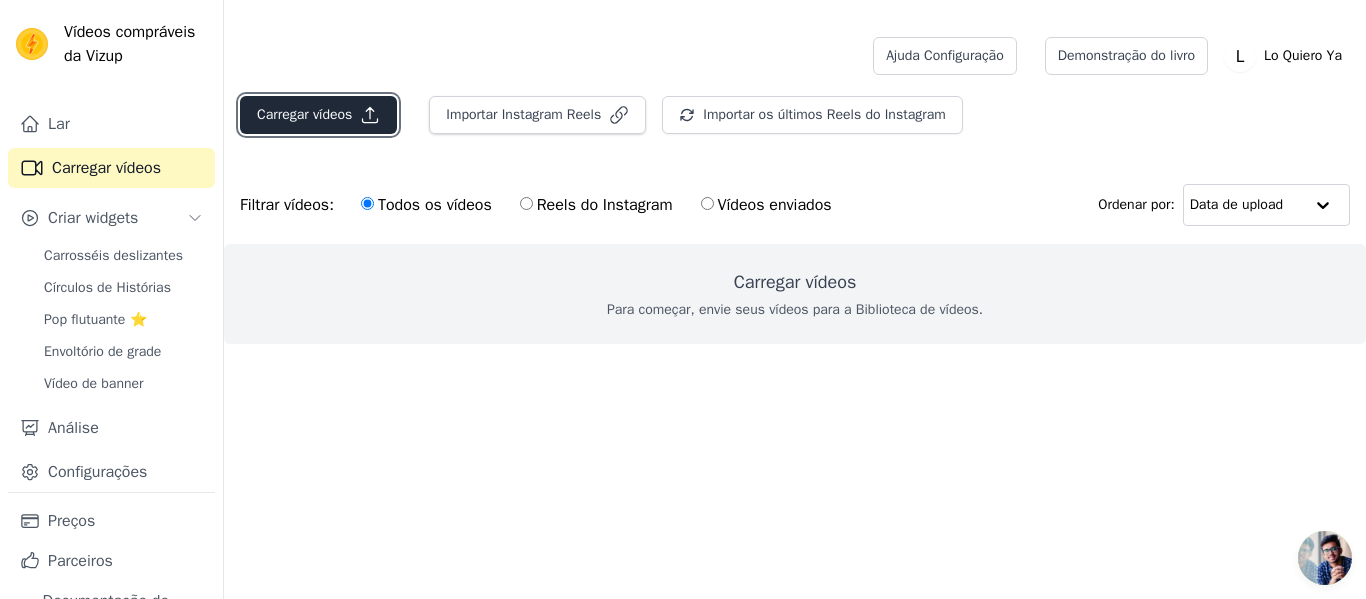 click on "Carregar vídeos" at bounding box center (318, 115) 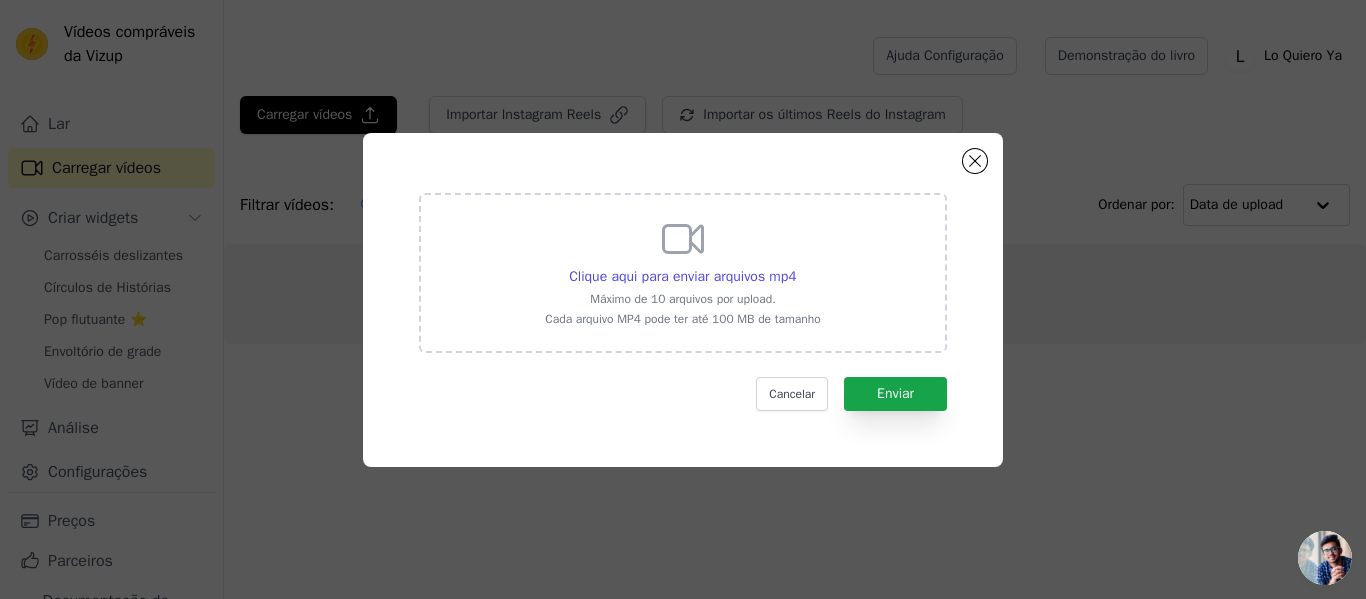 click on "Clique aqui para enviar arquivos mp4     Máximo de 10 arquivos por upload.   Cada arquivo MP4 pode ter até 100 MB de tamanho" at bounding box center [682, 271] 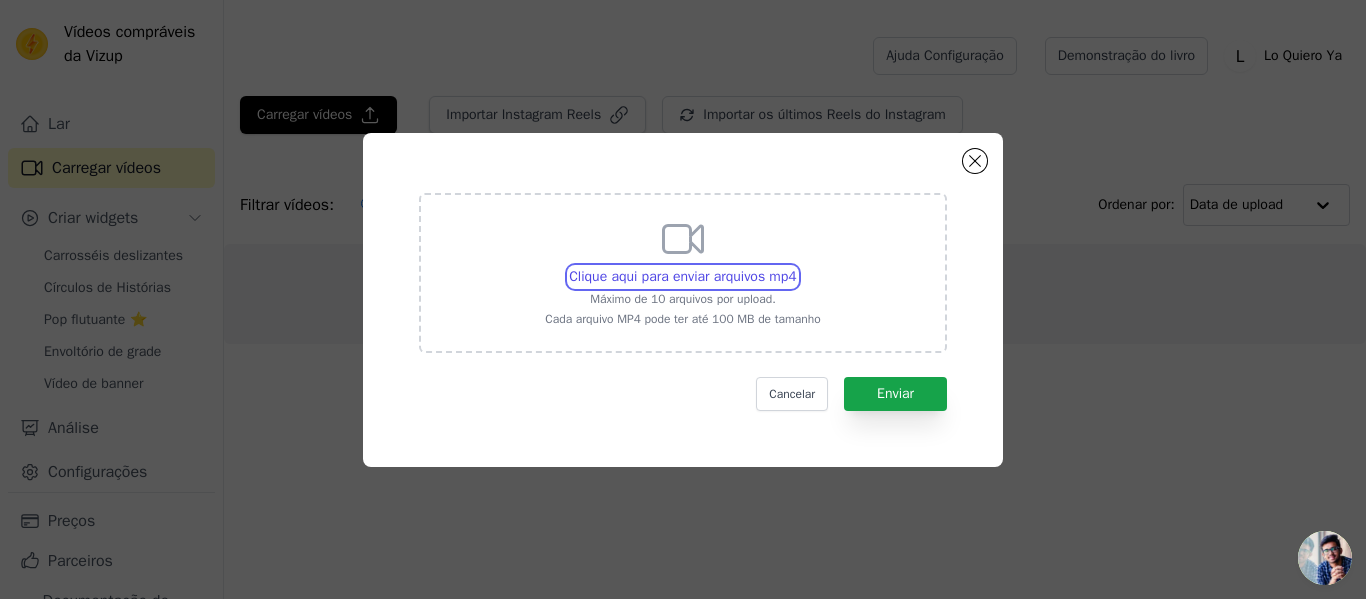 click on "Clique aqui para enviar arquivos mp4     Máximo de 10 arquivos por upload.   Cada arquivo MP4 pode ter até 100 MB de tamanho" at bounding box center [796, 266] 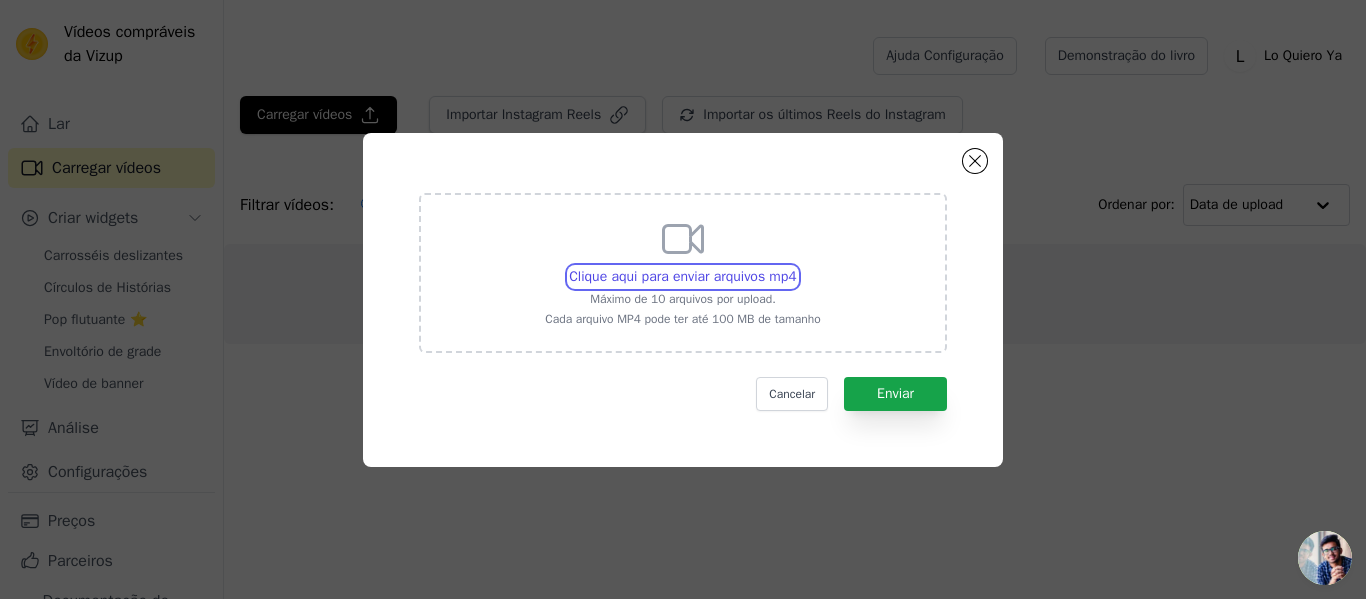 type on "C:\fakepath\n7LN3ai8quJeH8o0jaf_309076355058_mp4_264_hd.mp4" 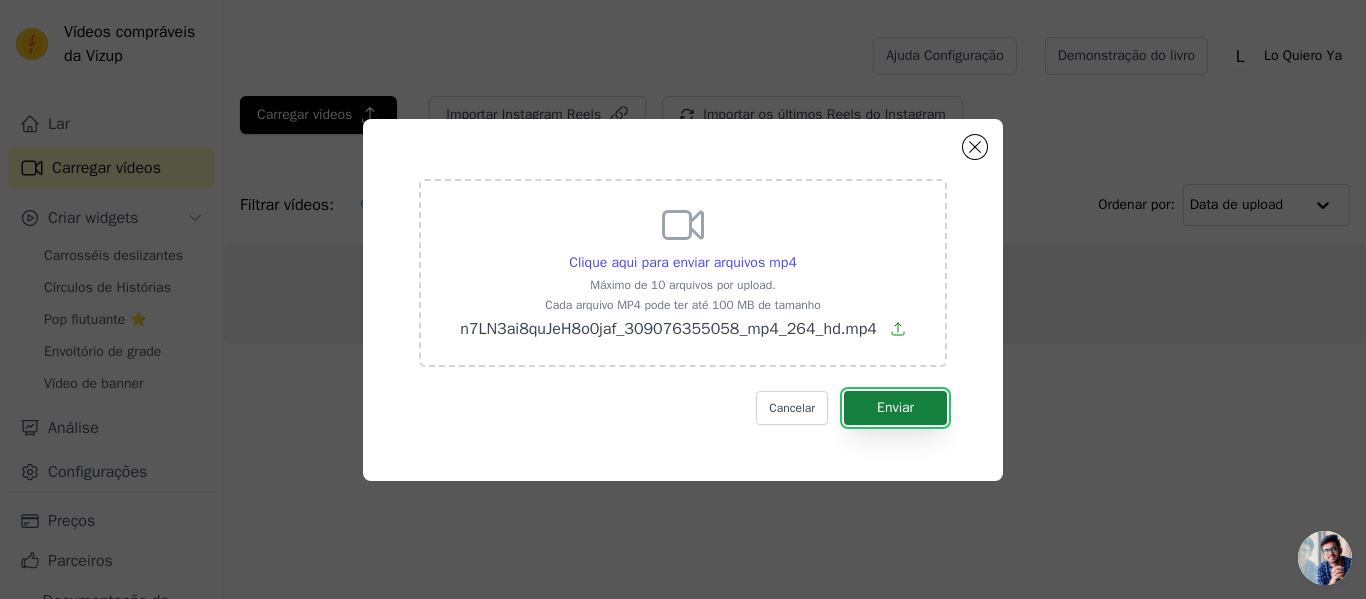 click on "Enviar" at bounding box center [895, 408] 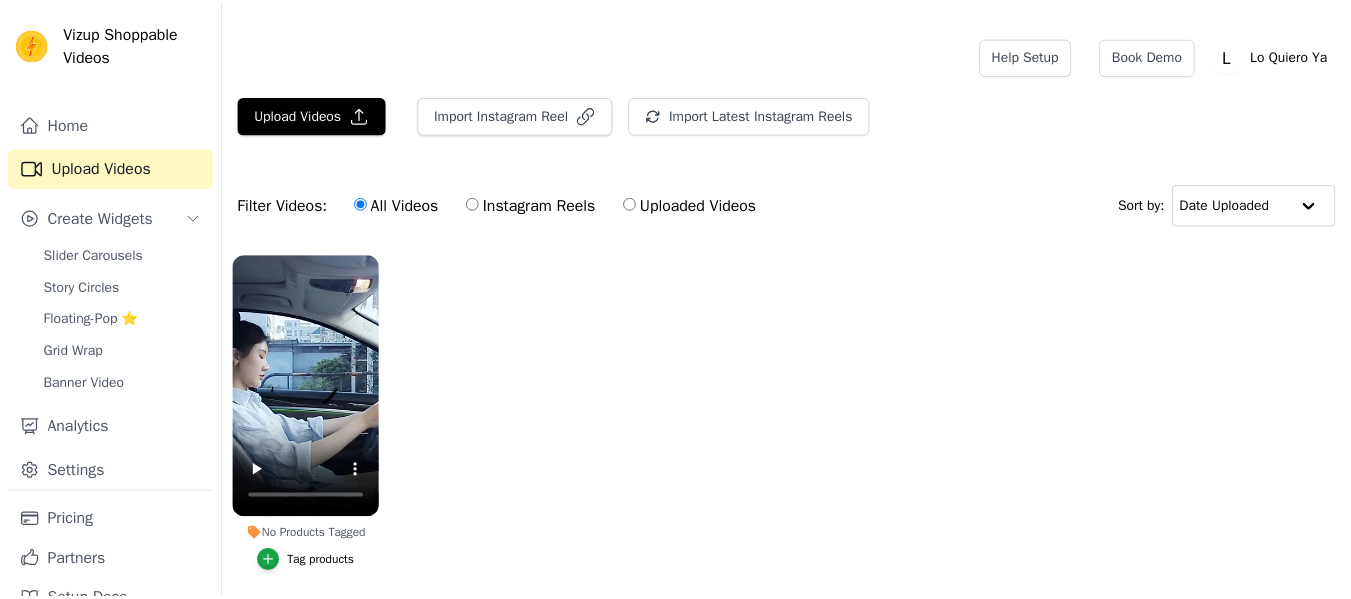 scroll, scrollTop: 0, scrollLeft: 0, axis: both 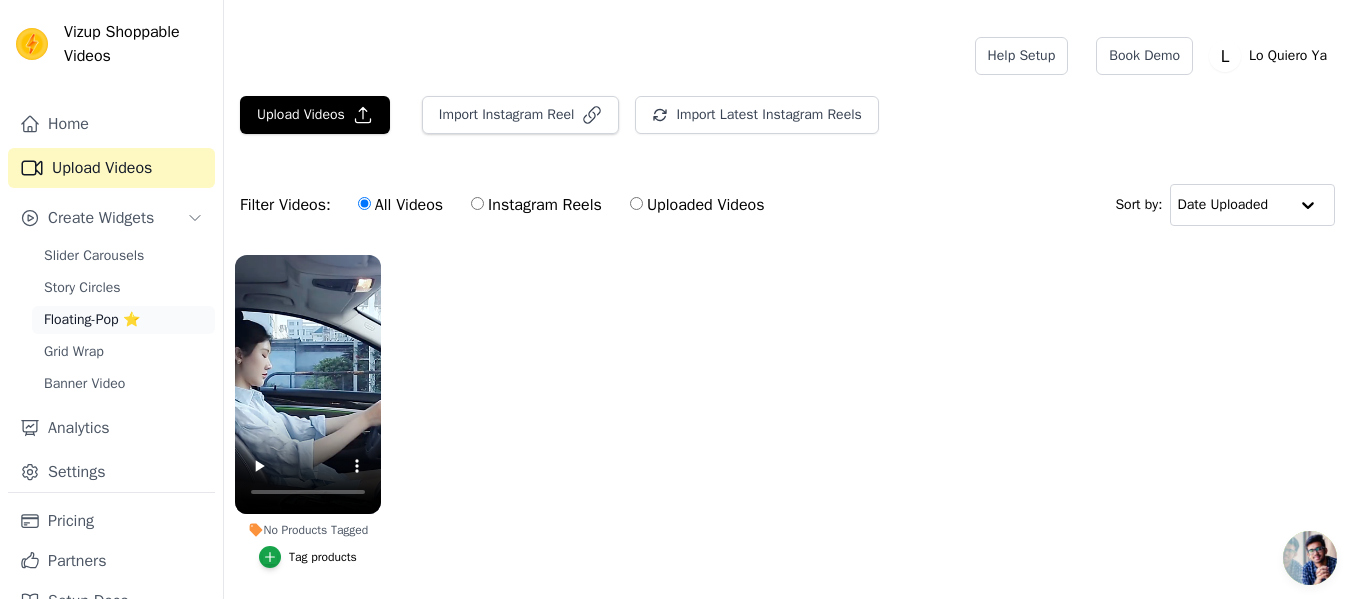 click on "Floating-Pop ⭐" at bounding box center [92, 320] 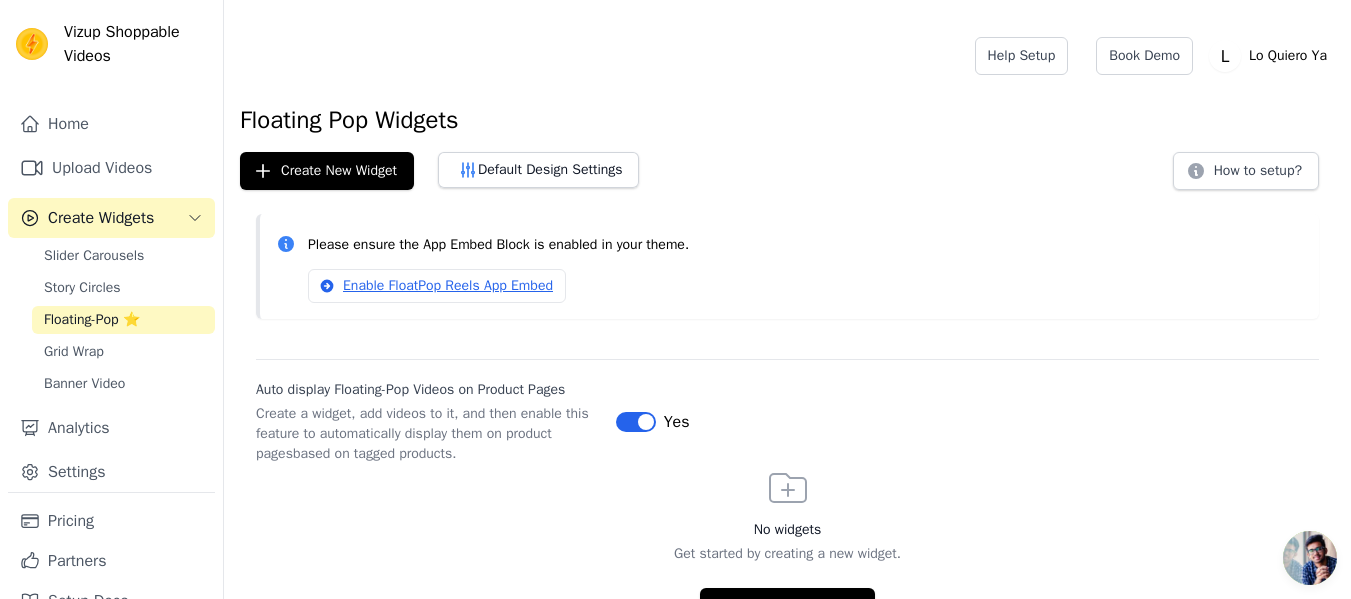 click 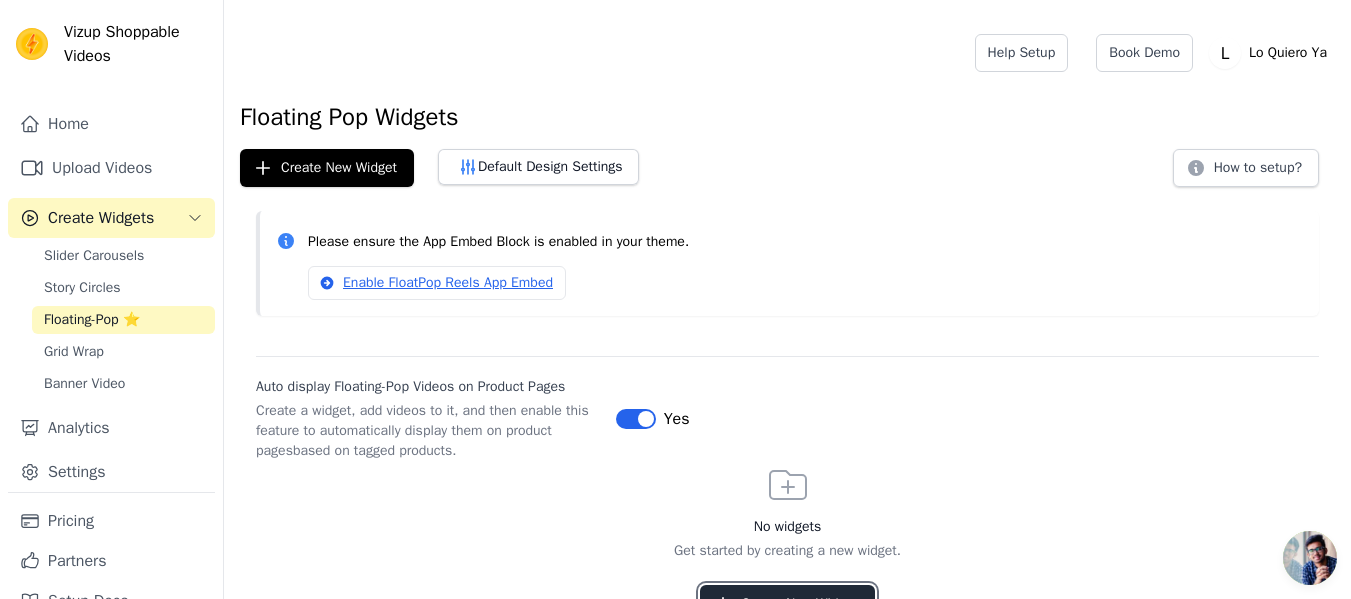 click on "Create New Widget" at bounding box center (787, 604) 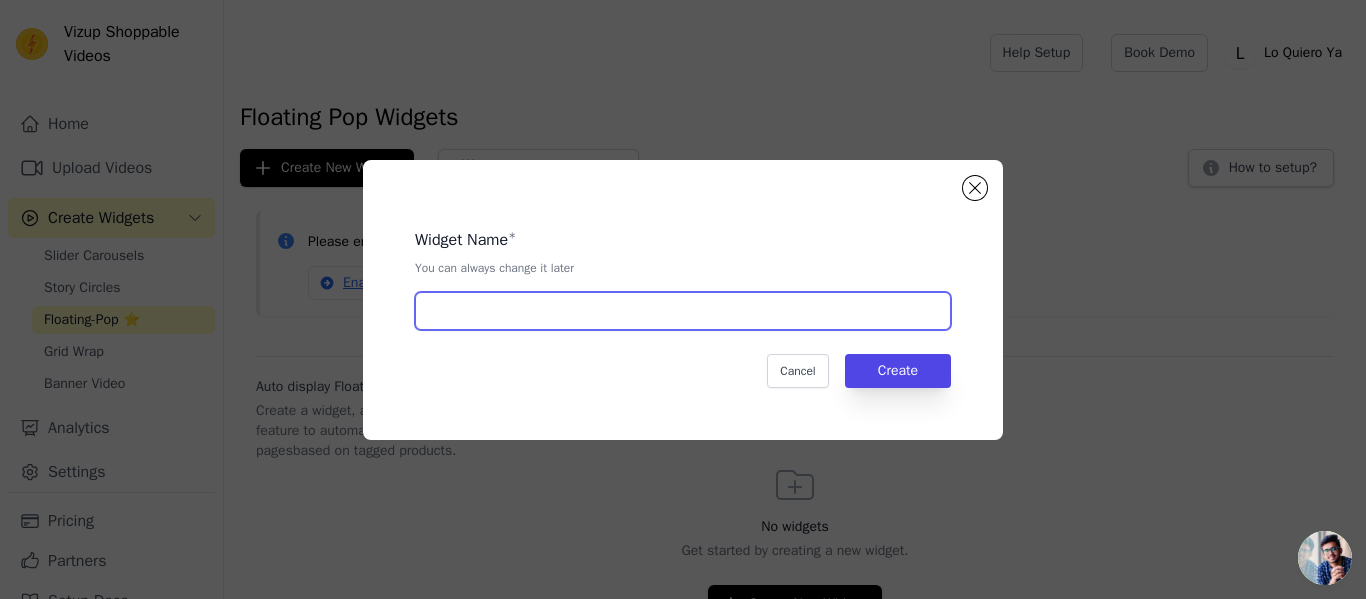 click at bounding box center [683, 311] 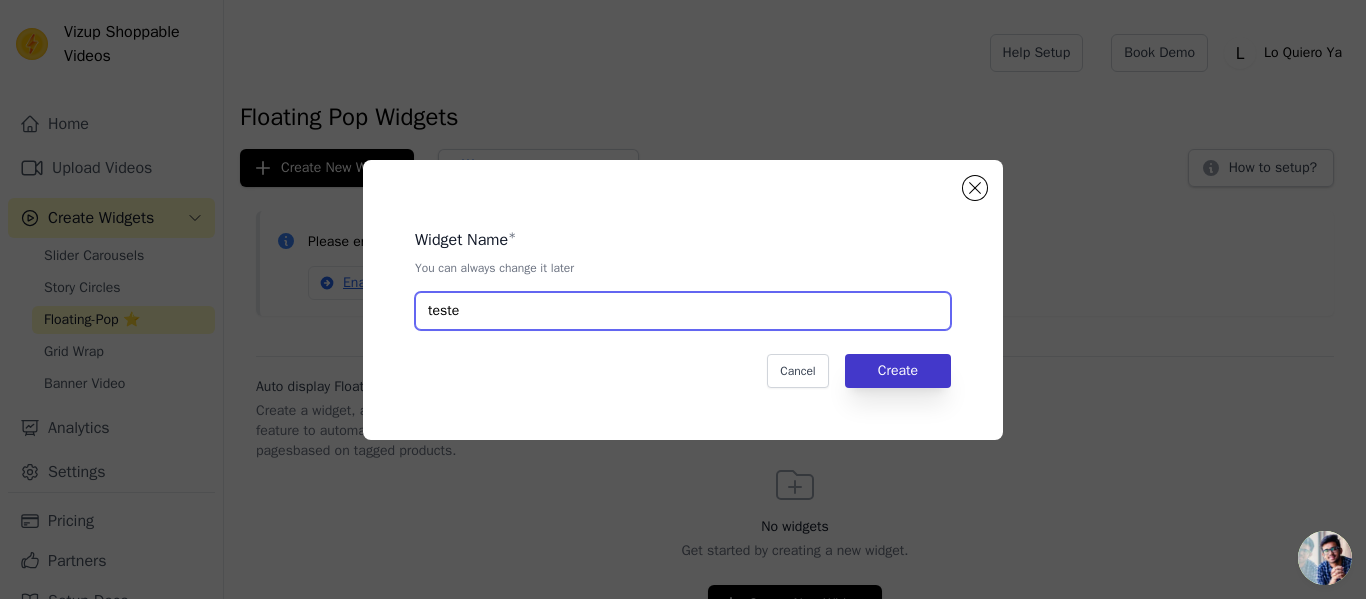 type on "teste" 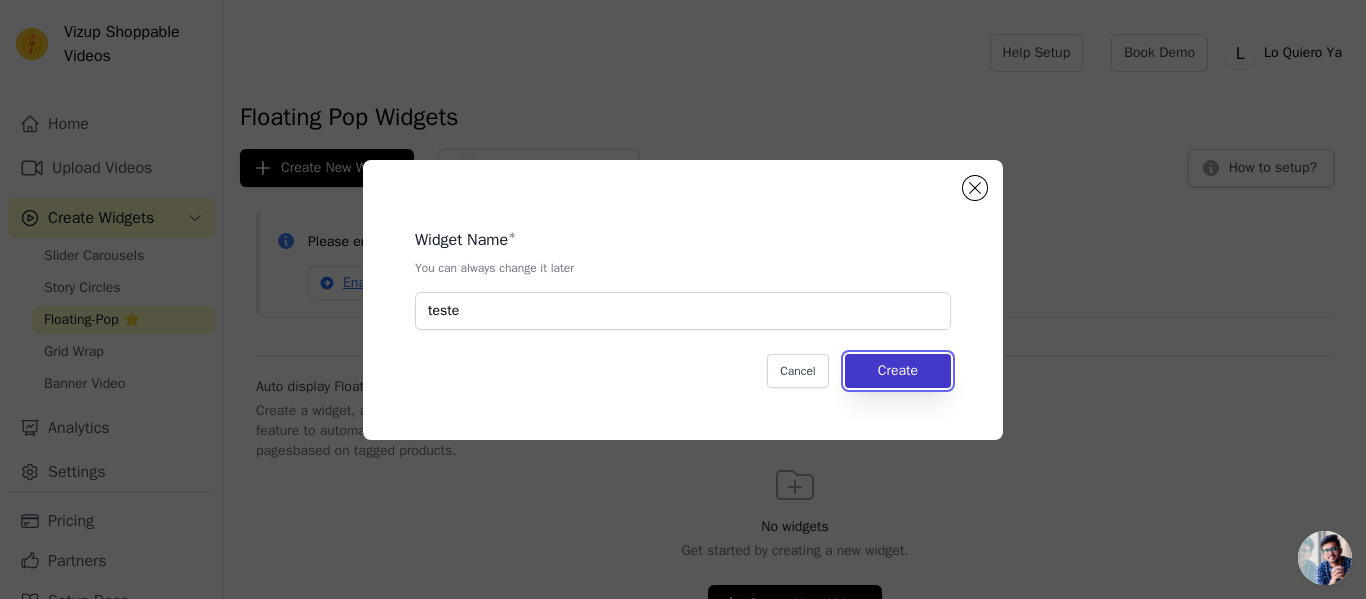 click on "Create" at bounding box center (898, 371) 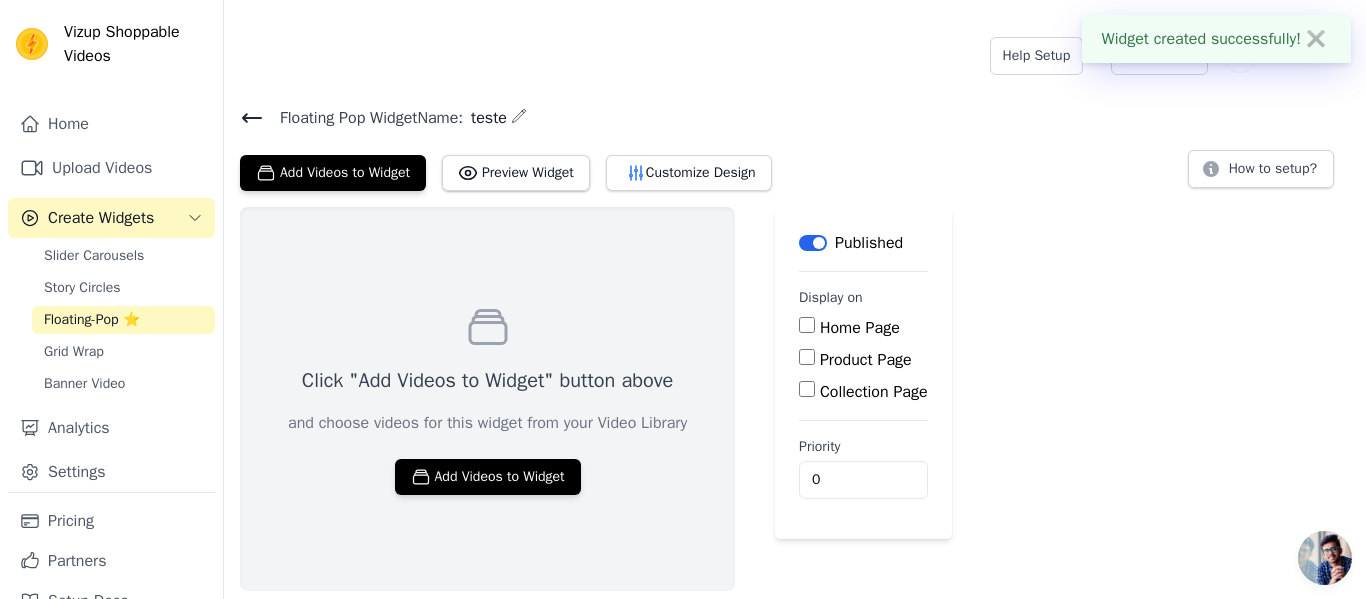 click on "Product Page" at bounding box center [866, 360] 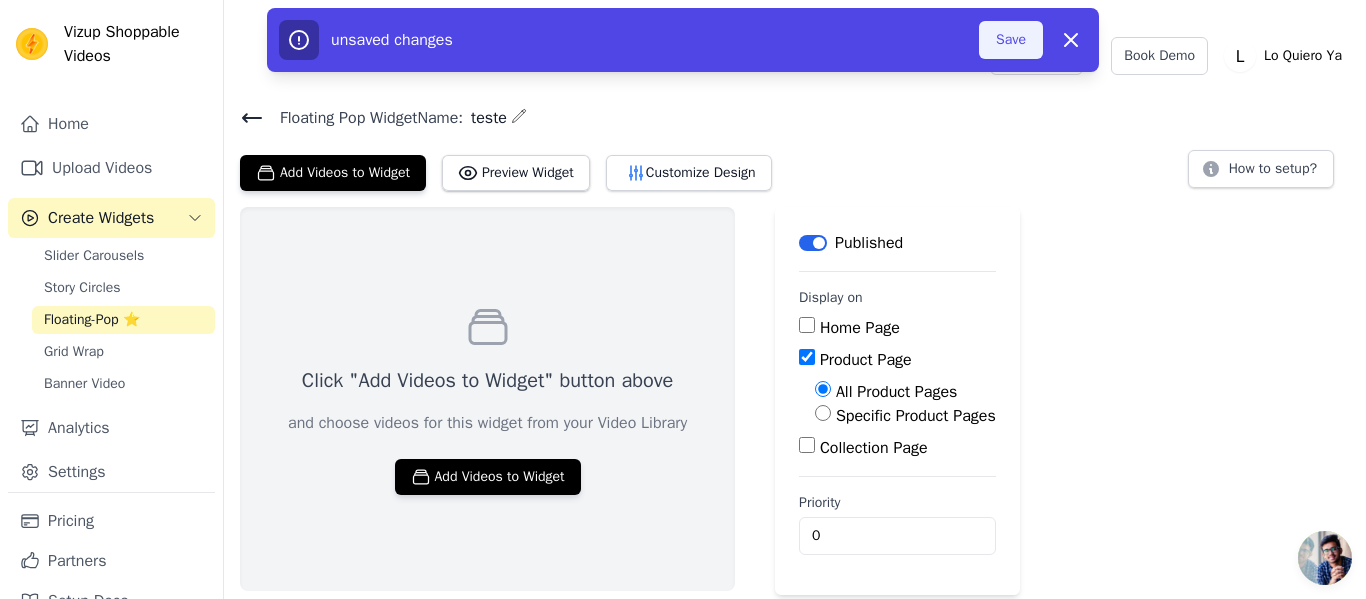 click on "Save" at bounding box center [1011, 40] 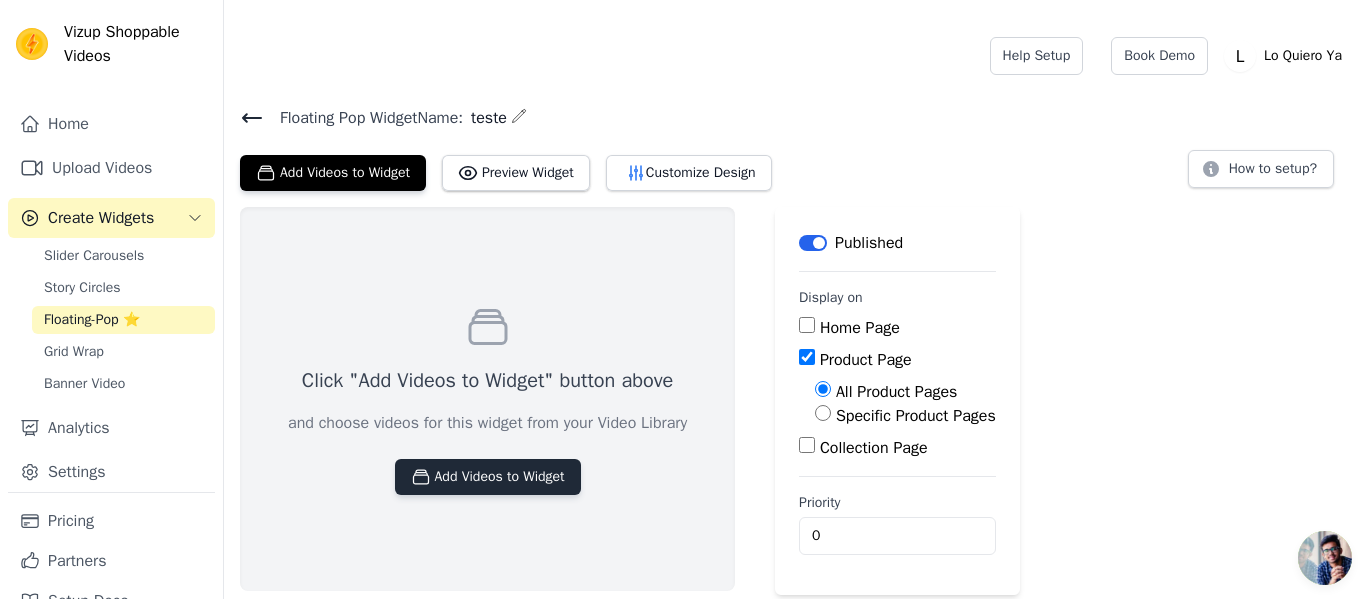 click on "Add Videos to Widget" at bounding box center [488, 477] 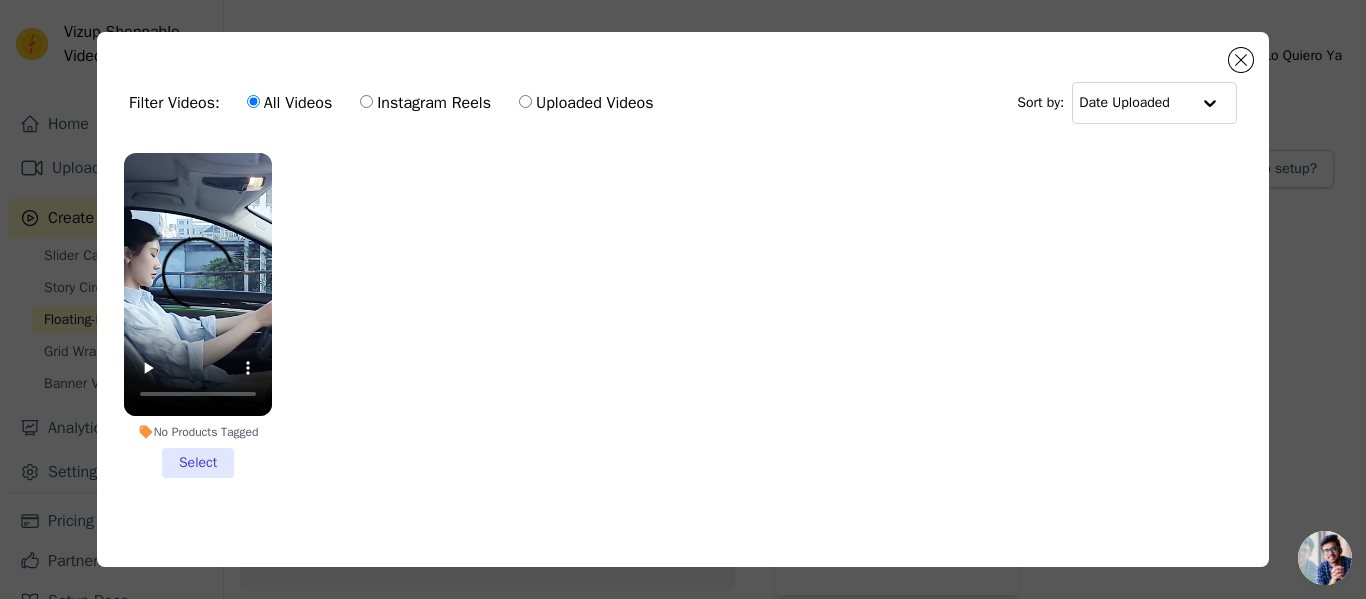 click on "No Products Tagged     Select" at bounding box center (198, 315) 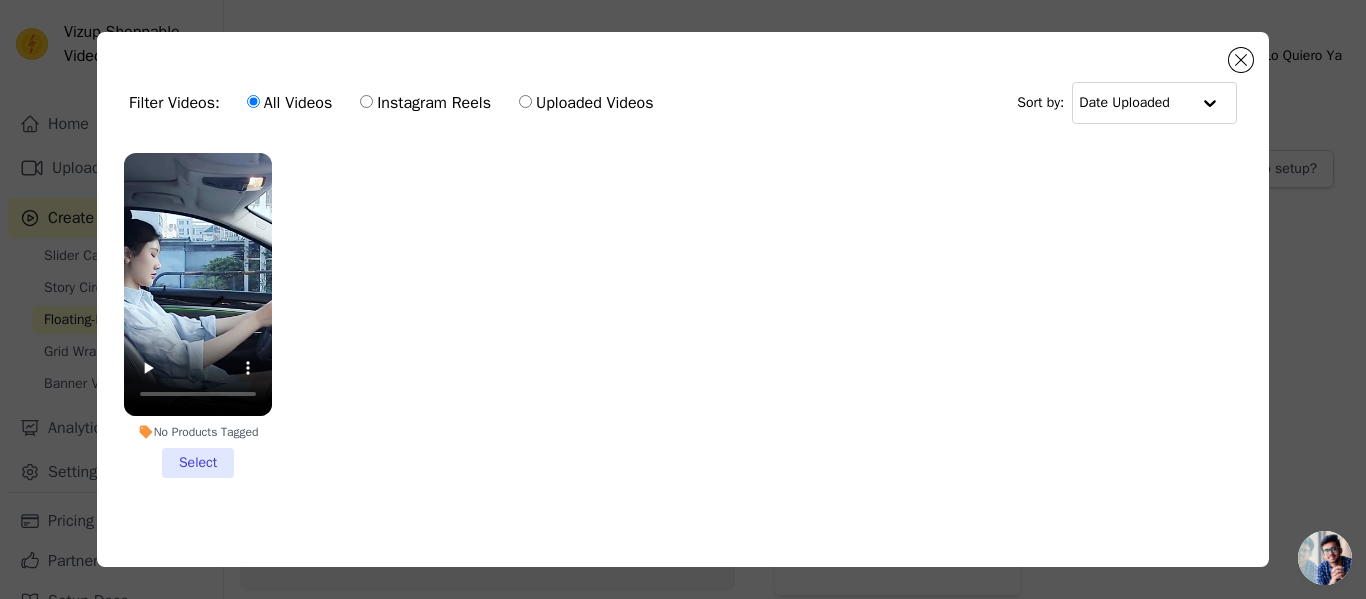 click on "No Products Tagged     Select" at bounding box center (0, 0) 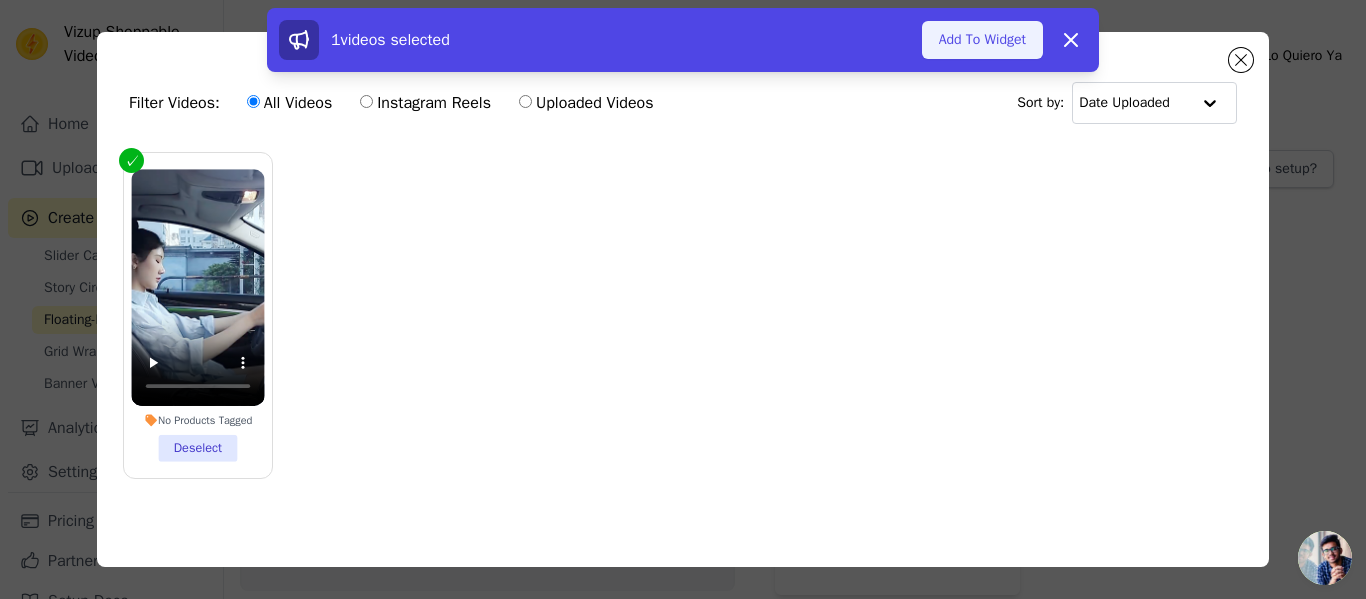 click on "Add To Widget" at bounding box center (982, 40) 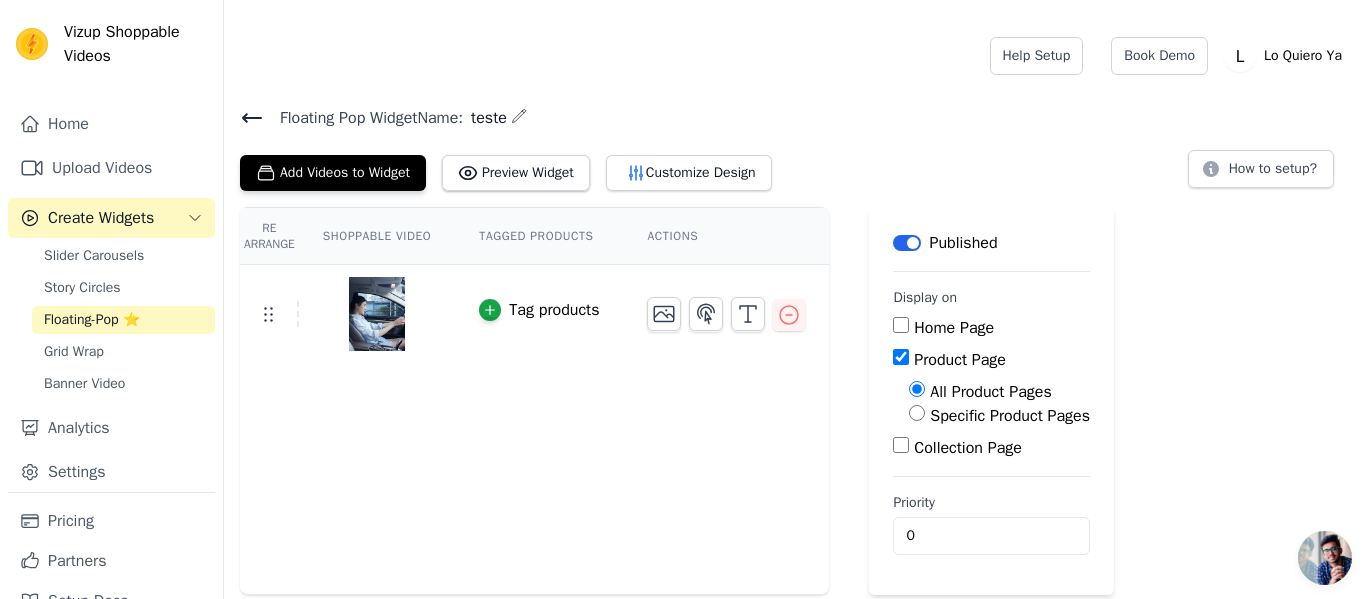 drag, startPoint x: 708, startPoint y: 295, endPoint x: 695, endPoint y: 333, distance: 40.16217 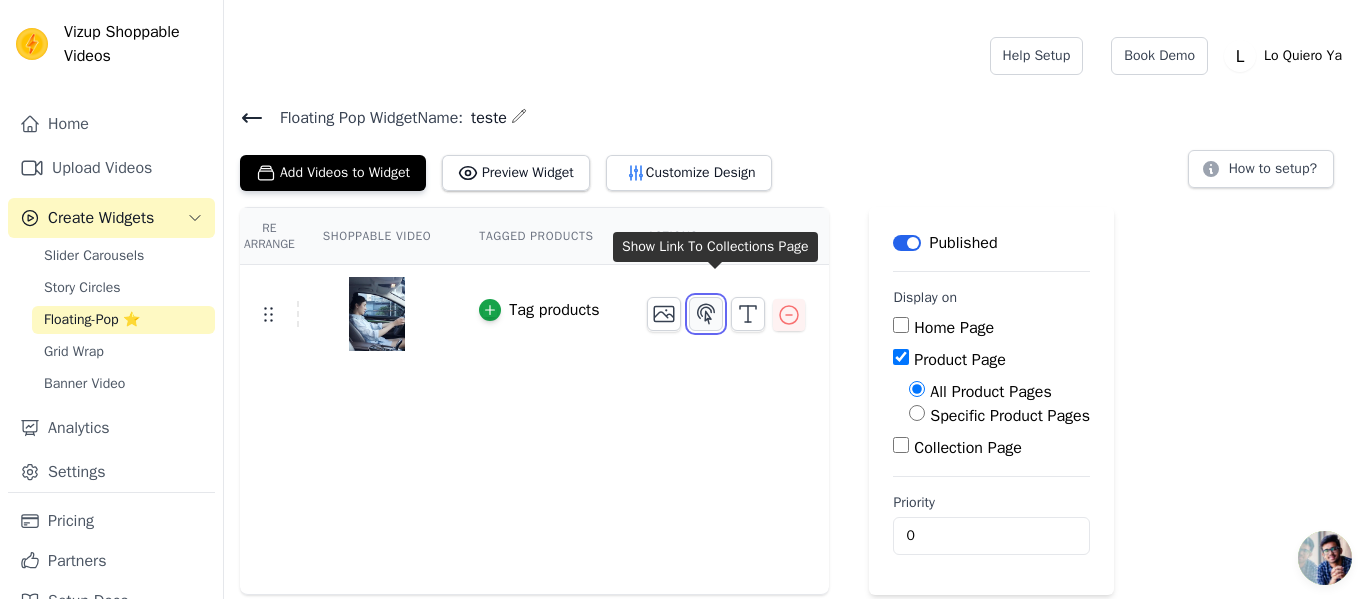 click 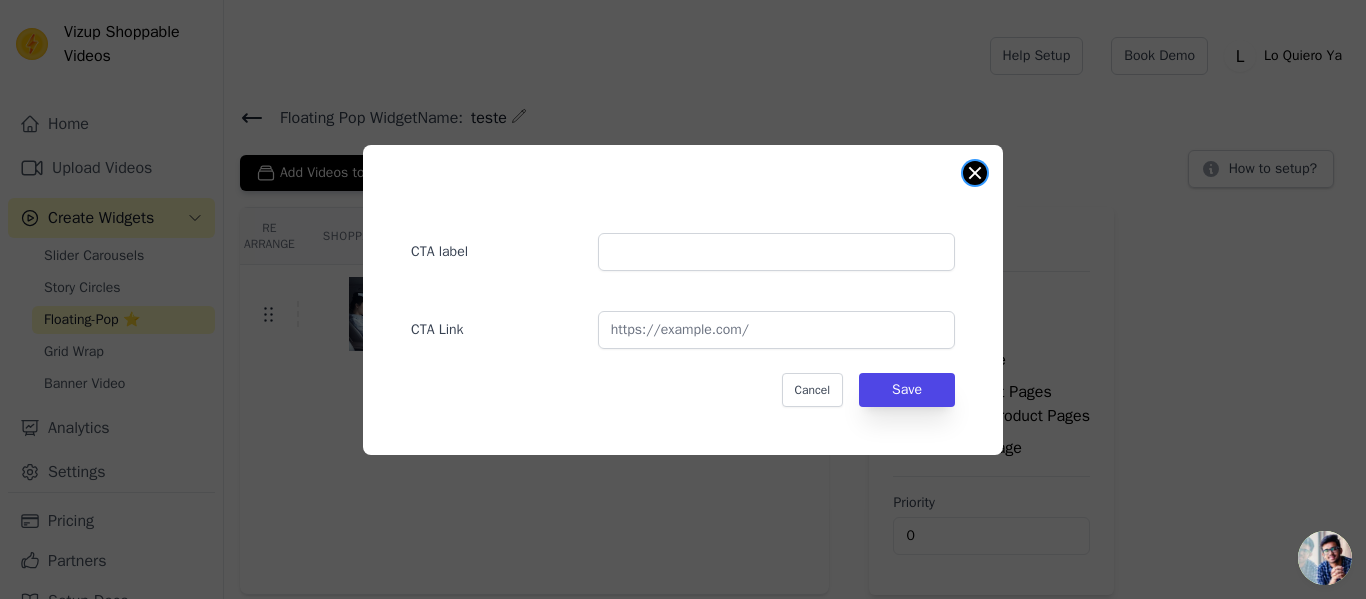 click at bounding box center [975, 173] 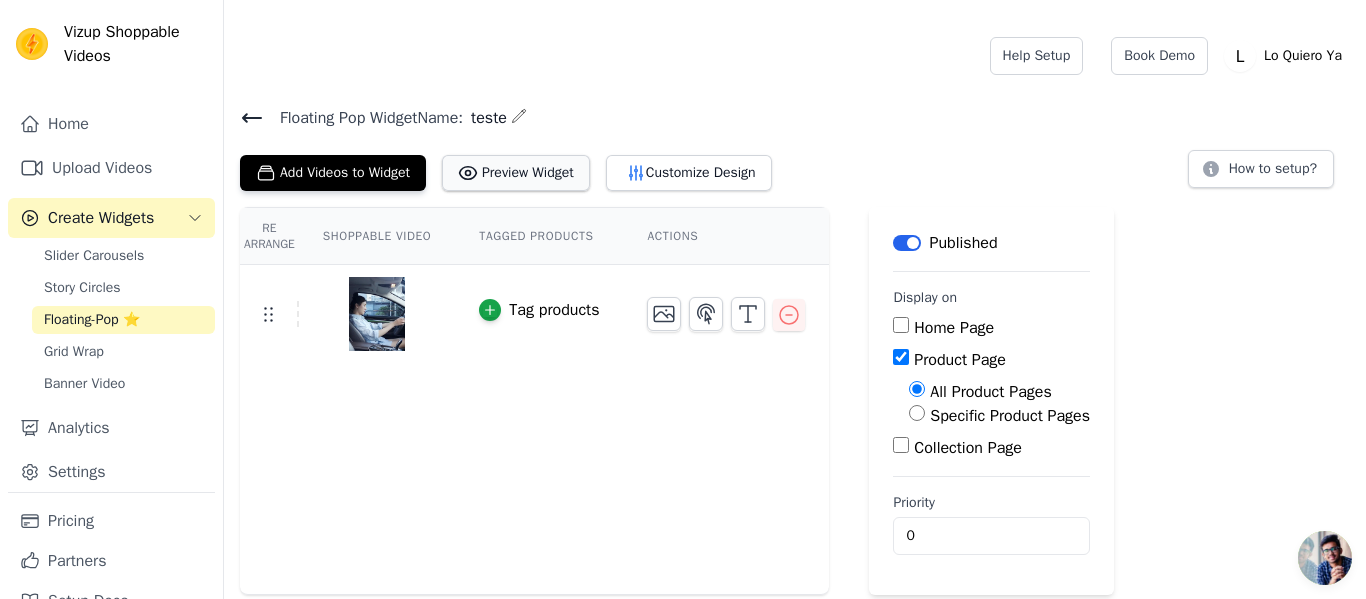 click on "Preview Widget" at bounding box center (516, 173) 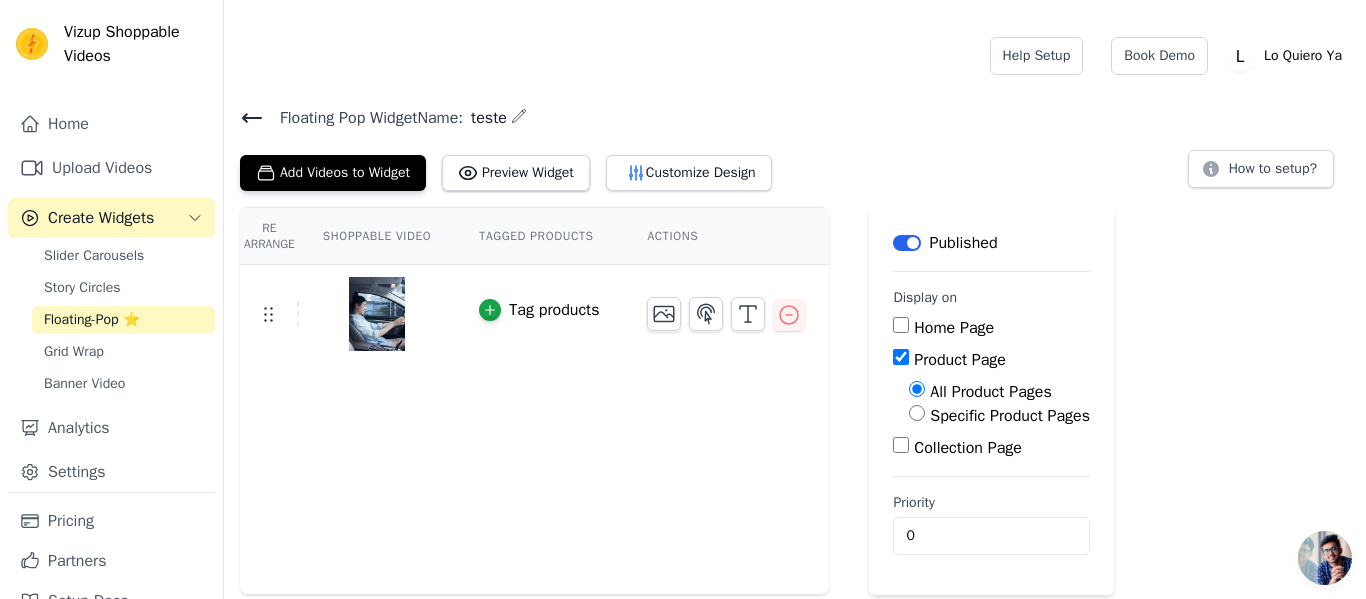 click on "Specific Product Pages" at bounding box center (1010, 416) 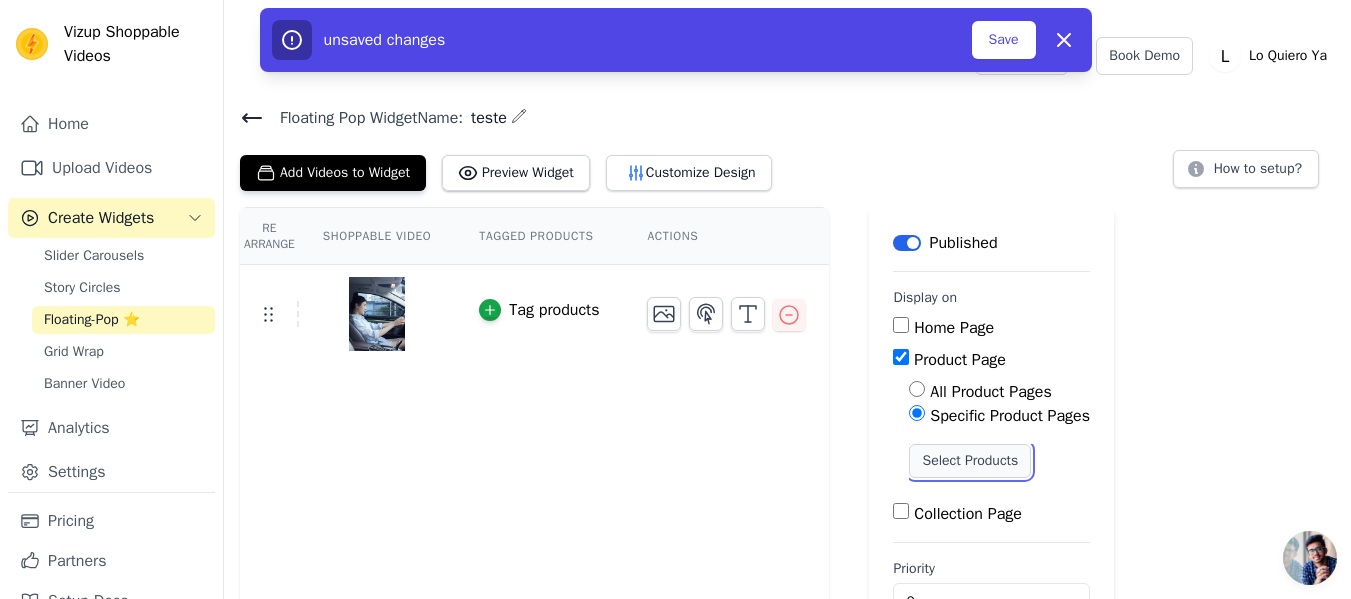click on "Select Products" at bounding box center [970, 461] 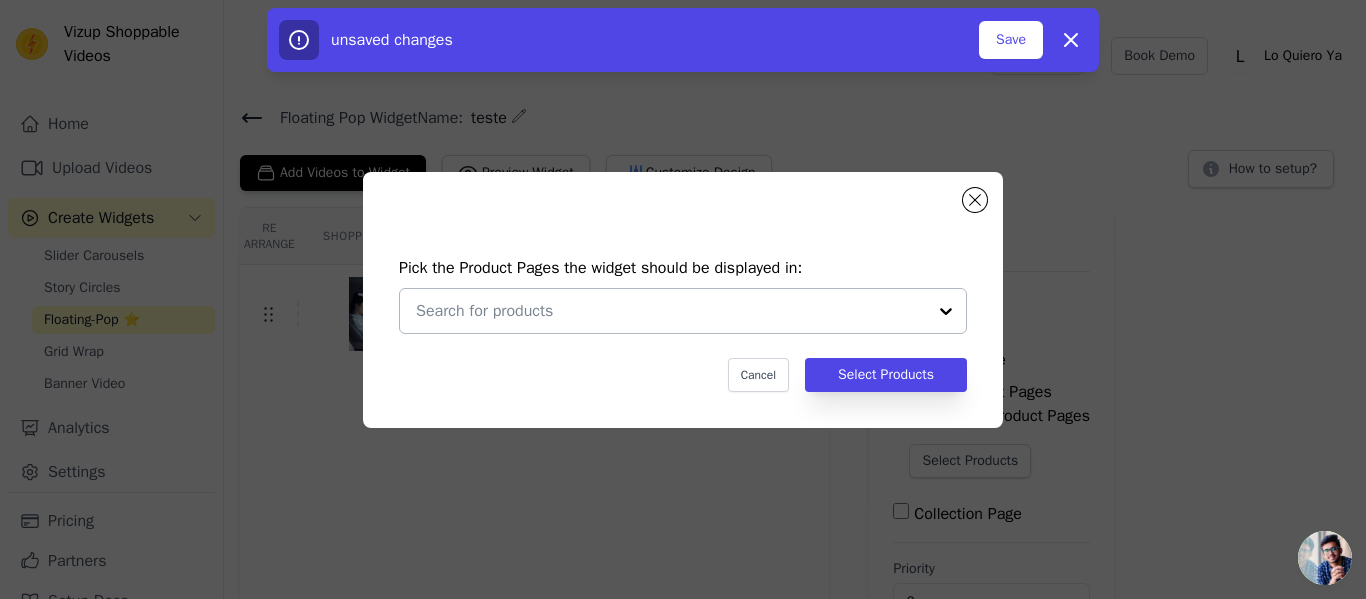 click at bounding box center [946, 311] 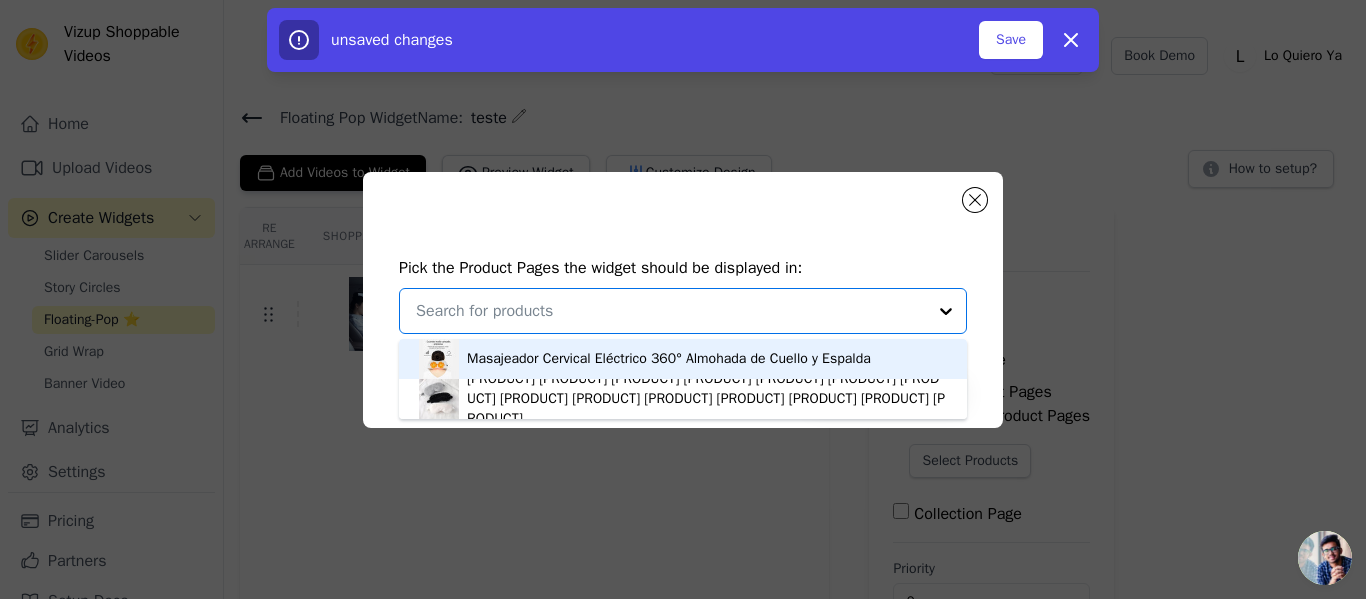 click on "Masajeador Cervical Eléctrico 360° Almohada de Cuello y Espalda" at bounding box center [669, 359] 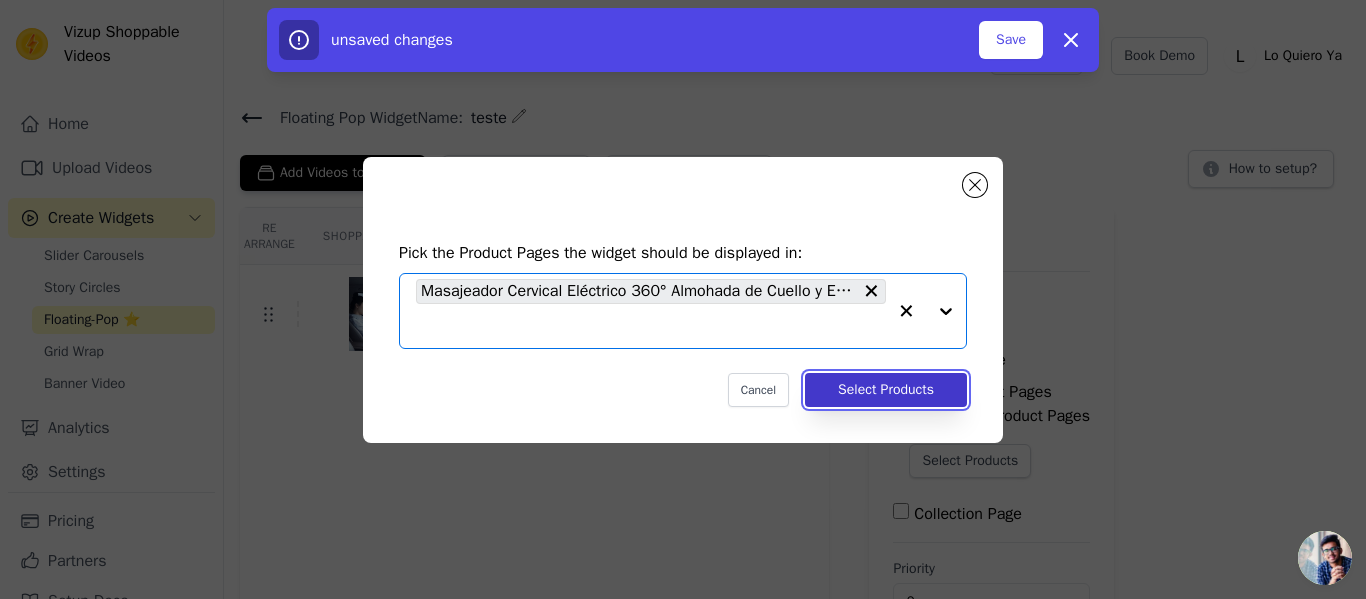 click on "Select Products" at bounding box center (886, 390) 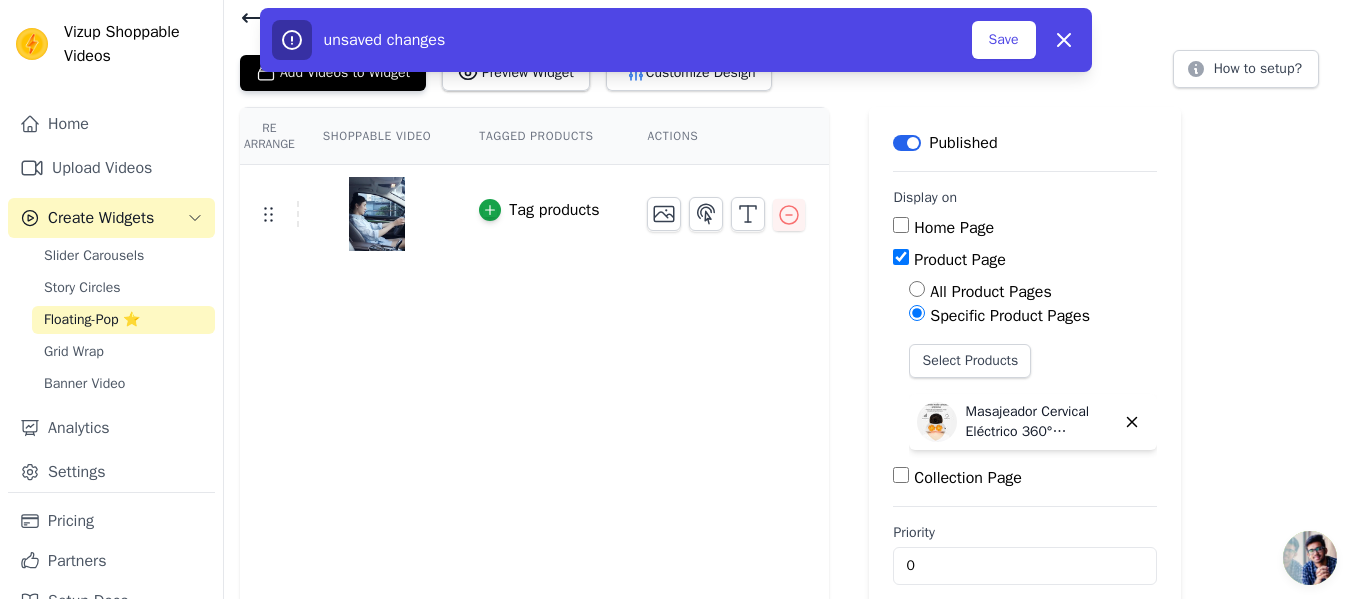 scroll, scrollTop: 101, scrollLeft: 0, axis: vertical 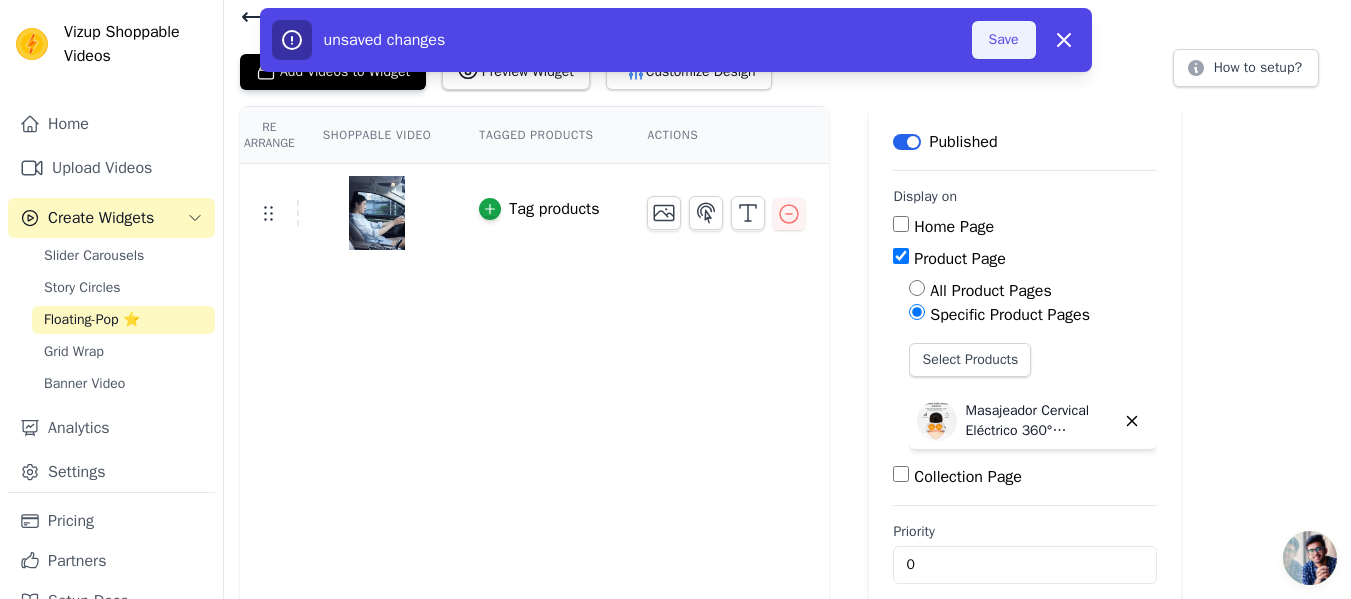 click on "Save" at bounding box center (1004, 40) 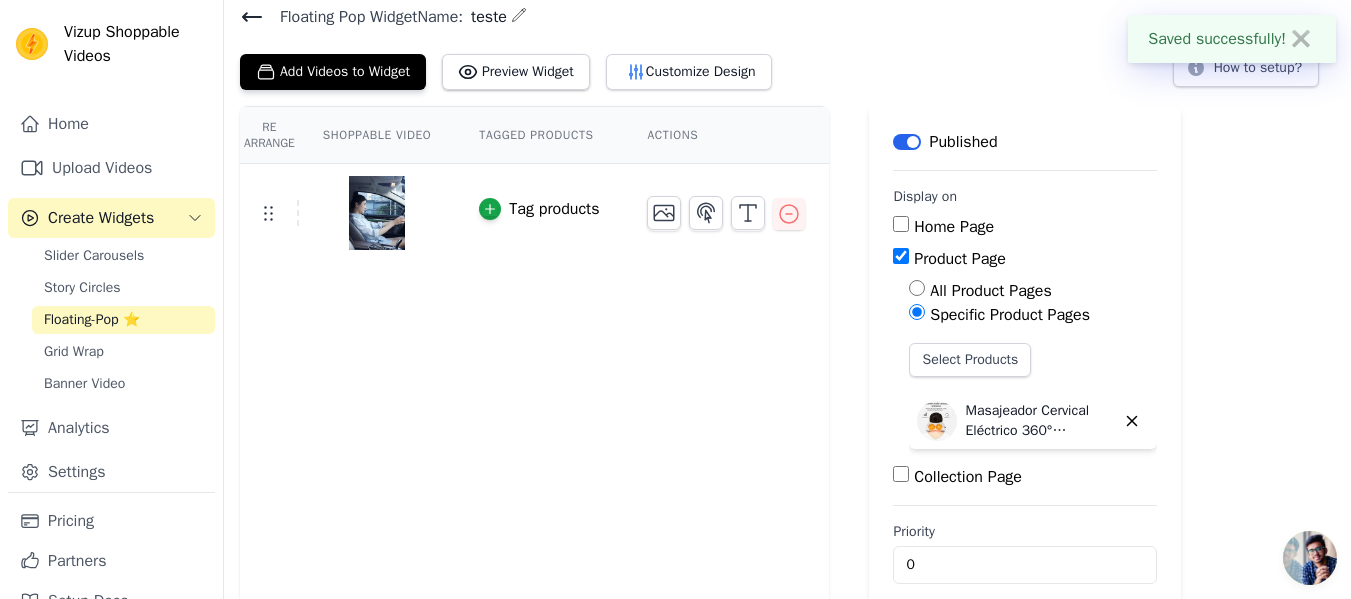 click on "Add Videos to Widget
Preview Widget       Customize Design
How to setup?" at bounding box center (787, 68) 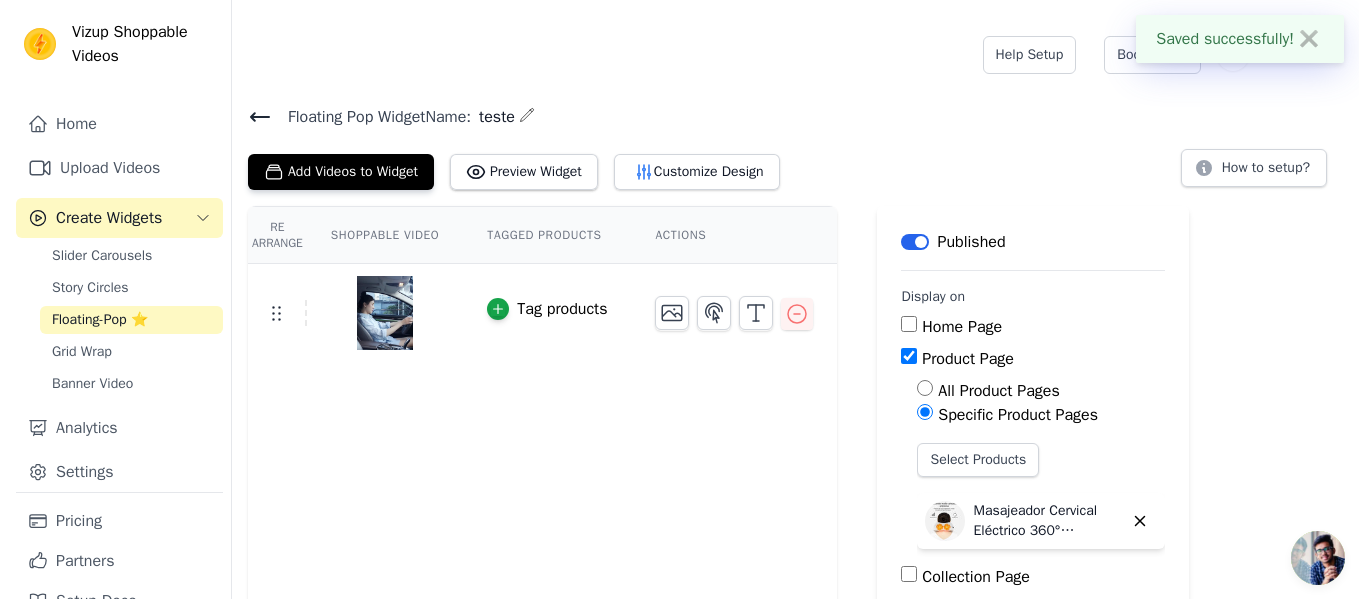 scroll, scrollTop: 0, scrollLeft: 0, axis: both 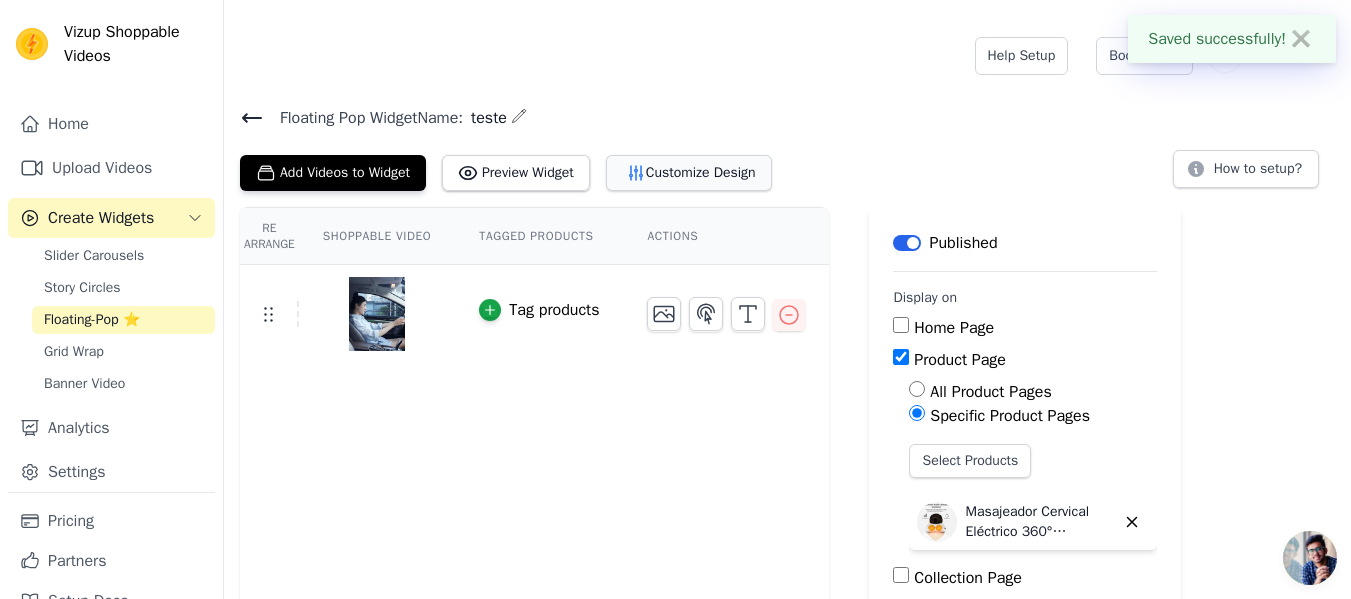 click on "Customize Design" at bounding box center [689, 173] 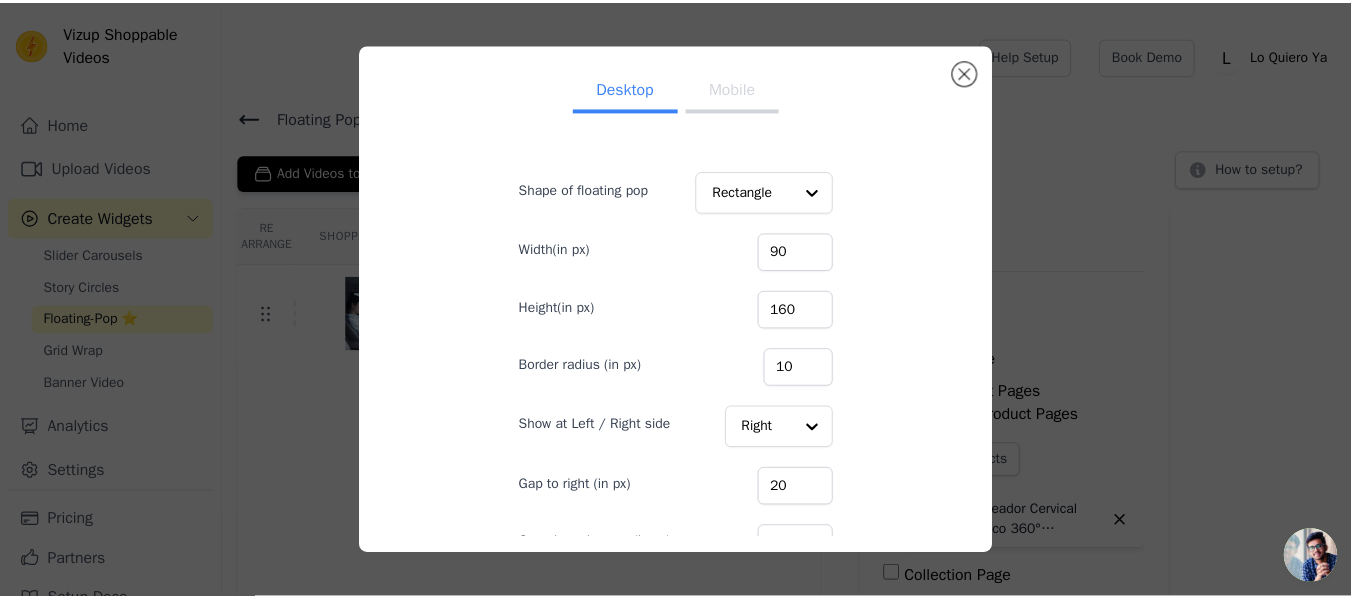 scroll, scrollTop: 0, scrollLeft: 0, axis: both 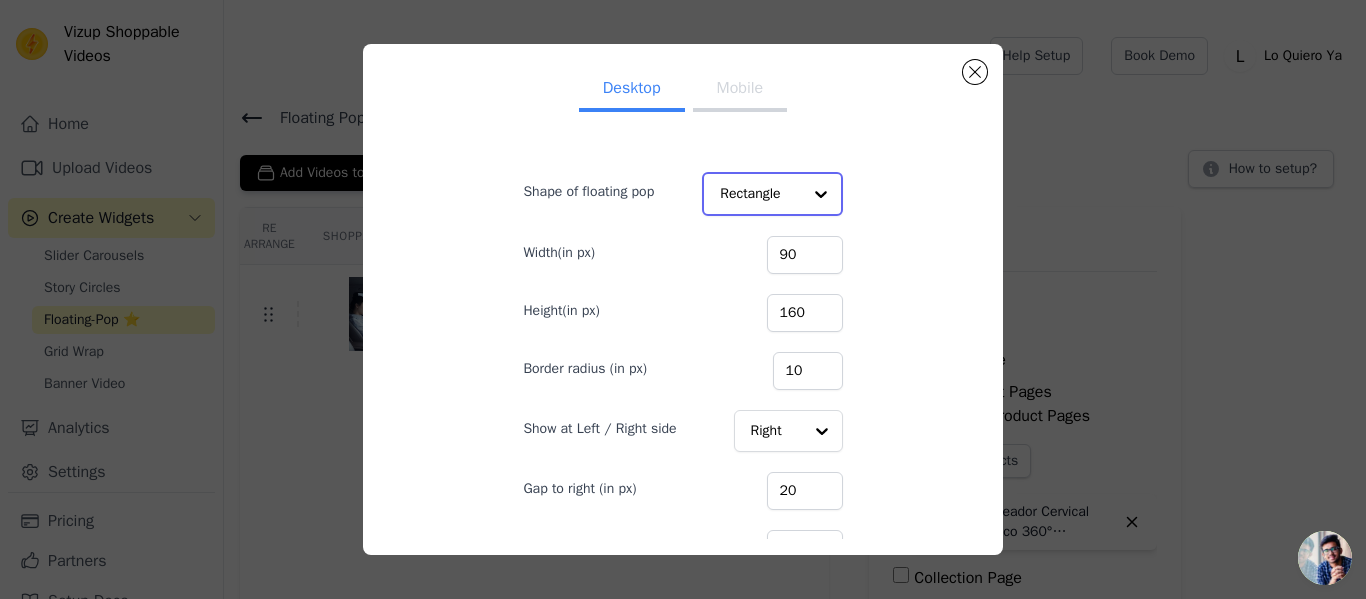 click at bounding box center (821, 194) 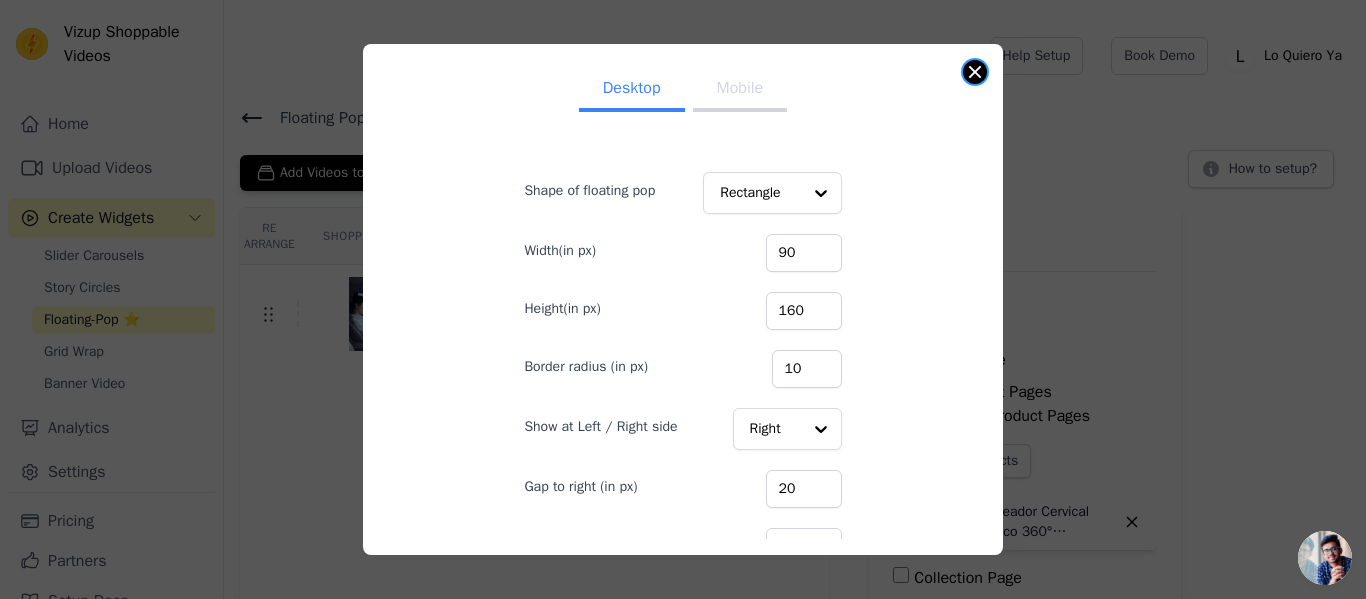 click at bounding box center (975, 72) 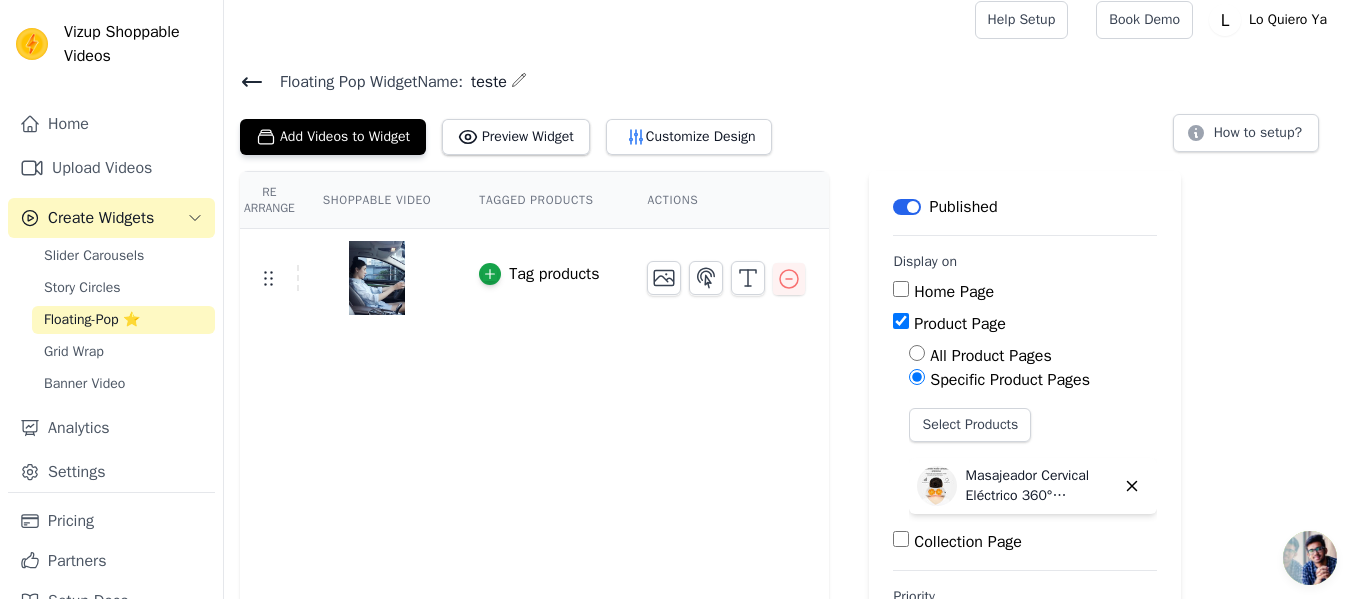 scroll, scrollTop: 0, scrollLeft: 0, axis: both 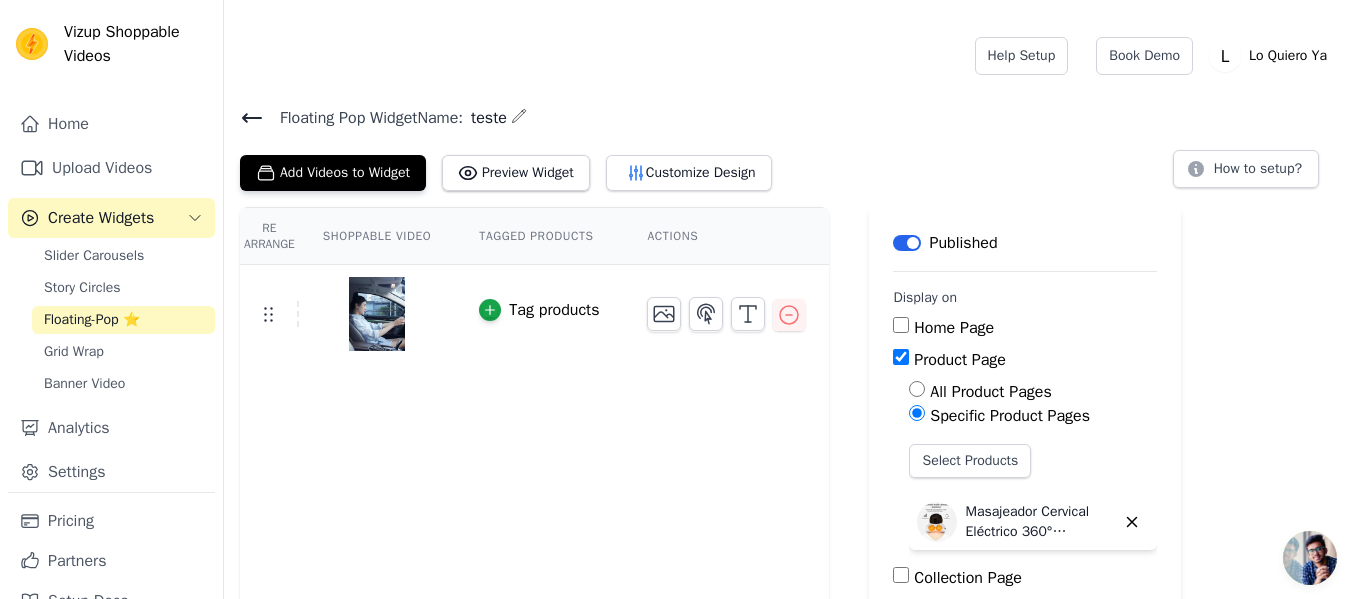 click on "Shoppable Video" at bounding box center [377, 236] 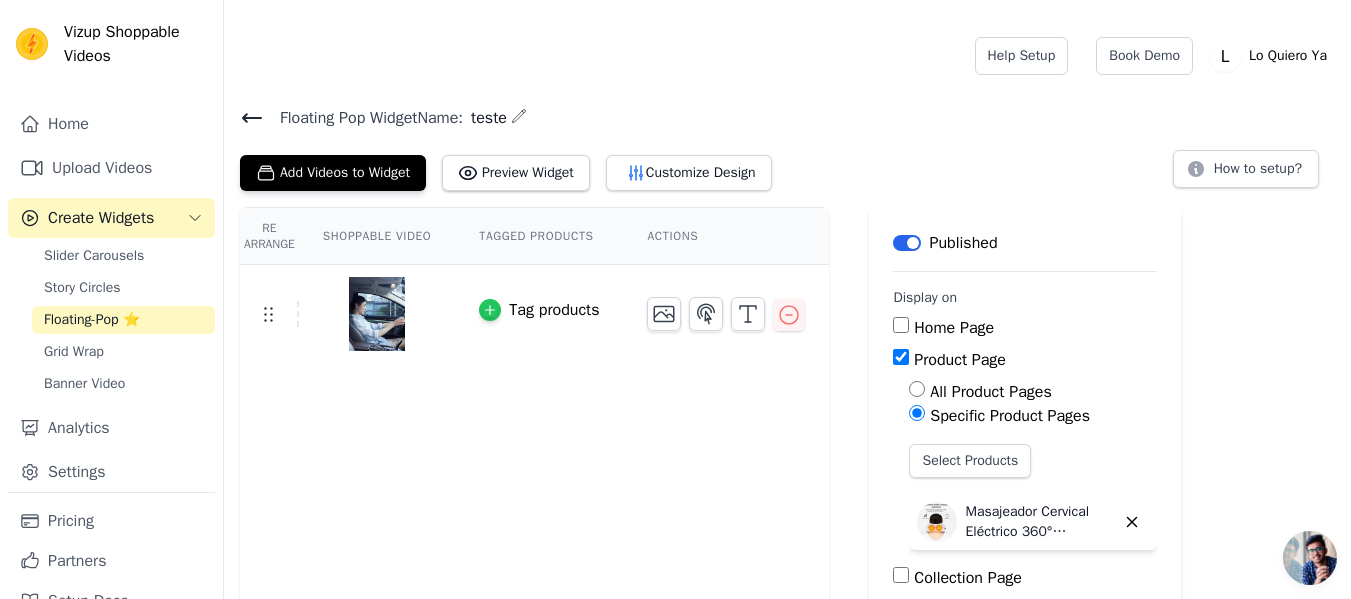 click at bounding box center [490, 310] 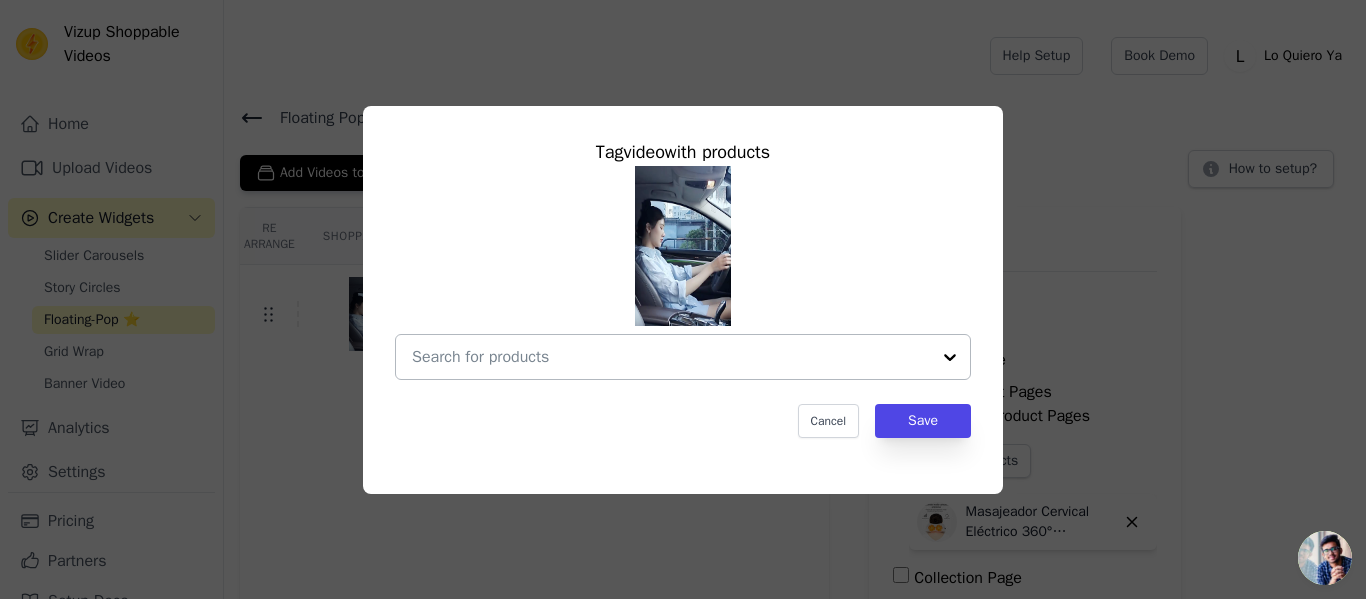 click at bounding box center [671, 357] 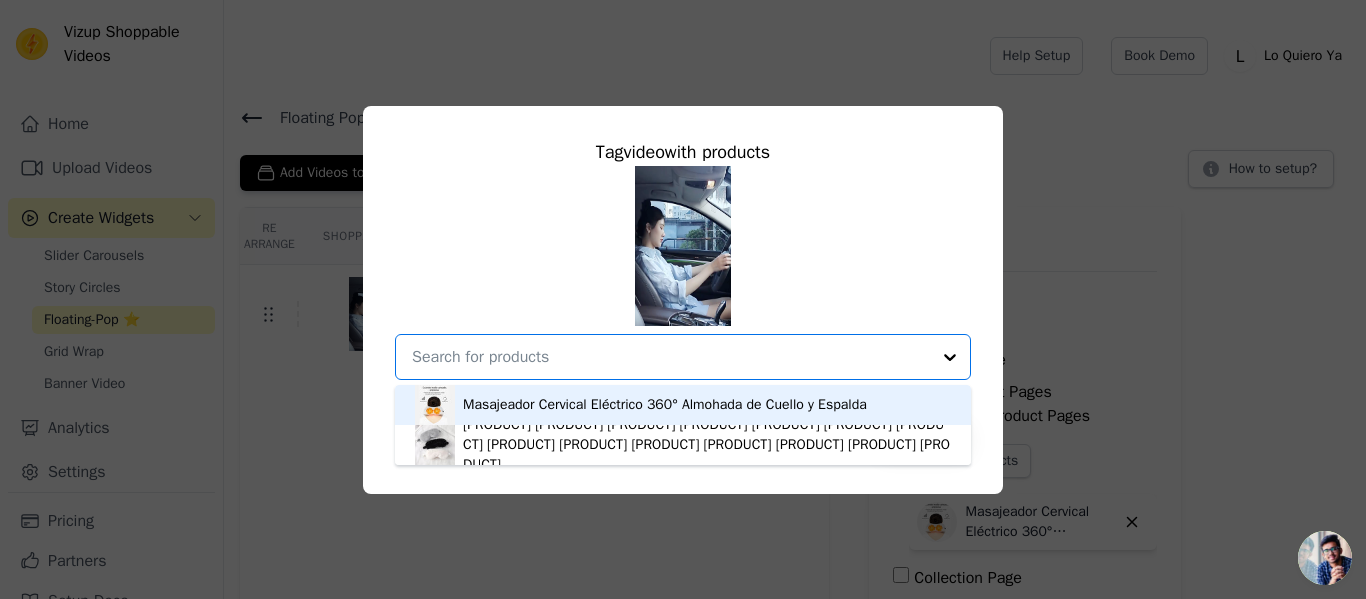 click on "Masajeador Cervical Eléctrico 360° Almohada de Cuello y Espalda" at bounding box center (665, 405) 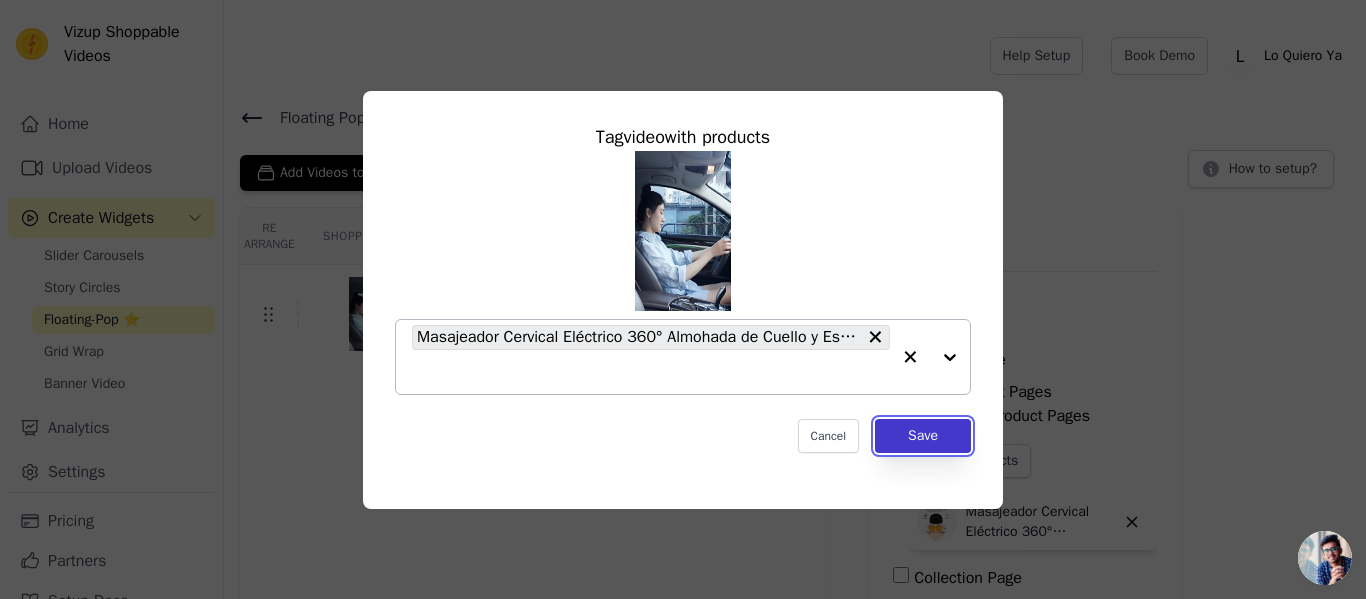 click on "Save" at bounding box center (923, 436) 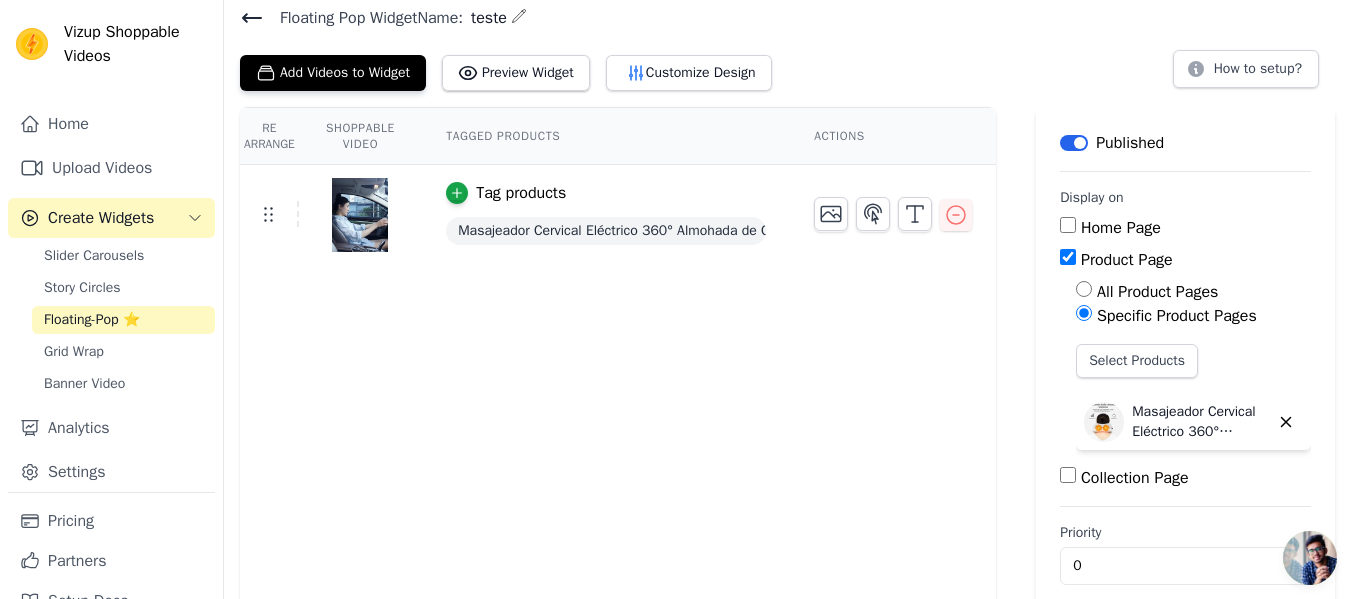 scroll, scrollTop: 101, scrollLeft: 0, axis: vertical 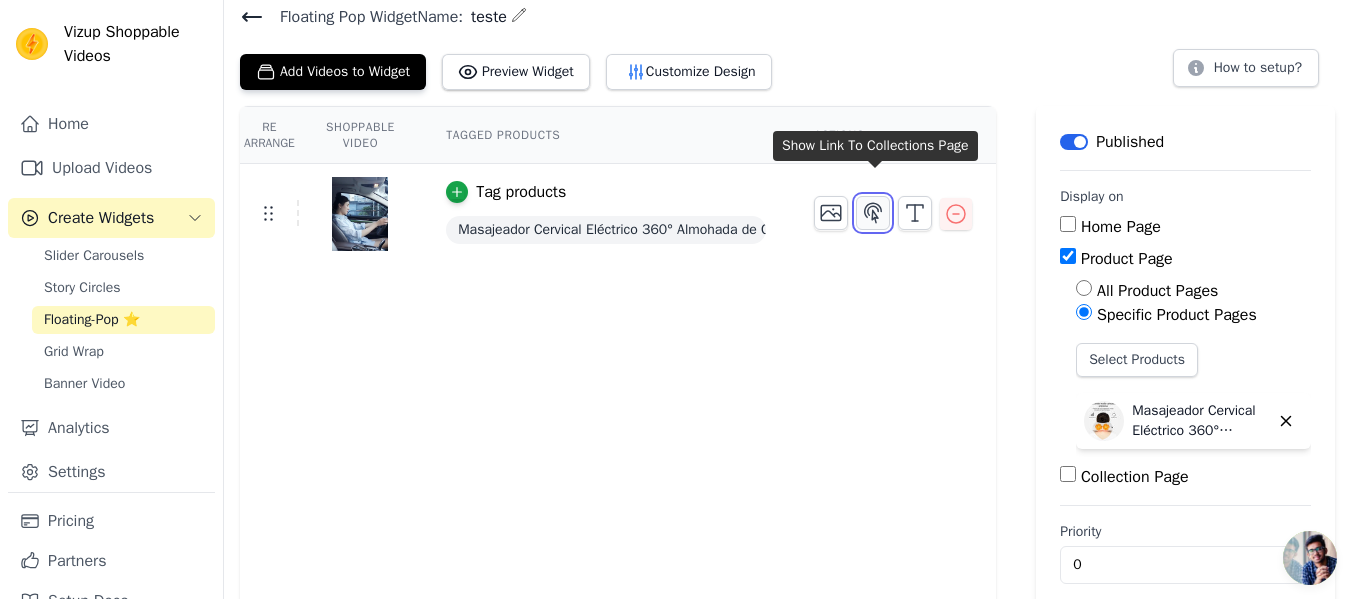 click 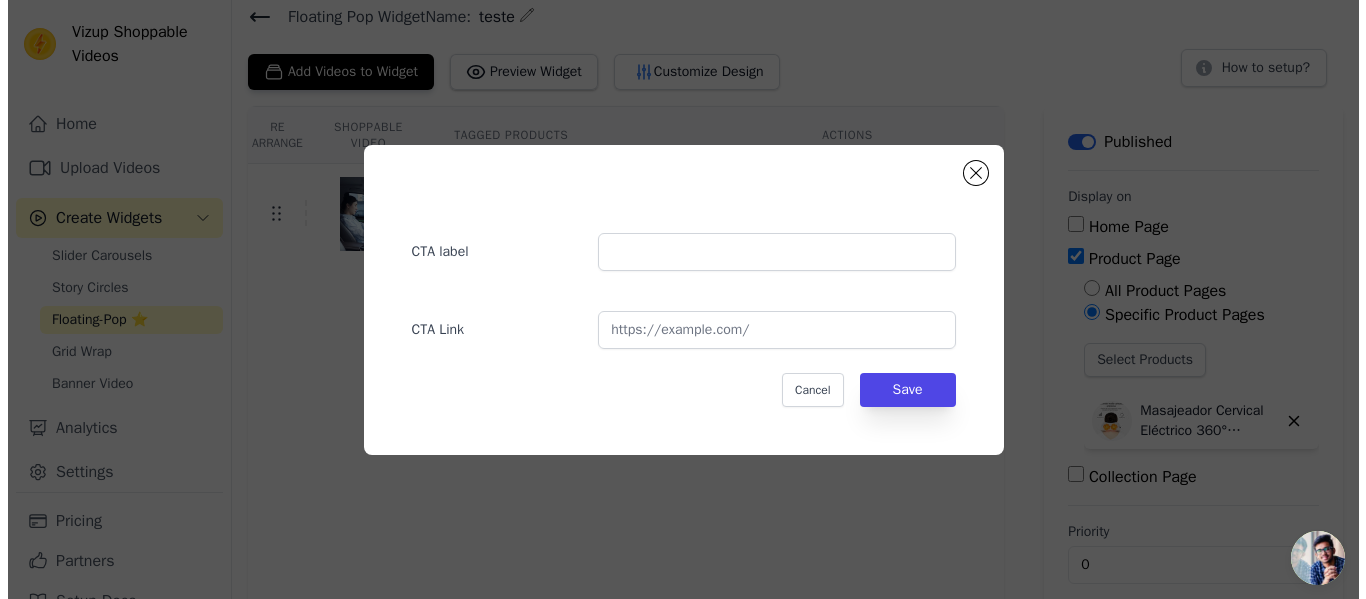scroll, scrollTop: 0, scrollLeft: 0, axis: both 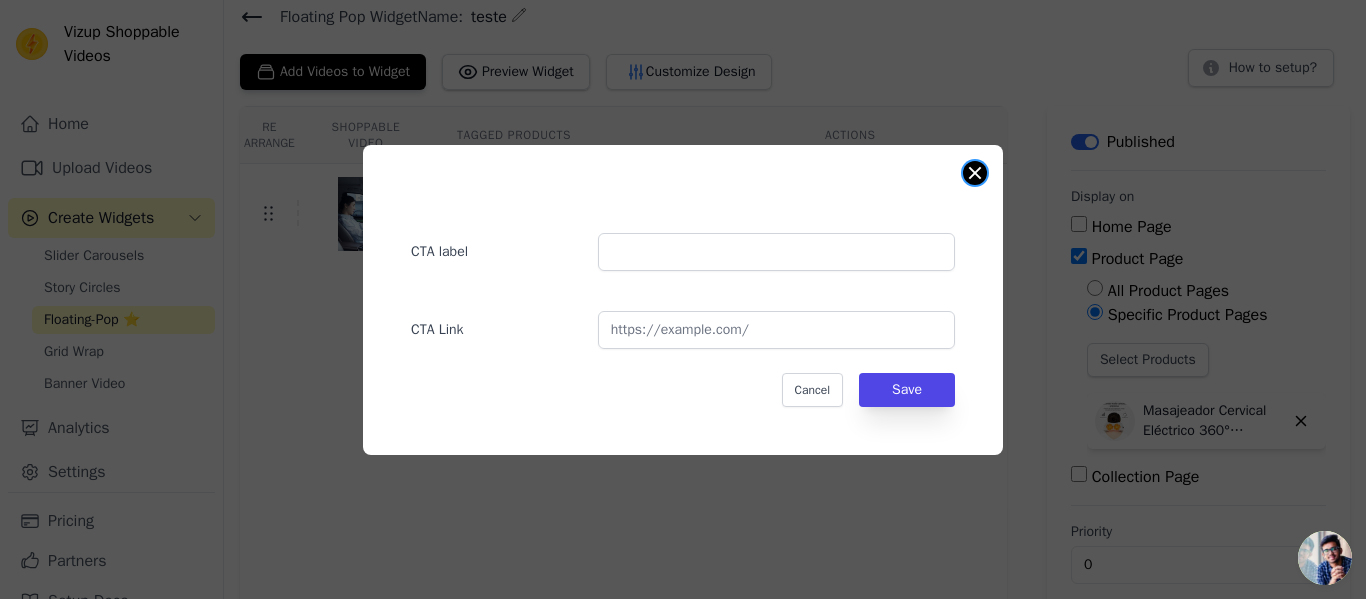 click at bounding box center (975, 173) 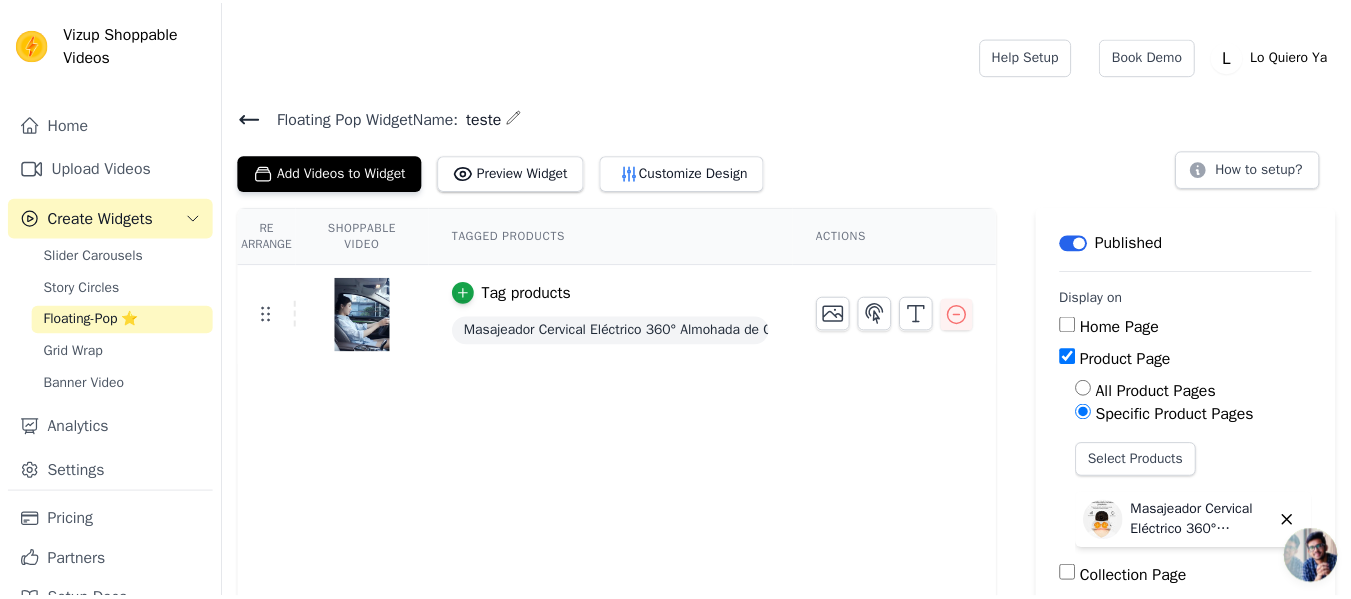 scroll, scrollTop: 101, scrollLeft: 0, axis: vertical 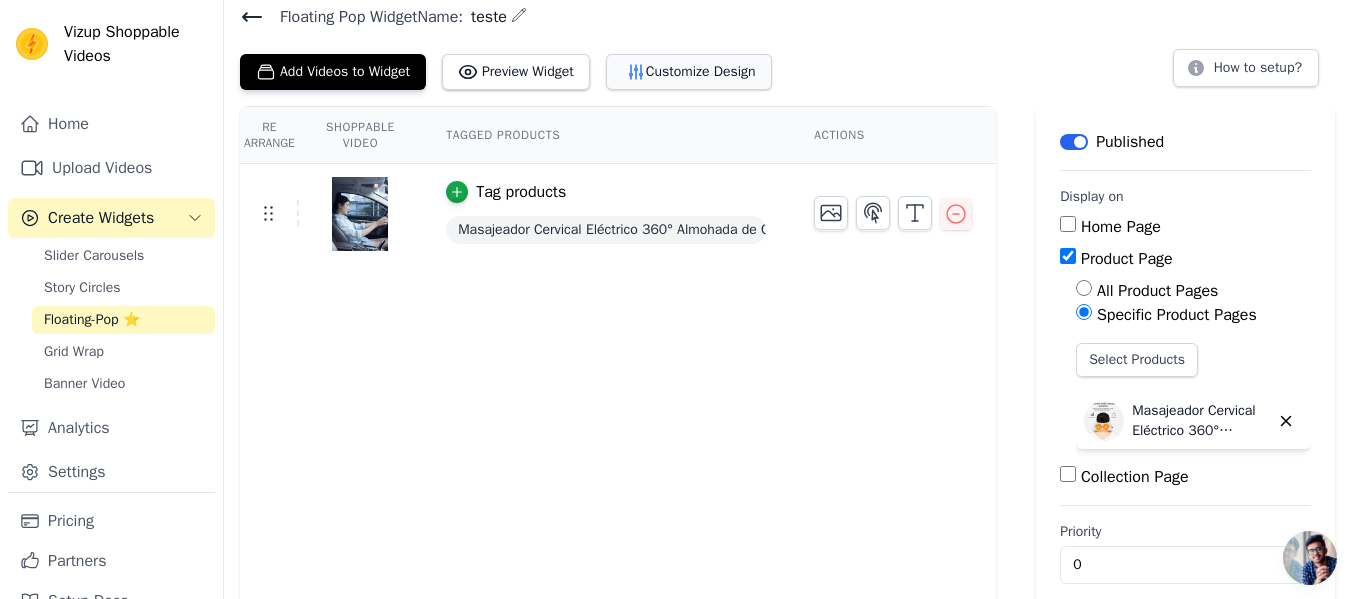 click on "Customize Design" at bounding box center [689, 72] 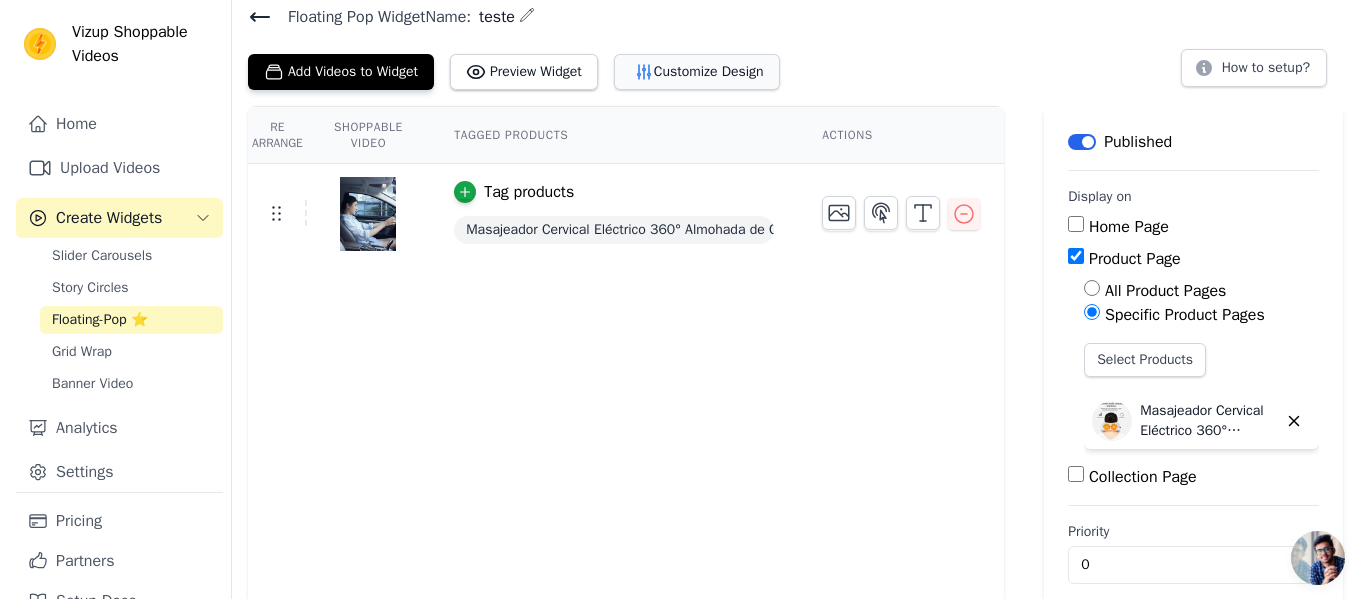 scroll, scrollTop: 0, scrollLeft: 0, axis: both 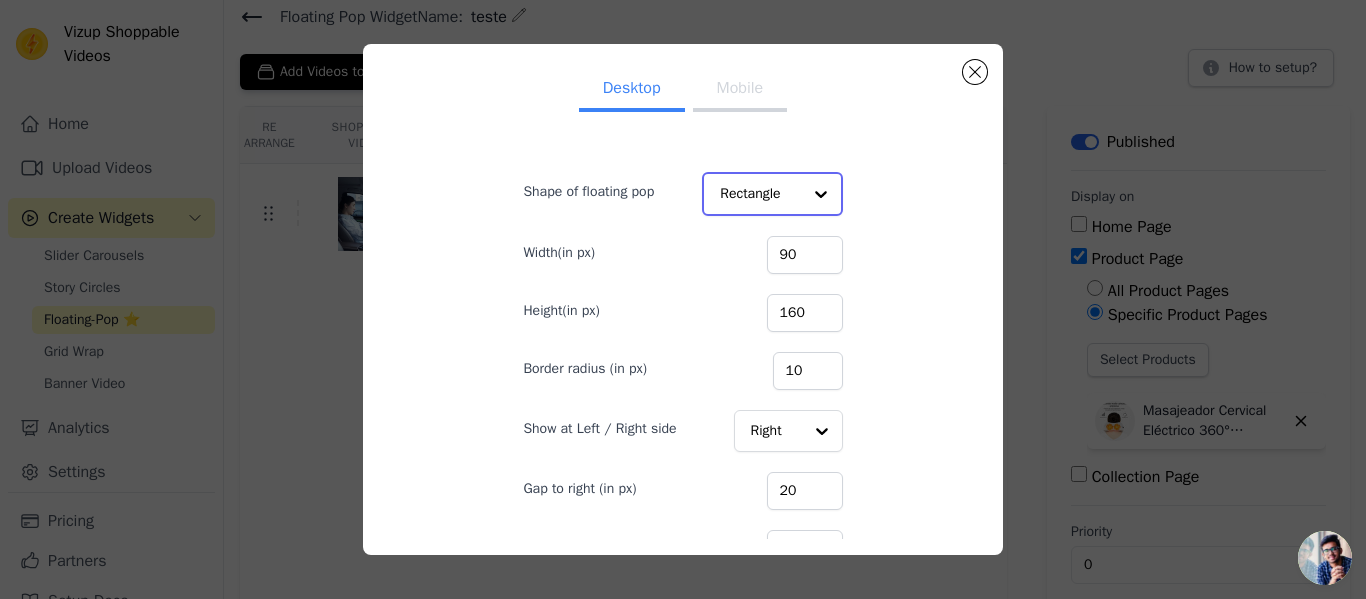 click on "Shape of floating pop" 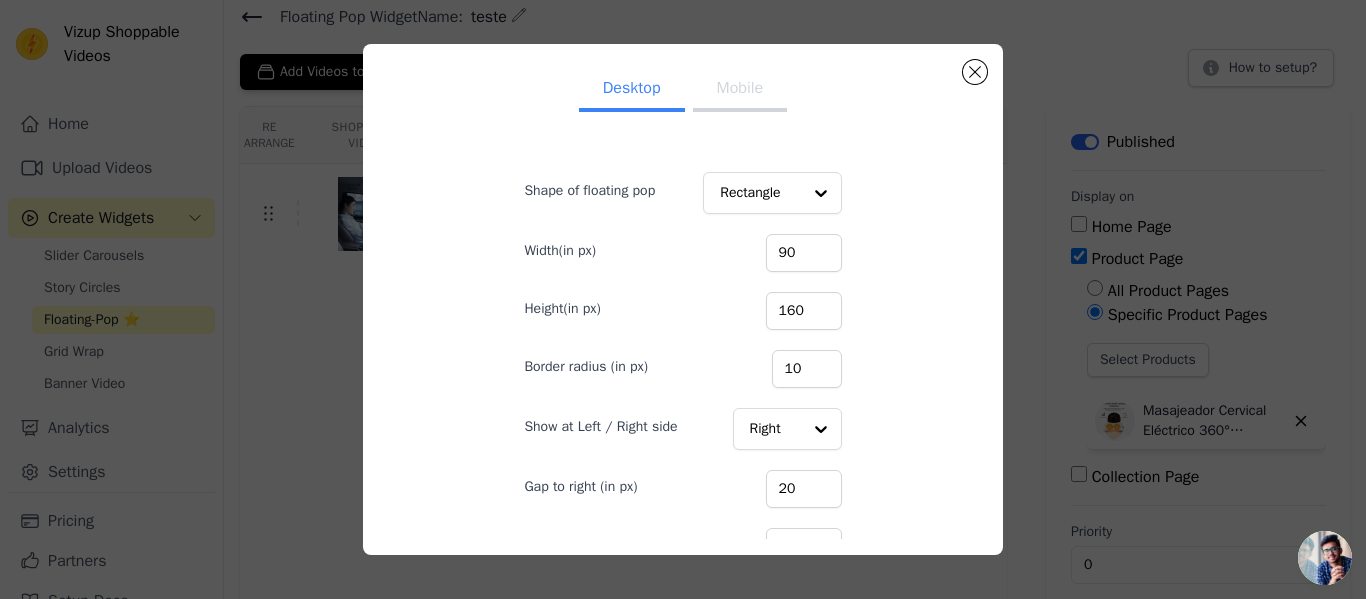 click on "Desktop Mobile" at bounding box center (682, 90) 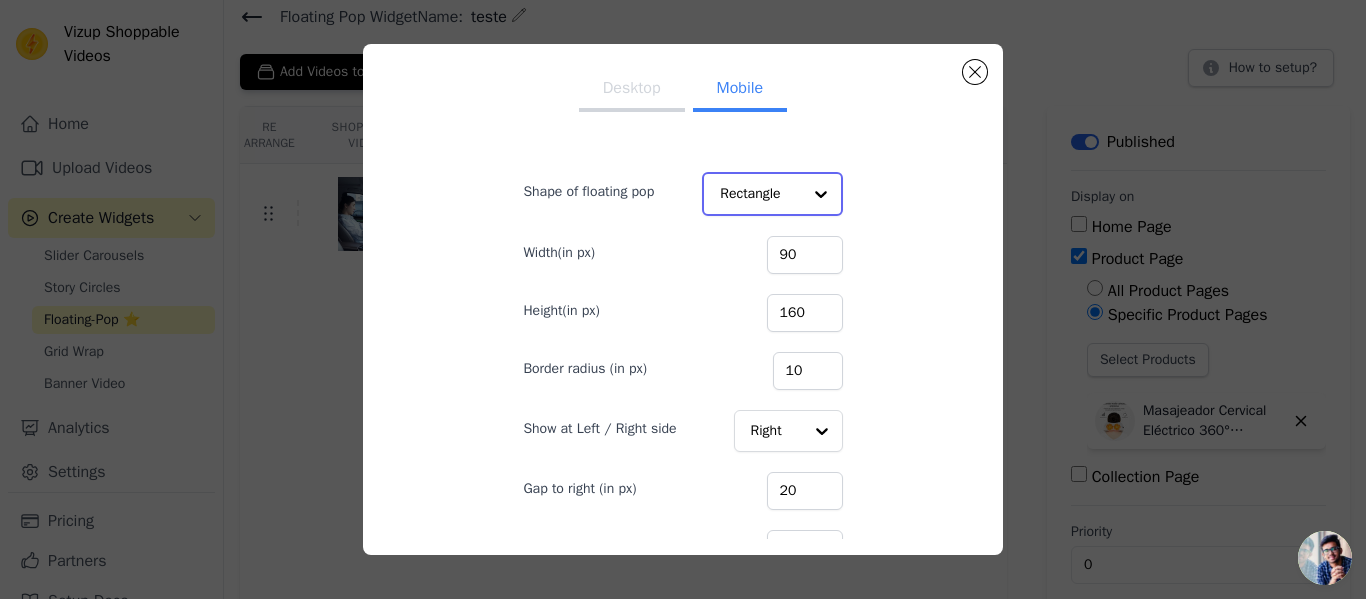 click at bounding box center (821, 194) 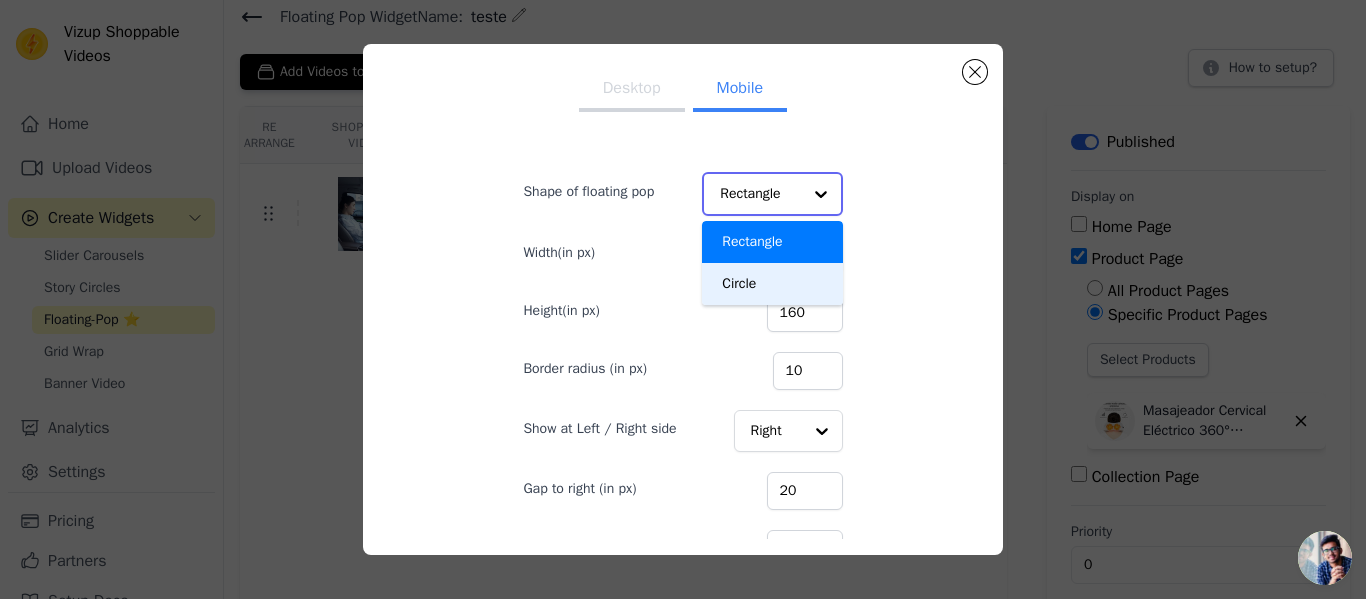click on "Circle" at bounding box center (772, 284) 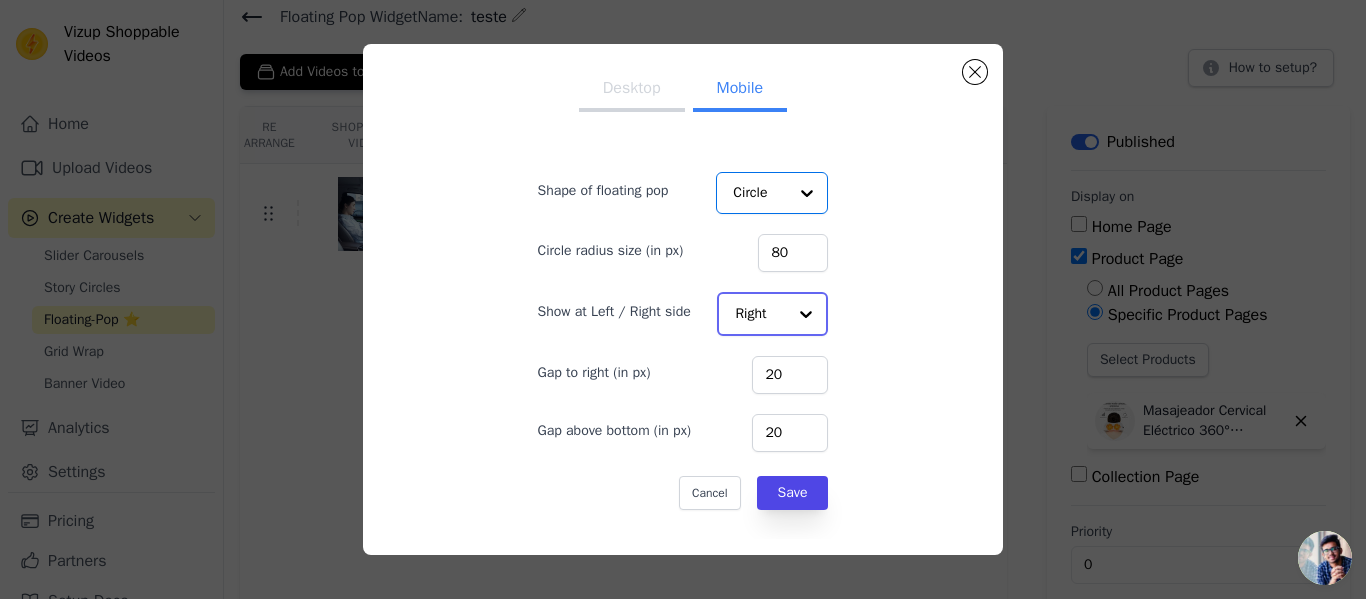 click at bounding box center [806, 314] 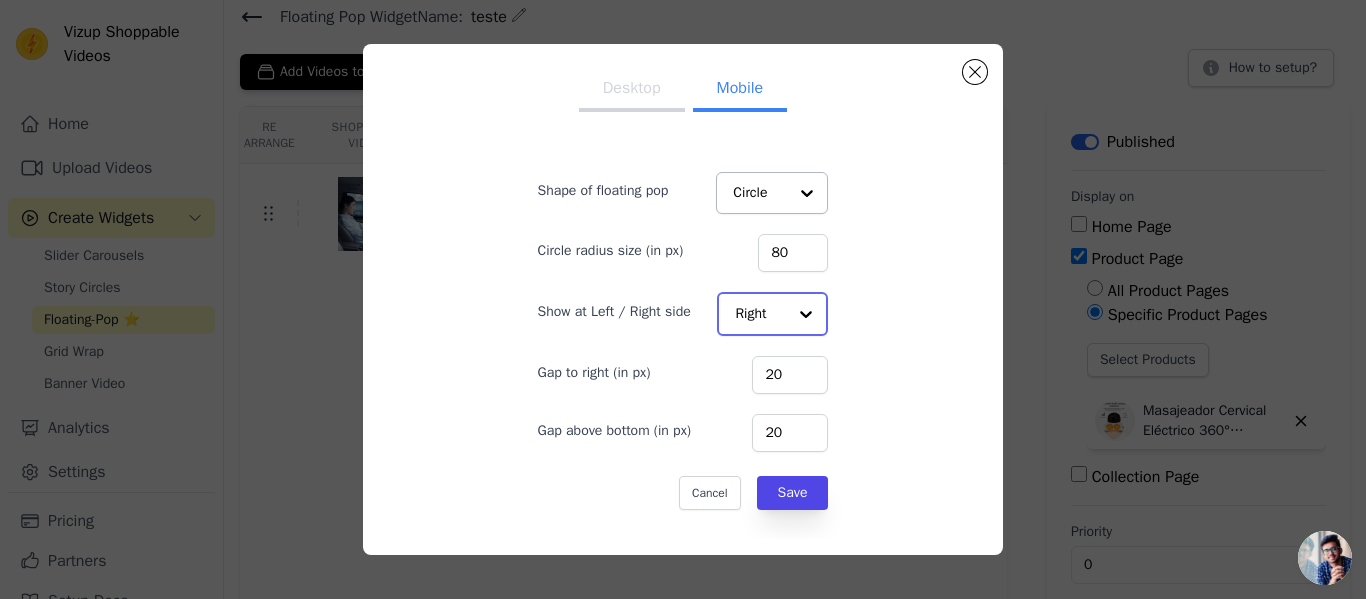 click at bounding box center [806, 314] 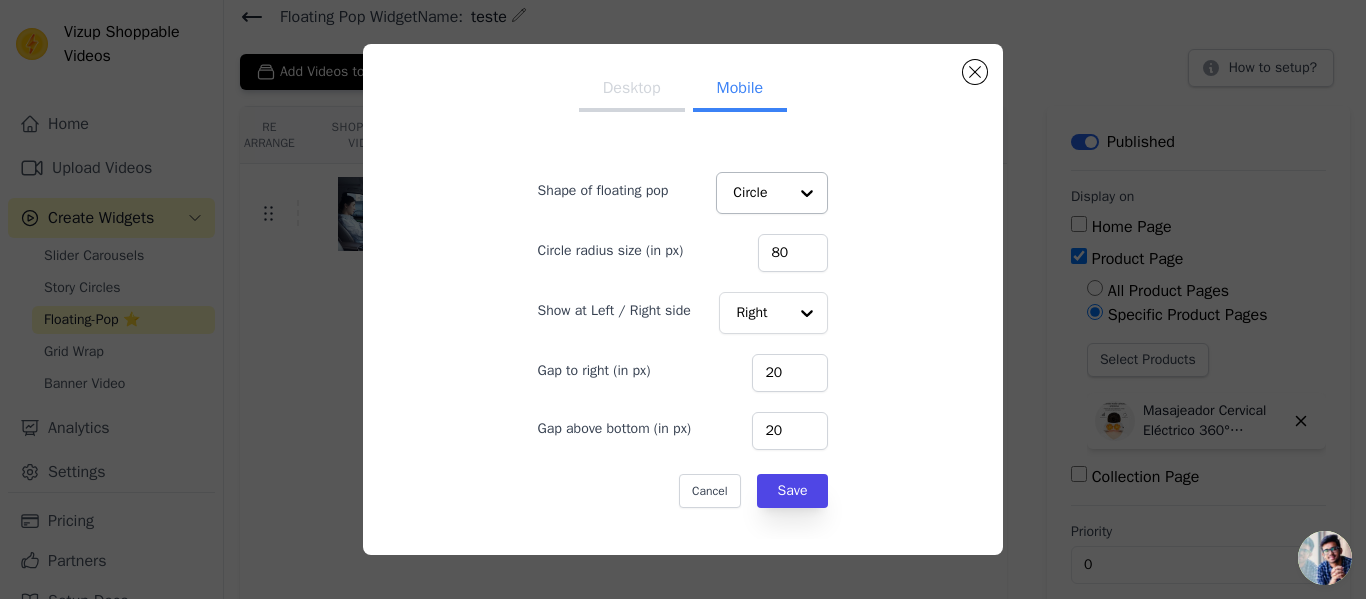 click on "Desktop Mobile   Shape of floating pop         Circle               Circle radius size (in px)   80   Show at Left / Right side         Right               Gap to right (in px)   20   Gap above bottom (in px)   20   Cancel     Save" at bounding box center (683, 299) 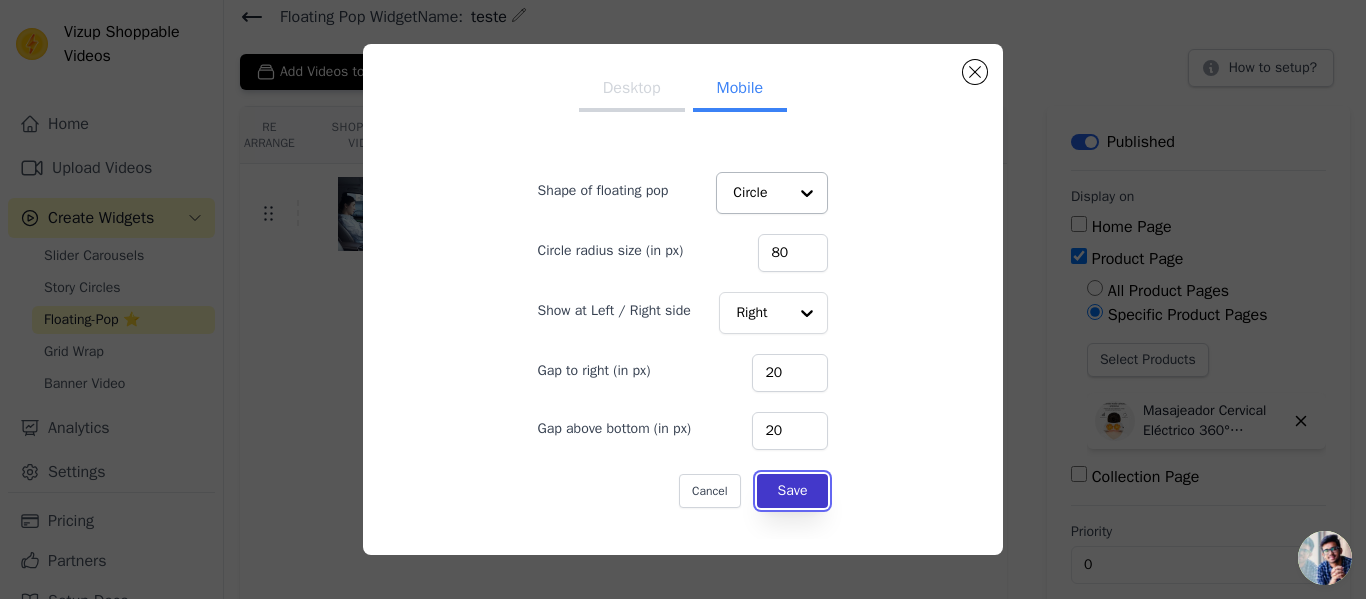 click on "Save" at bounding box center [793, 491] 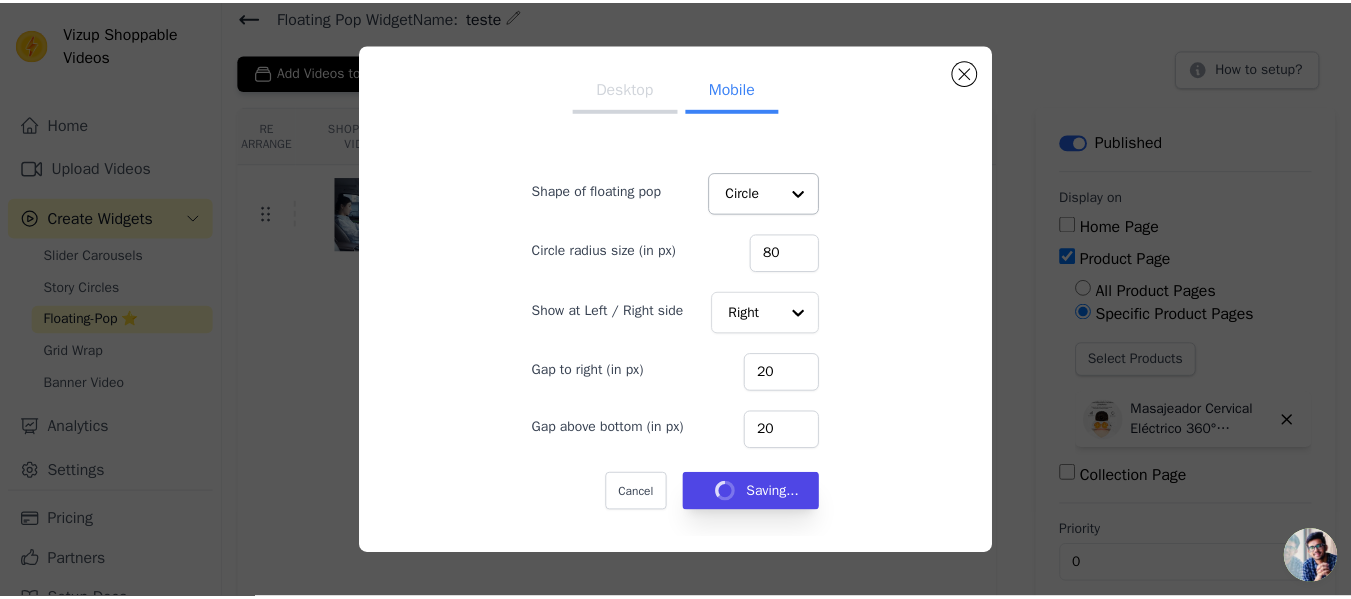 scroll, scrollTop: 101, scrollLeft: 0, axis: vertical 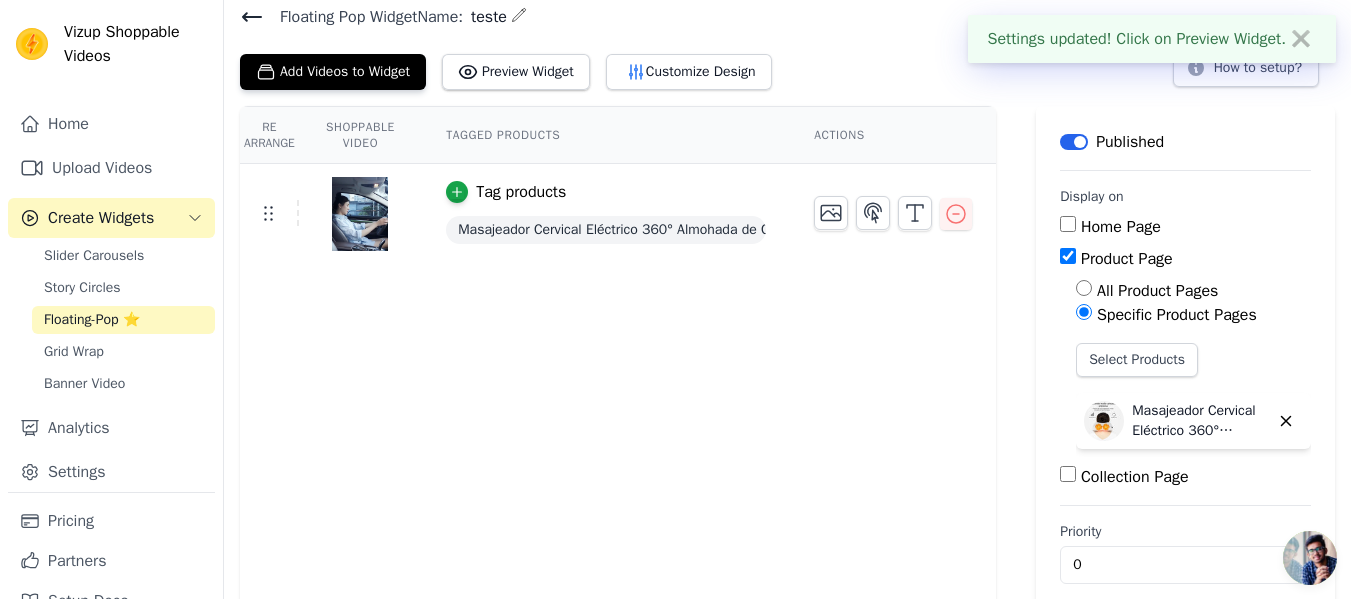 click on "Actions" at bounding box center (893, 135) 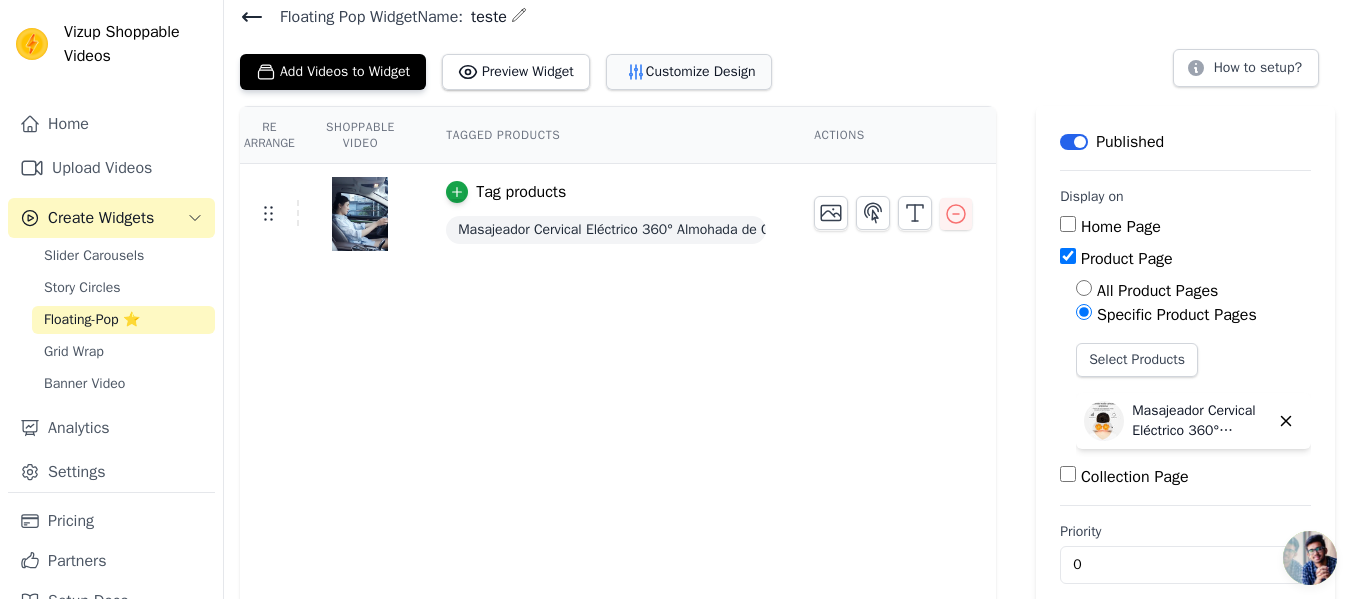 click on "Customize Design" at bounding box center [689, 72] 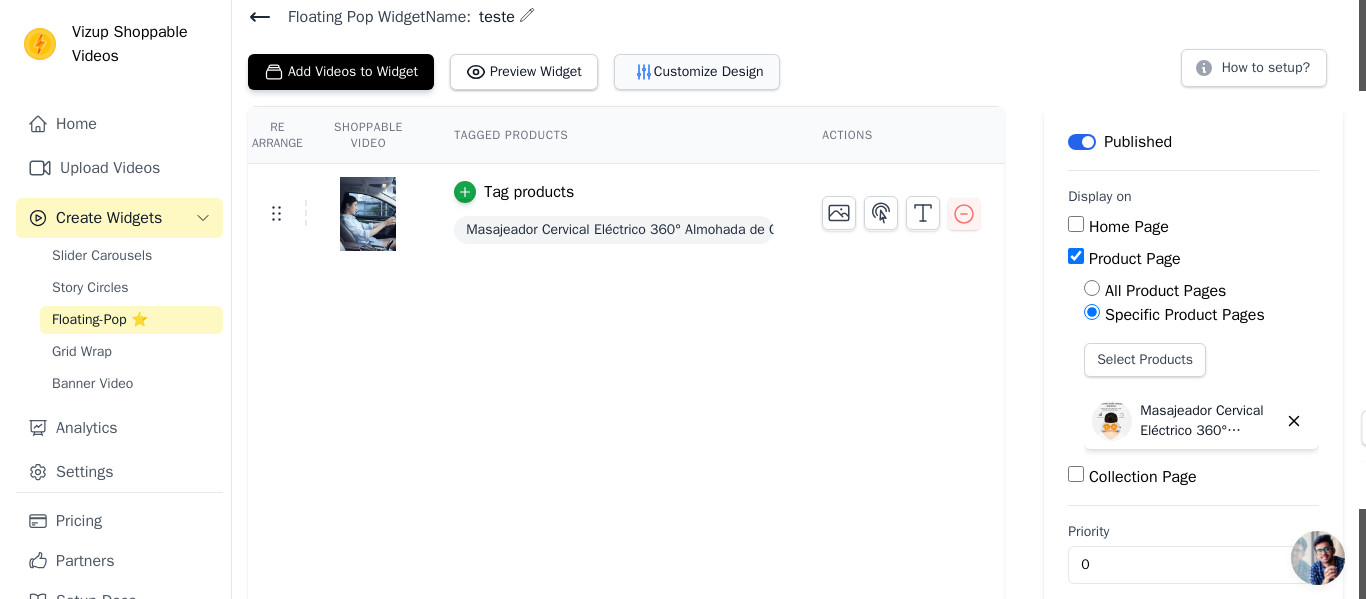 scroll, scrollTop: 0, scrollLeft: 0, axis: both 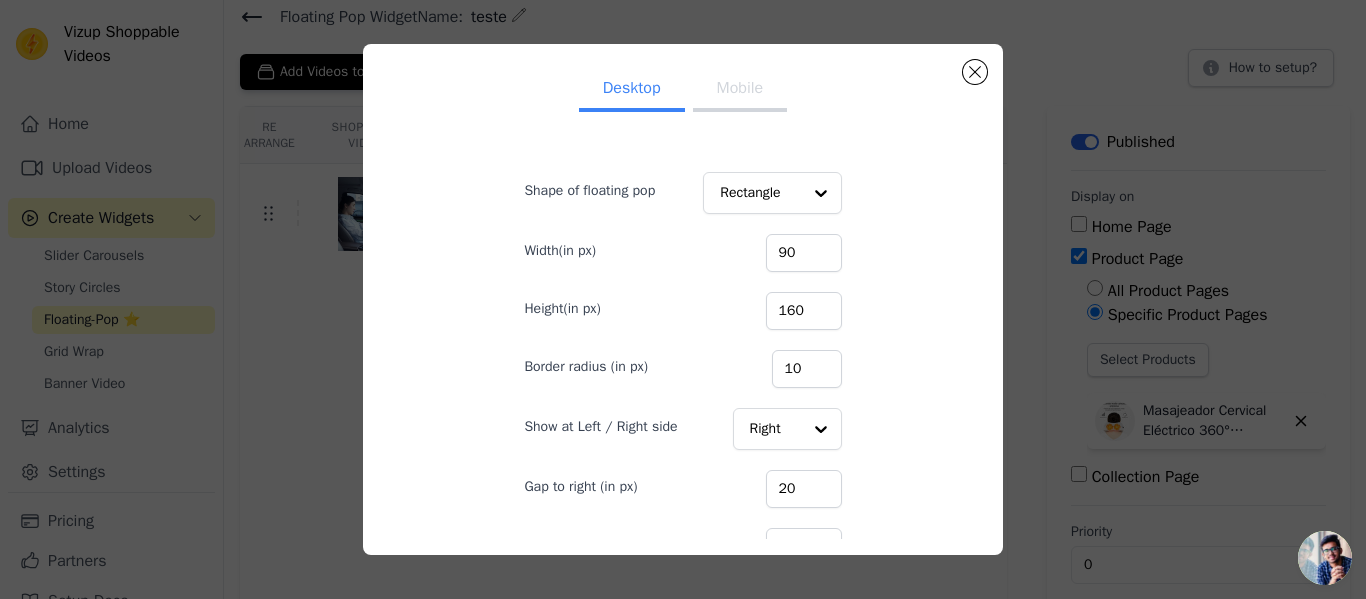 click on "Mobile" at bounding box center [740, 90] 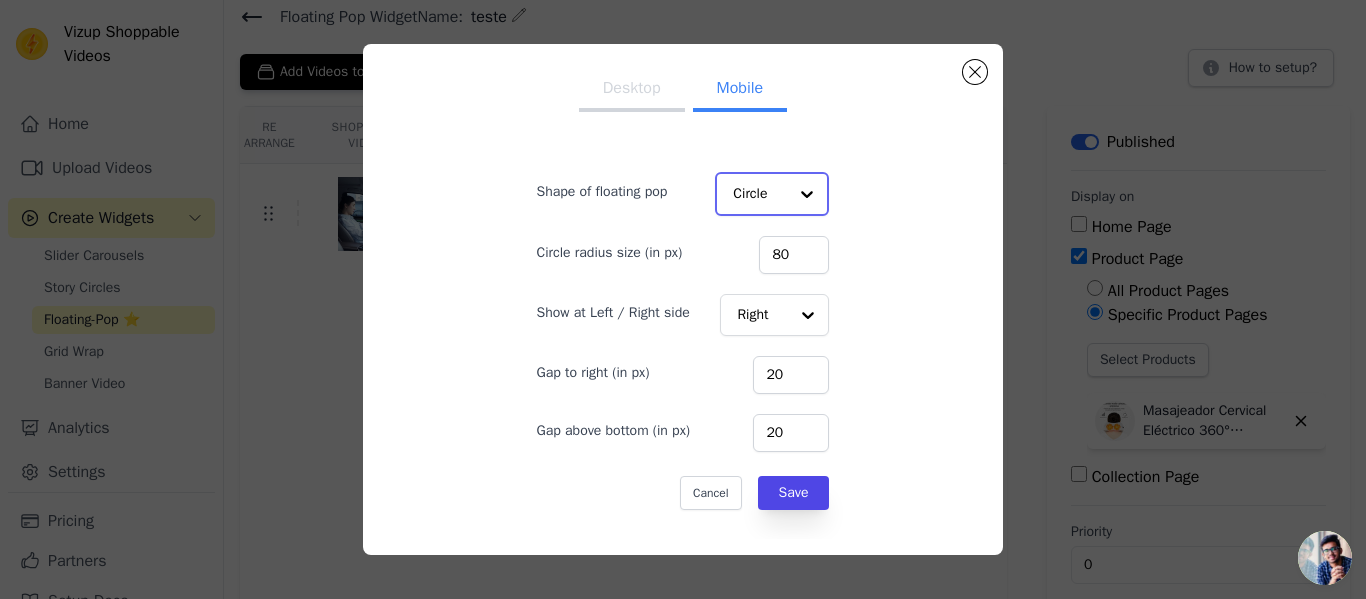 click at bounding box center (807, 194) 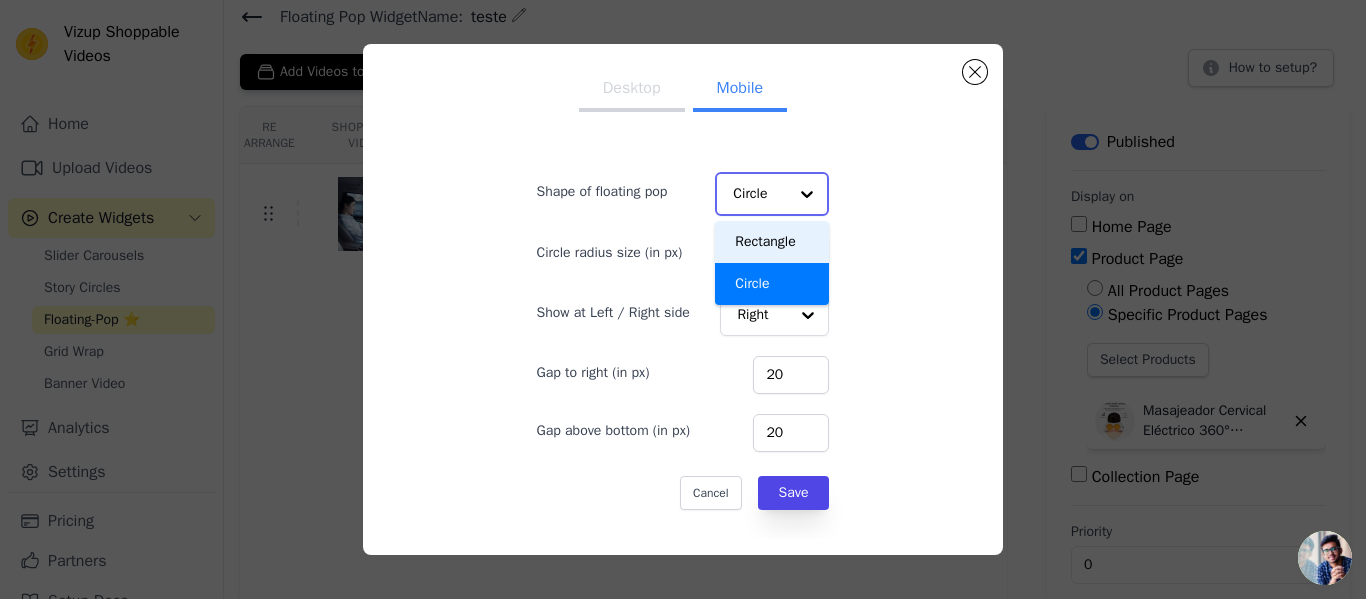 click on "Rectangle" at bounding box center (772, 242) 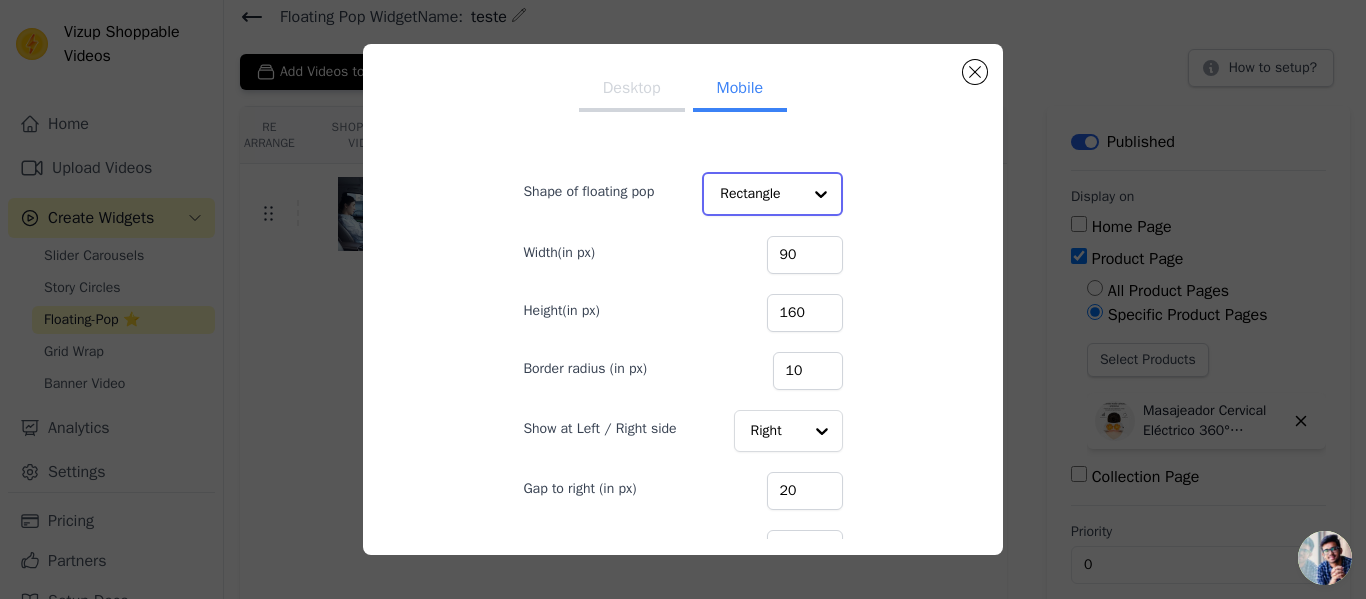 click at bounding box center [821, 194] 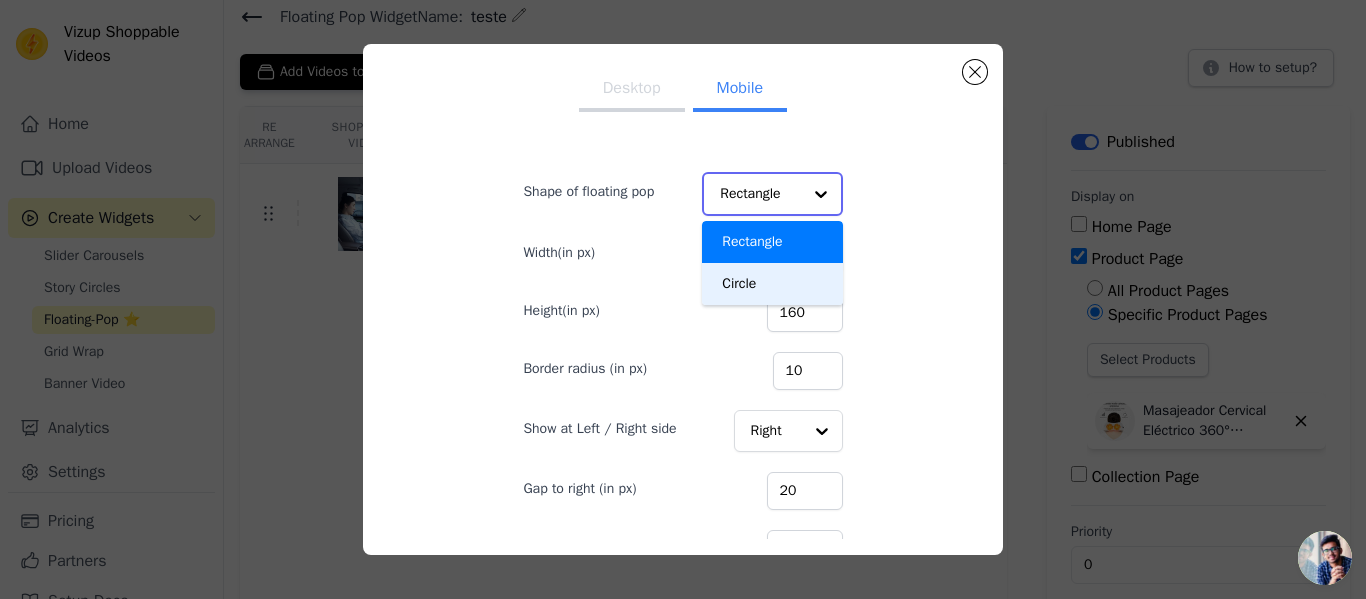 click on "Circle" at bounding box center (772, 284) 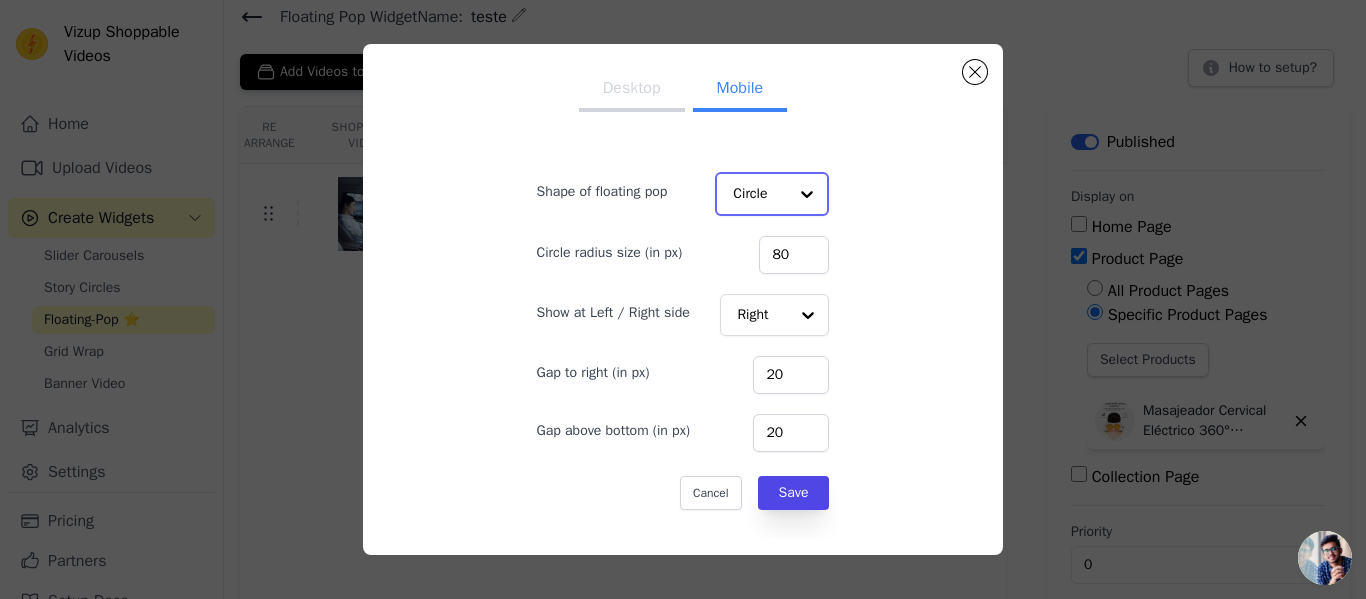 click on "Shape of floating pop" 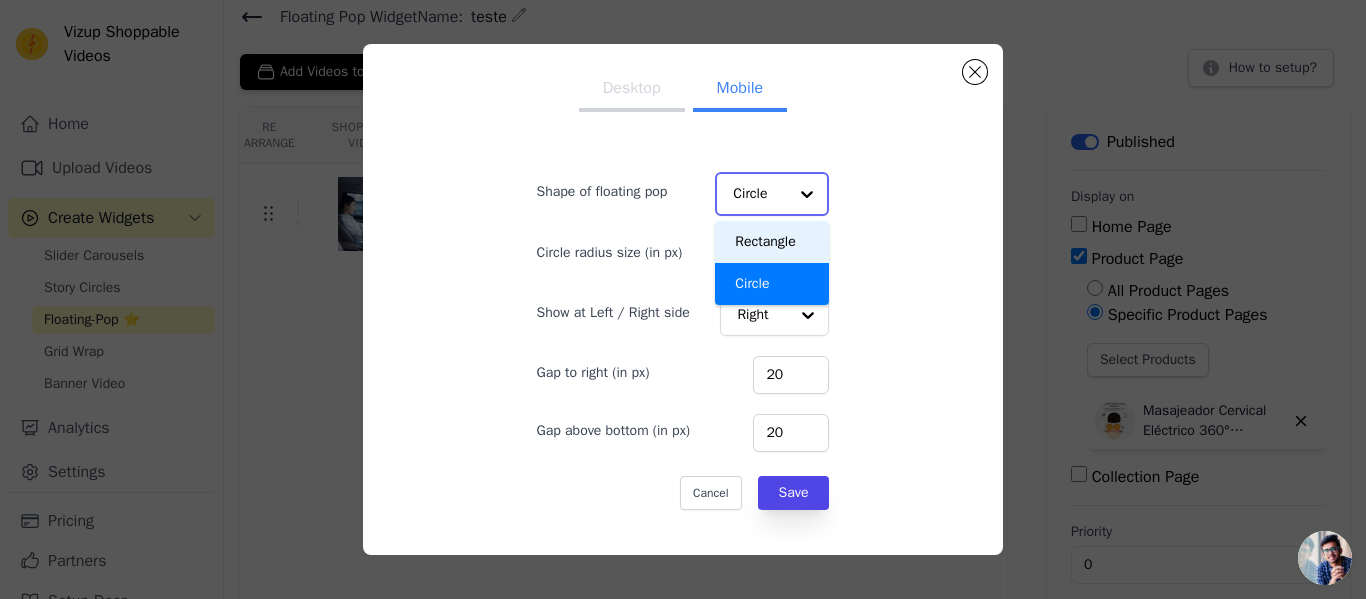 click on "Rectangle" at bounding box center (772, 242) 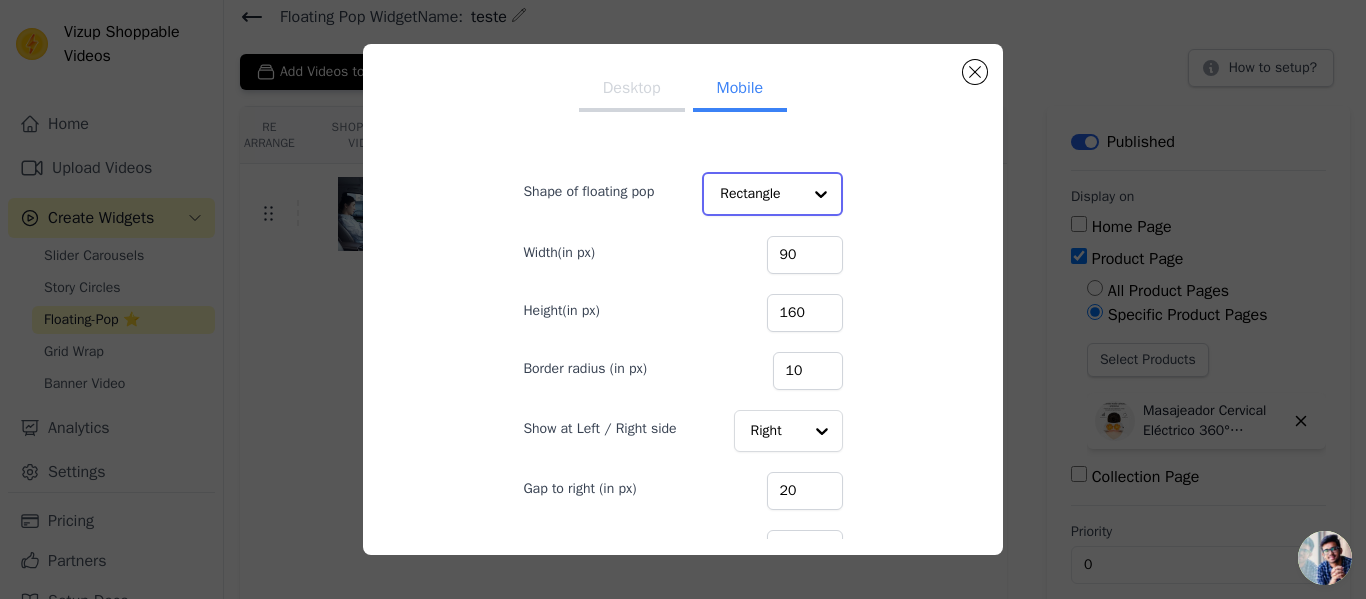 click on "Shape of floating pop" 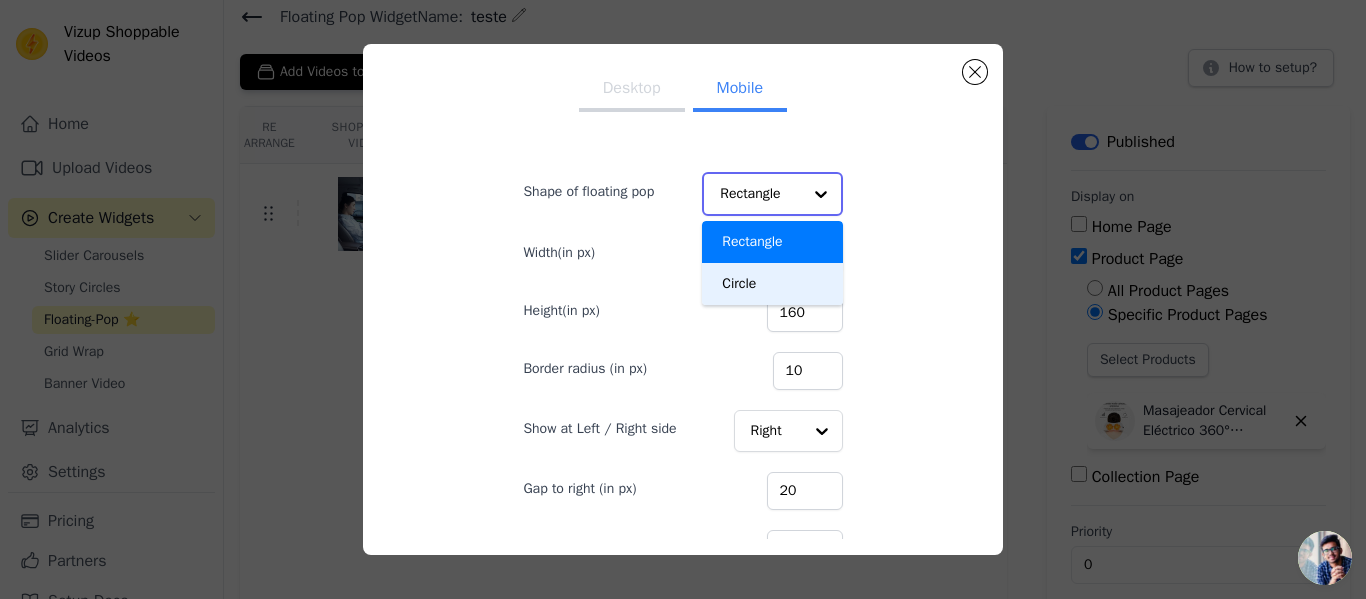 click on "Circle" at bounding box center [772, 284] 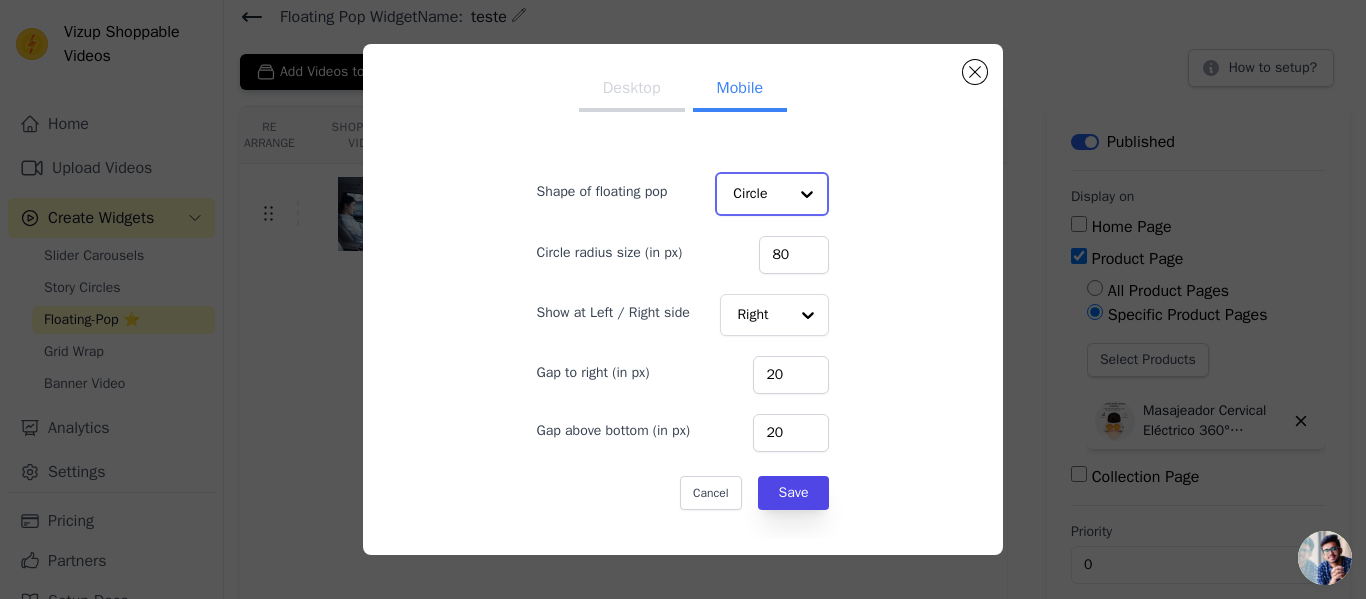 click on "Shape of floating pop" 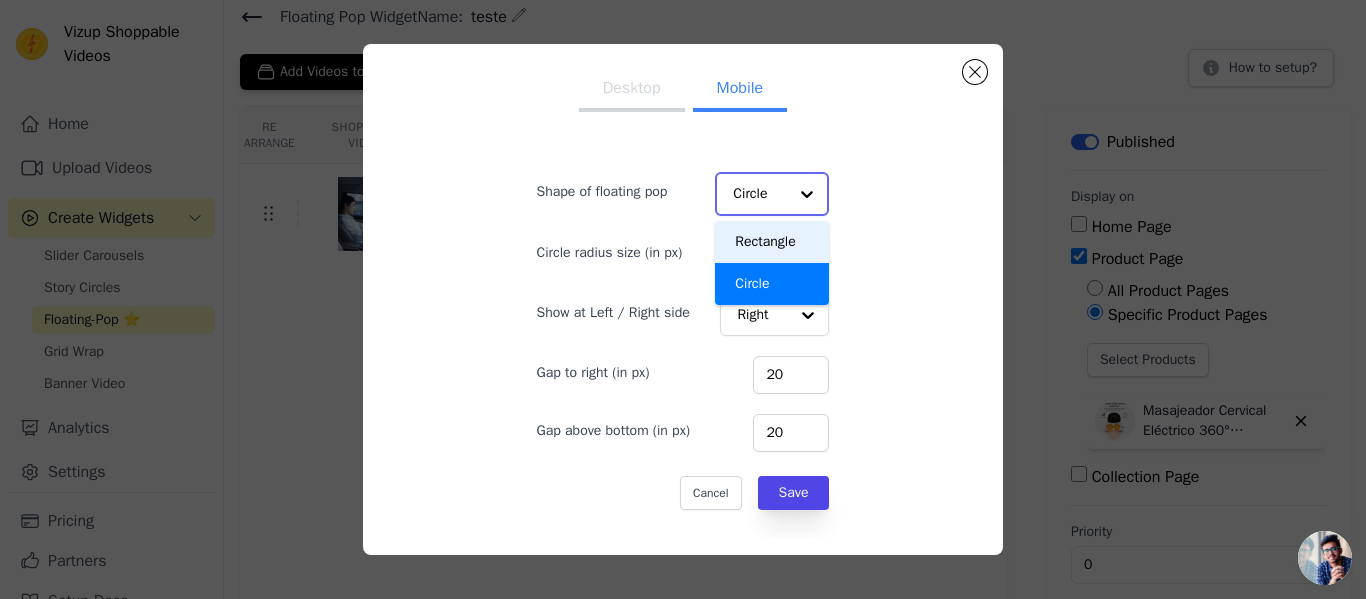click on "Rectangle" at bounding box center [772, 242] 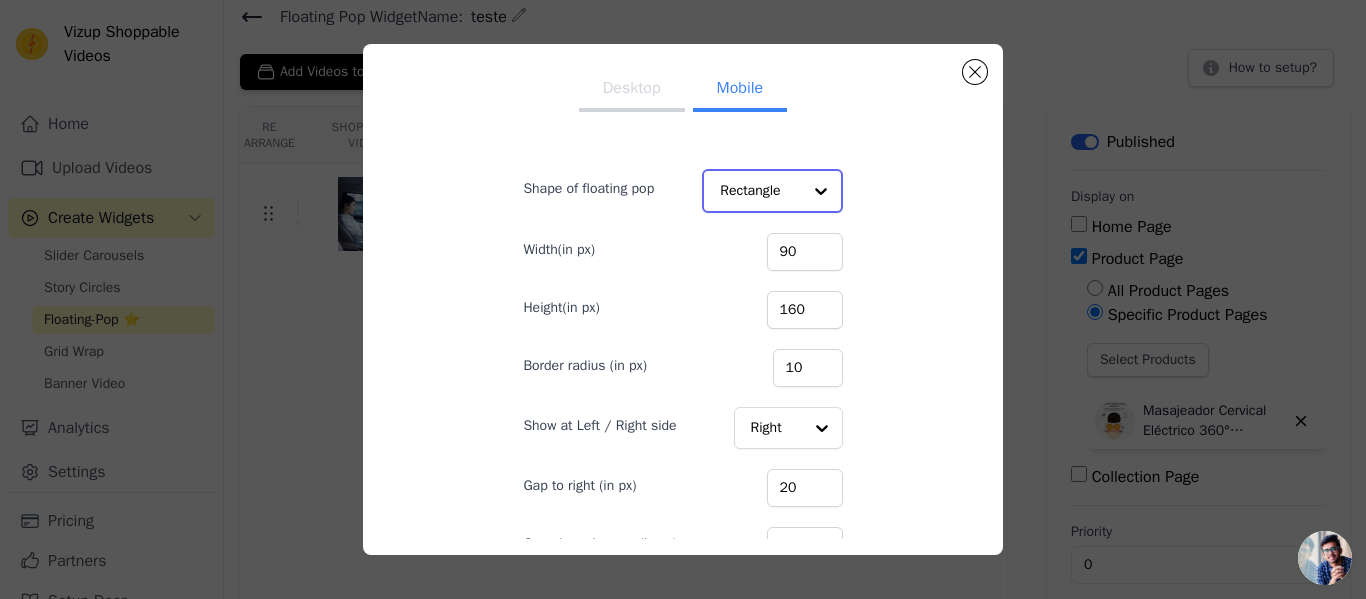 scroll, scrollTop: 0, scrollLeft: 0, axis: both 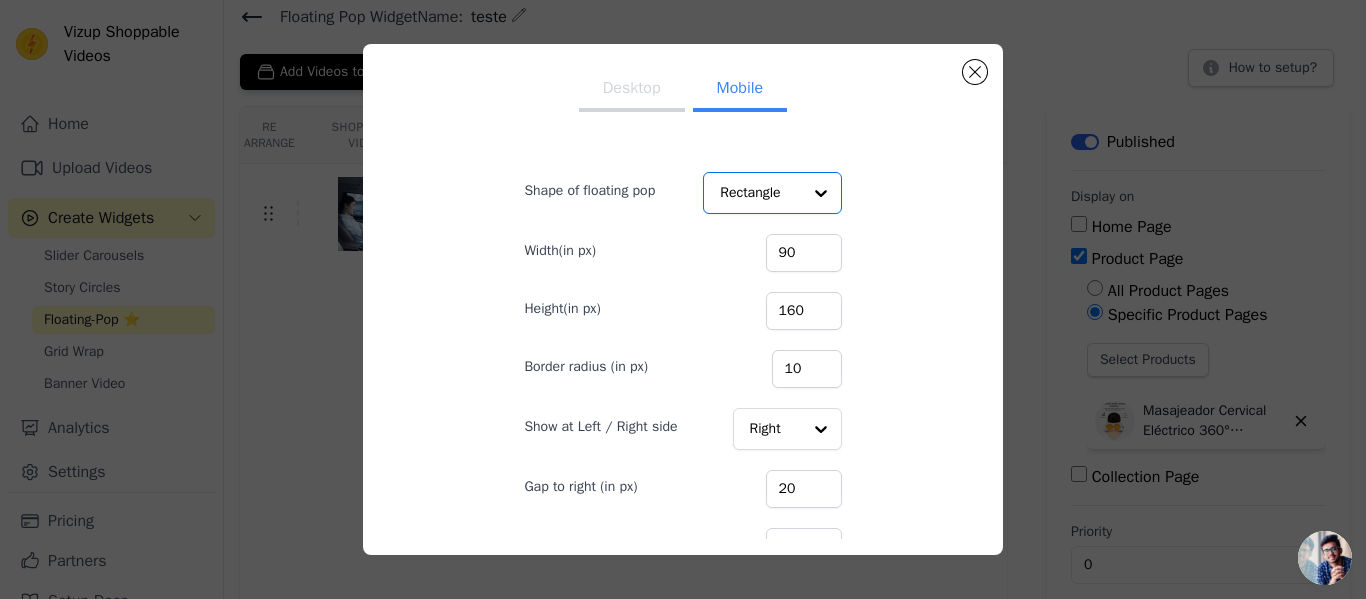 click on "Shape of floating pop     Option Rectangle, selected.   Select is focused, type to refine list, press down to open the menu.     Rectangle               Width(in px)   90   Height(in px)   160   Border radius (in px)   10   Show at Left / Right side         Right               Gap to right (in px)   20   Gap above bottom (in px)   20   Cancel     Save" at bounding box center (682, 388) 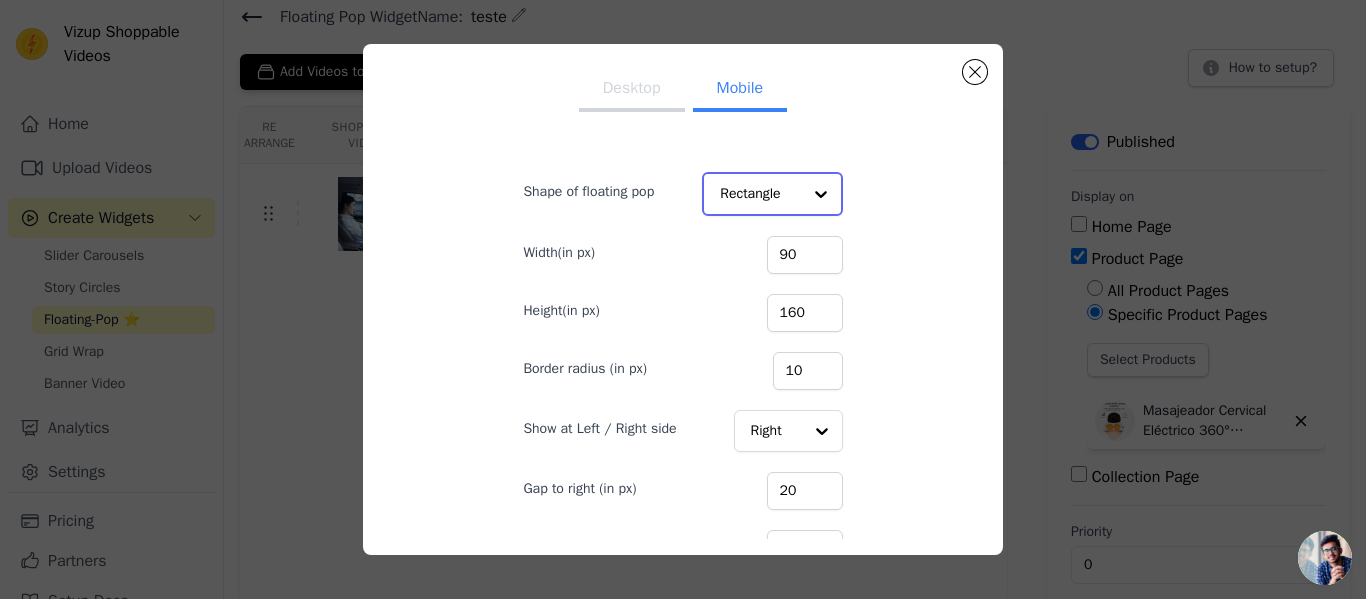 click on "Shape of floating pop" 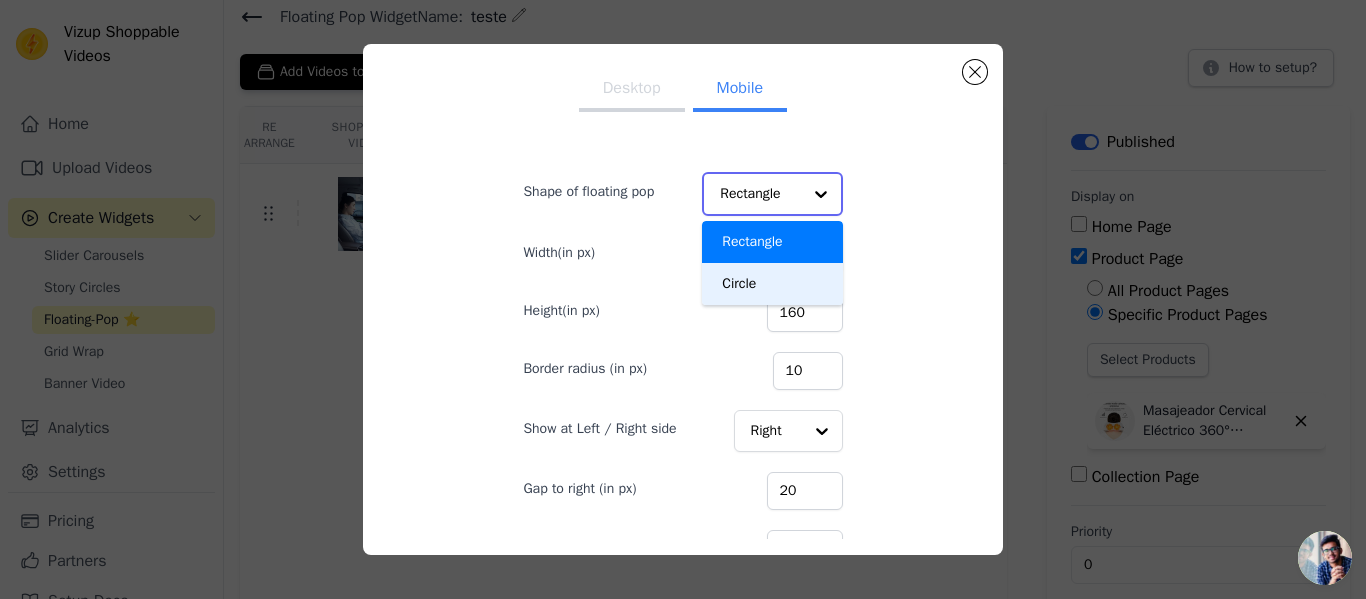 click on "Circle" at bounding box center [772, 284] 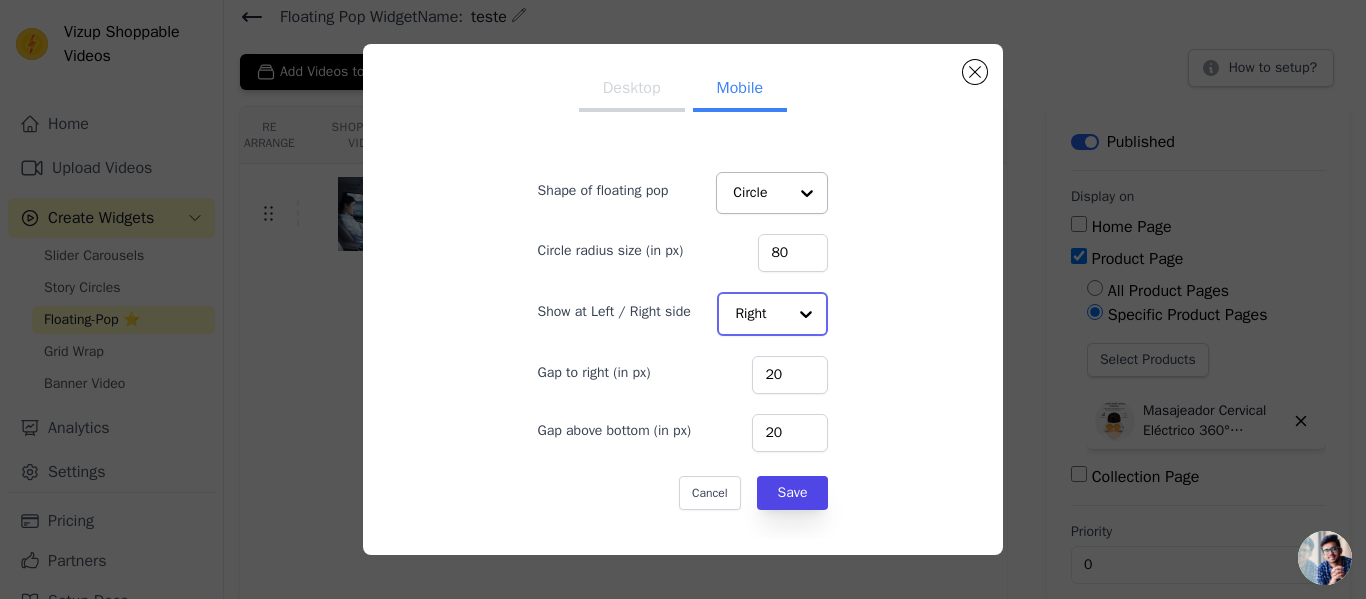 click at bounding box center (806, 314) 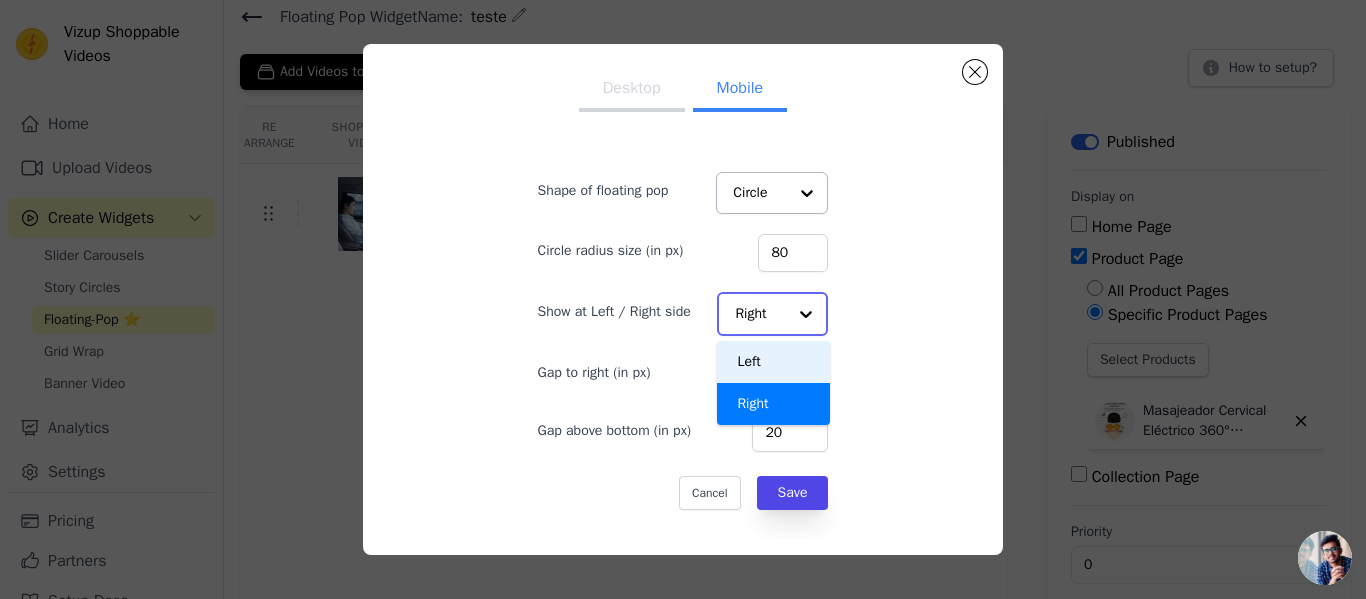 click on "Left" at bounding box center (773, 362) 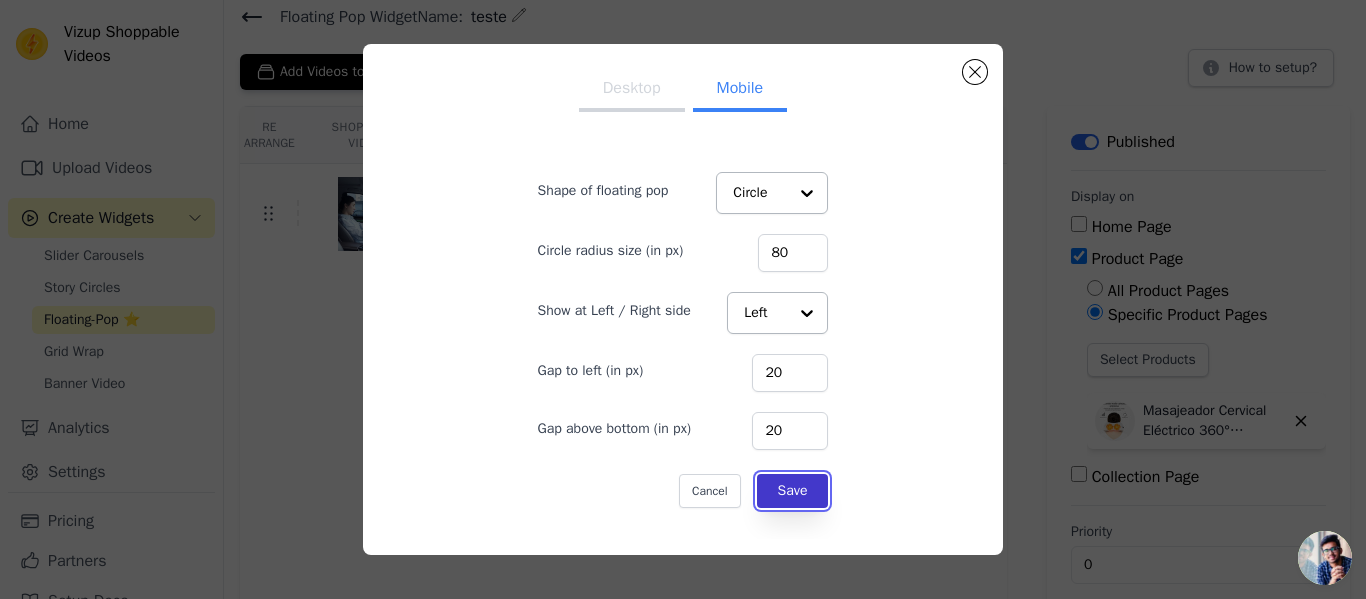 click on "Save" at bounding box center (793, 491) 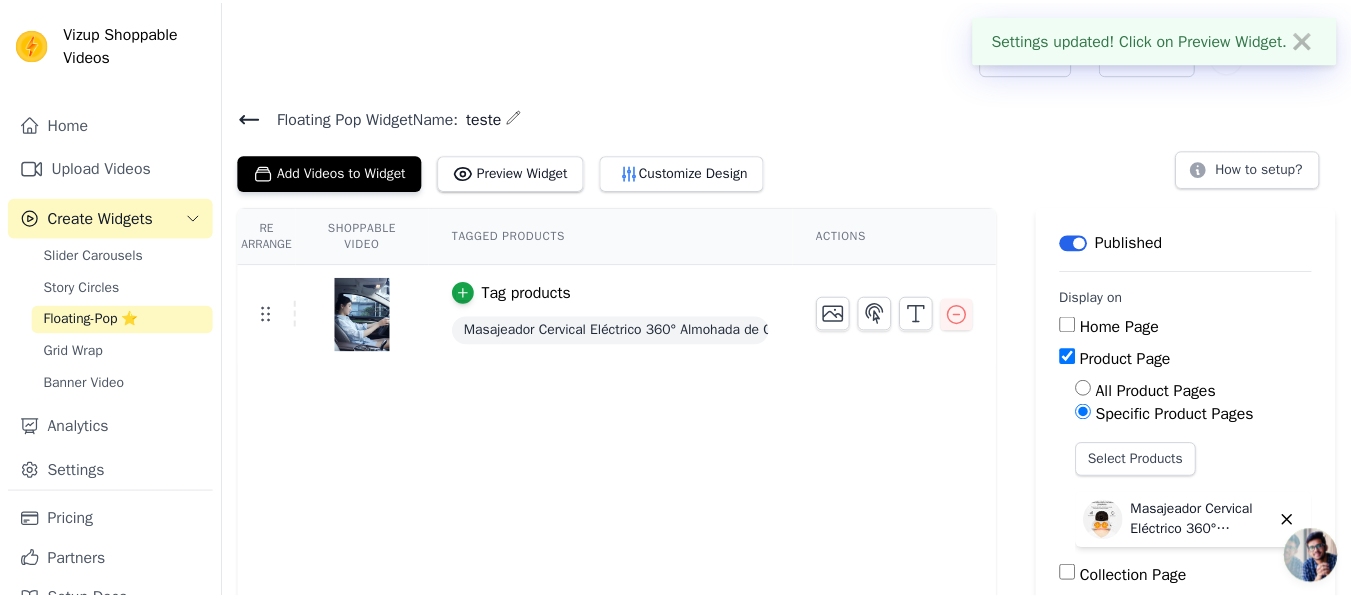 scroll, scrollTop: 101, scrollLeft: 0, axis: vertical 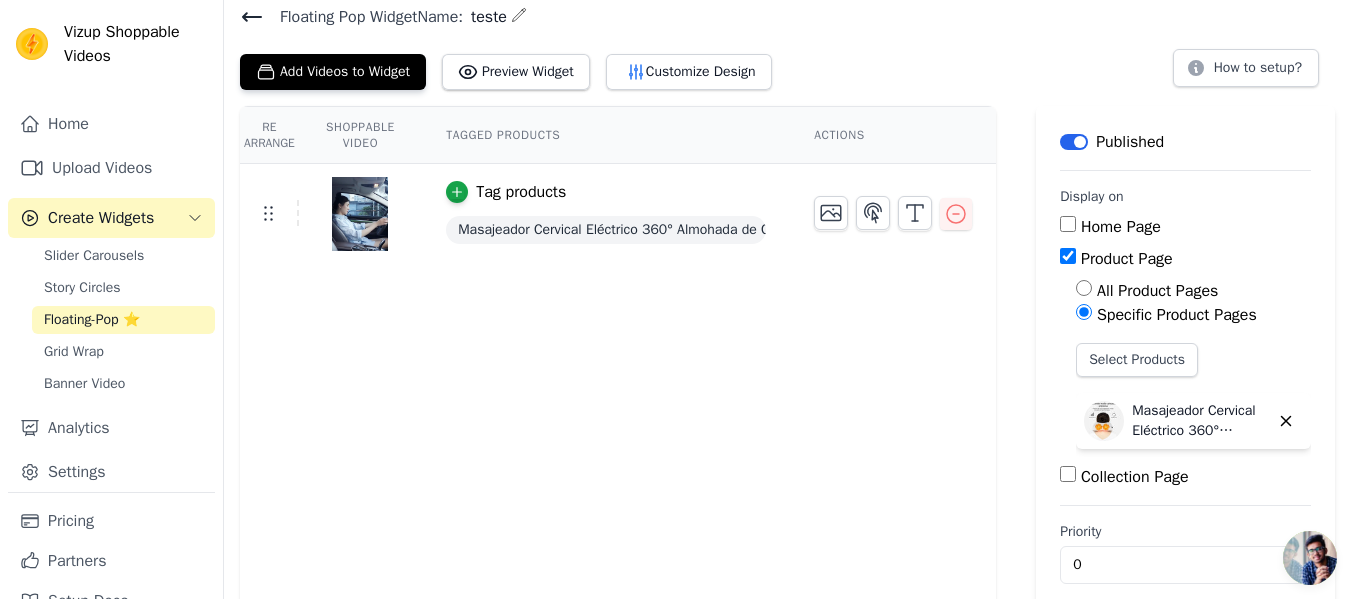 click on "Priority" at bounding box center (1185, 532) 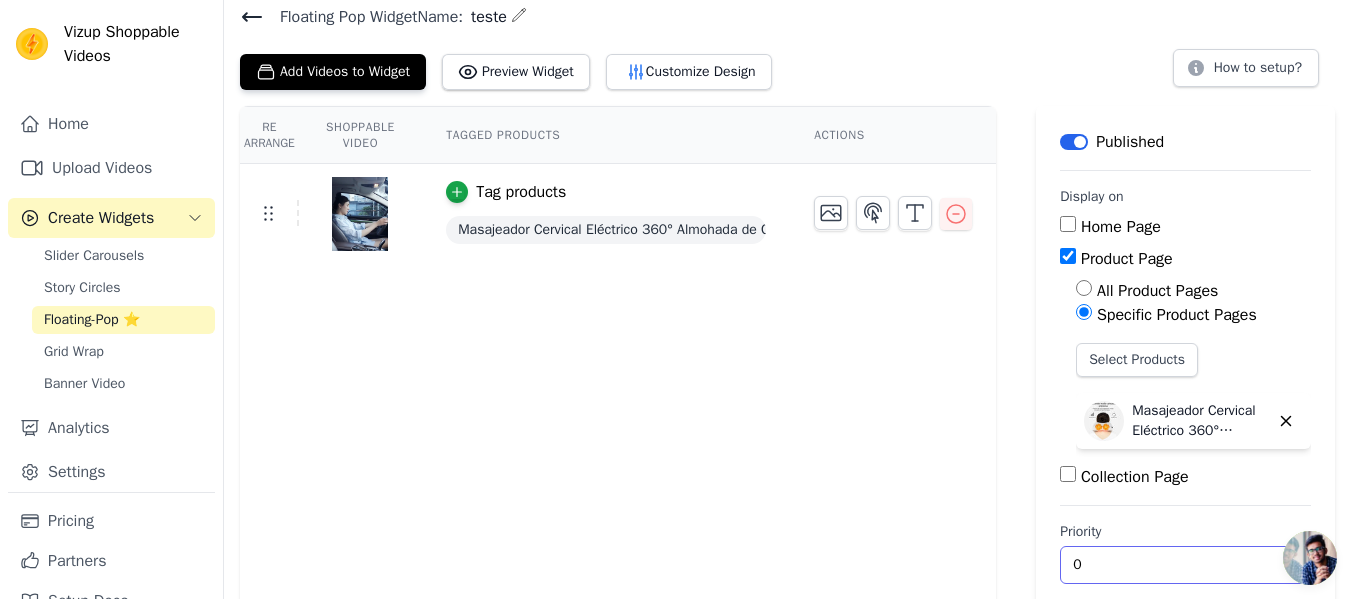 click on "0" at bounding box center [1185, 565] 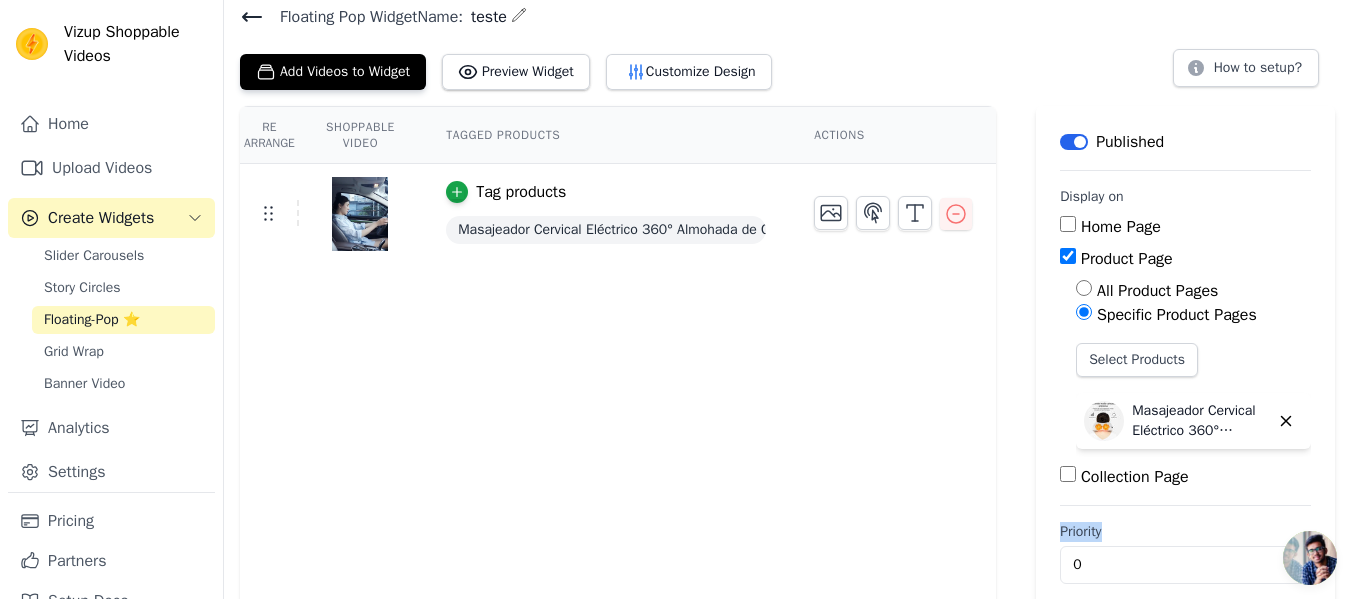 click on "Priority" at bounding box center [1185, 532] 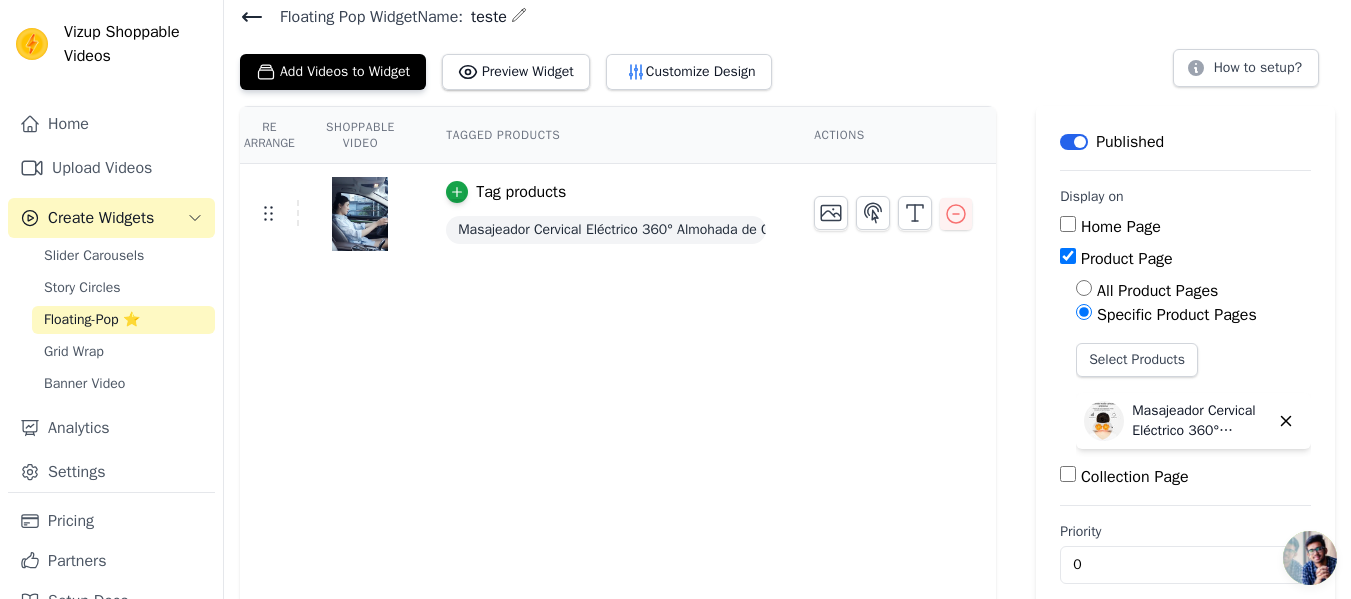 click on "Priority   0" at bounding box center (1185, 553) 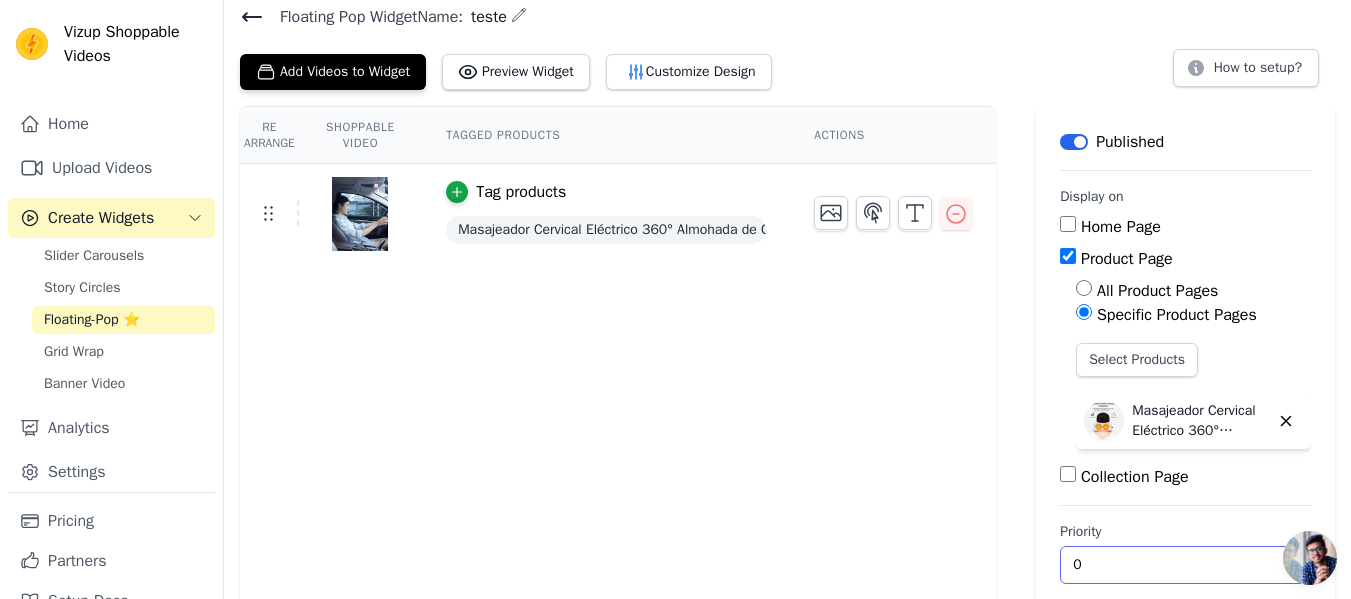 click on "0" at bounding box center (1185, 565) 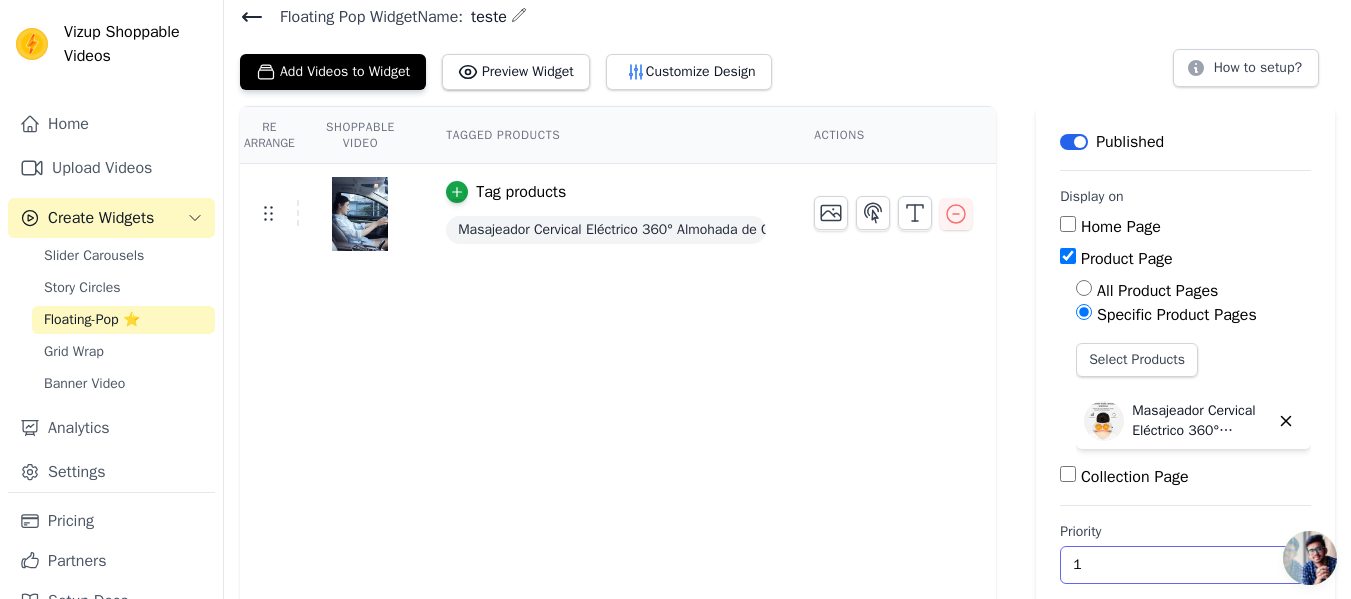 type on "1" 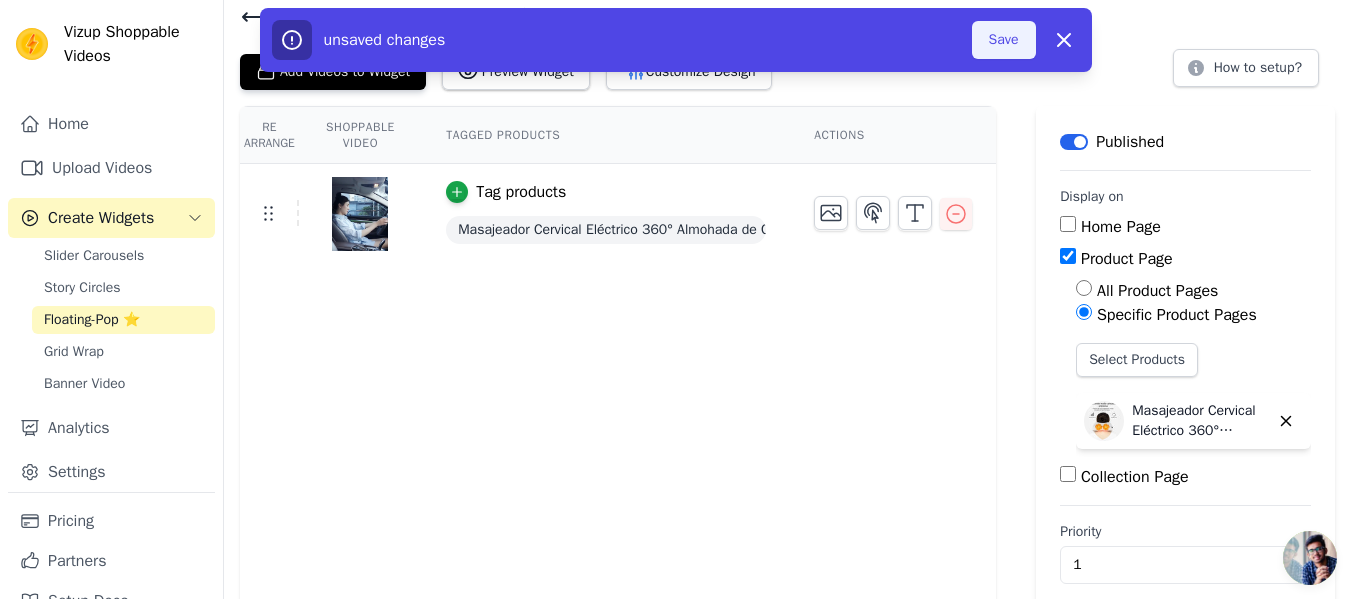 click on "Save" at bounding box center [1004, 40] 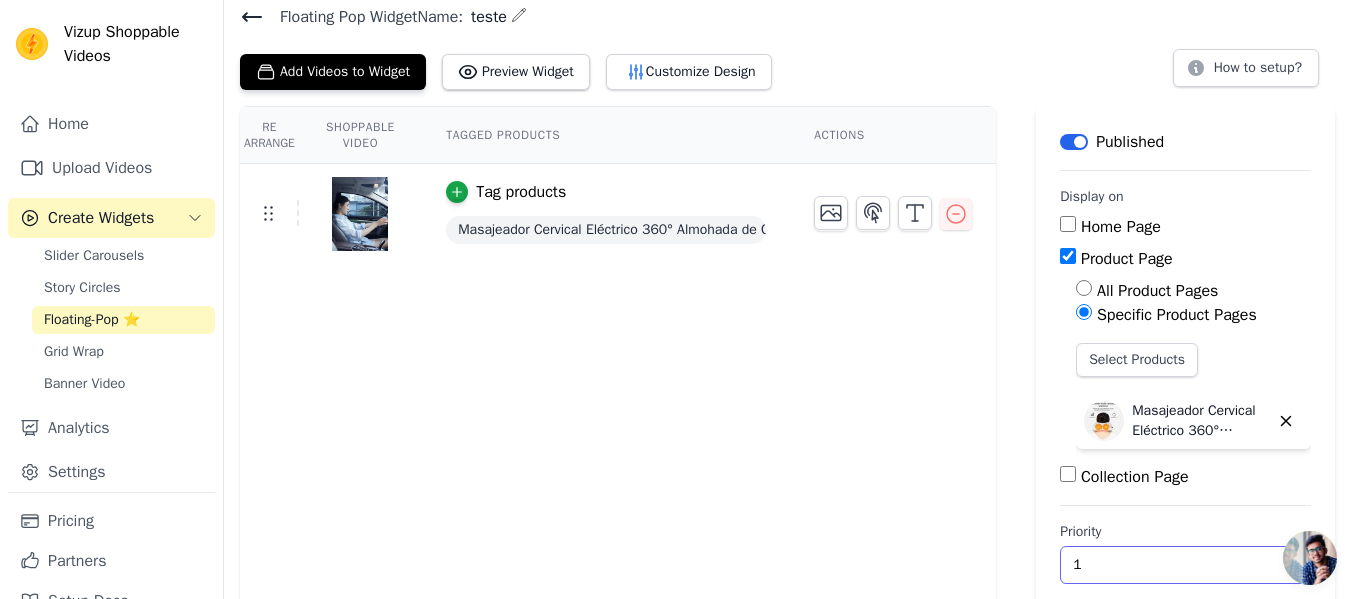 click on "1" at bounding box center [1185, 565] 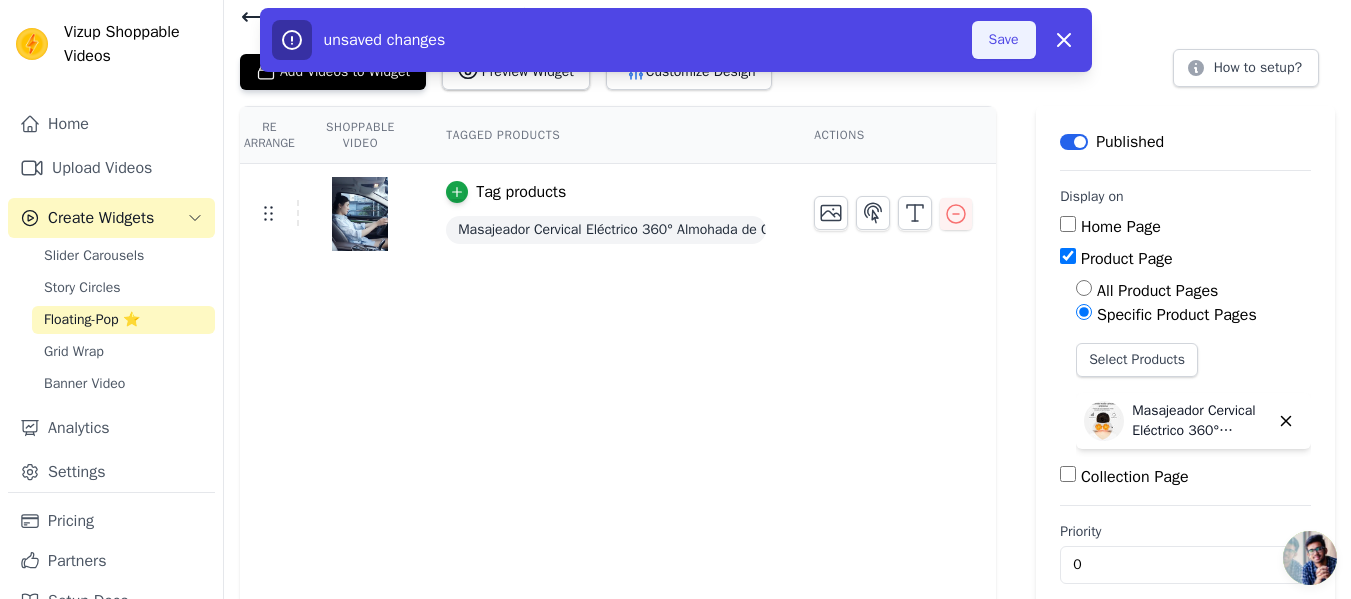 click on "Save" at bounding box center [1004, 40] 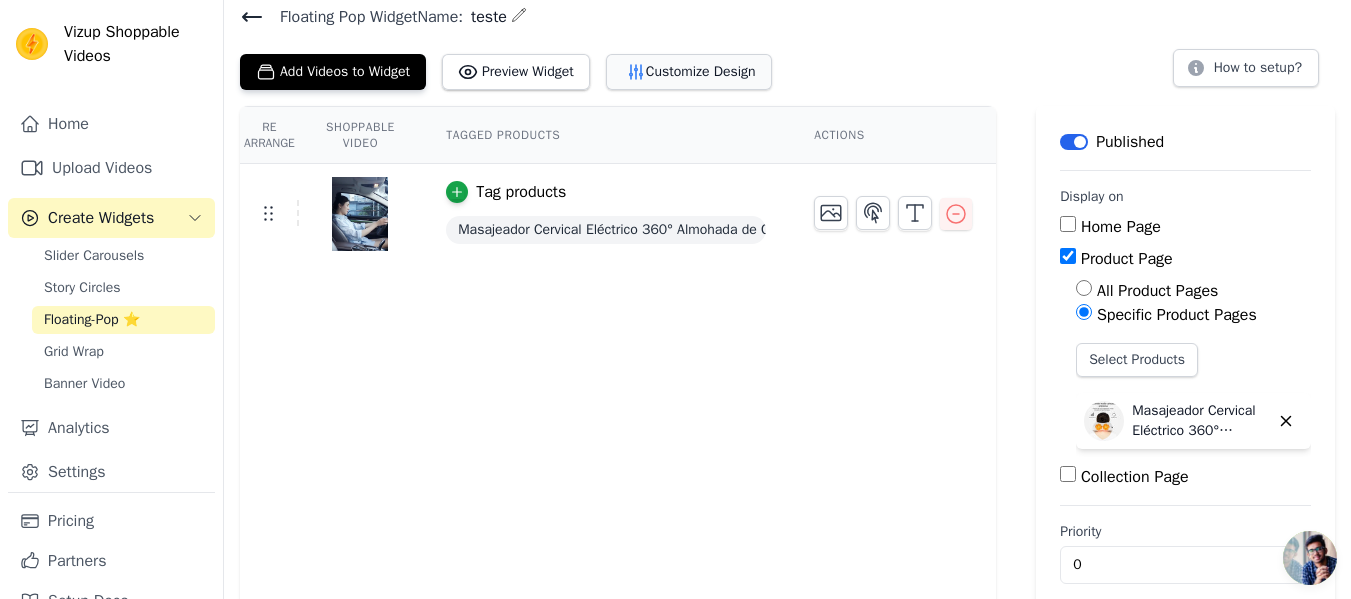 click on "Customize Design" at bounding box center (689, 72) 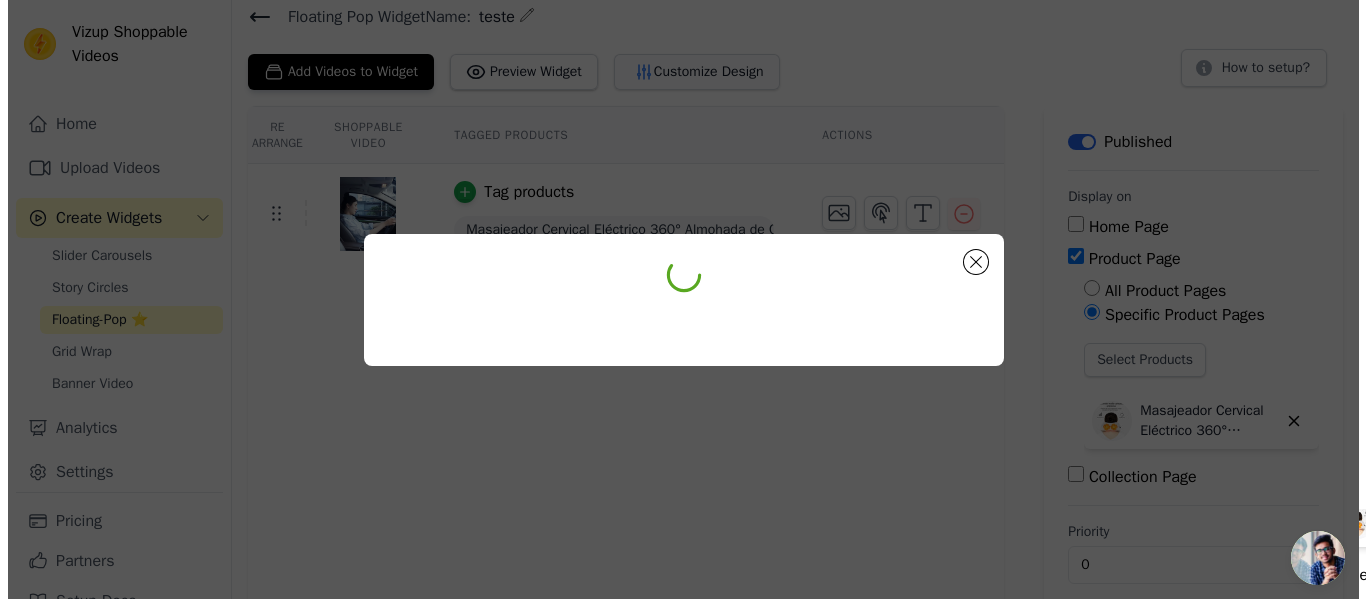 scroll, scrollTop: 0, scrollLeft: 0, axis: both 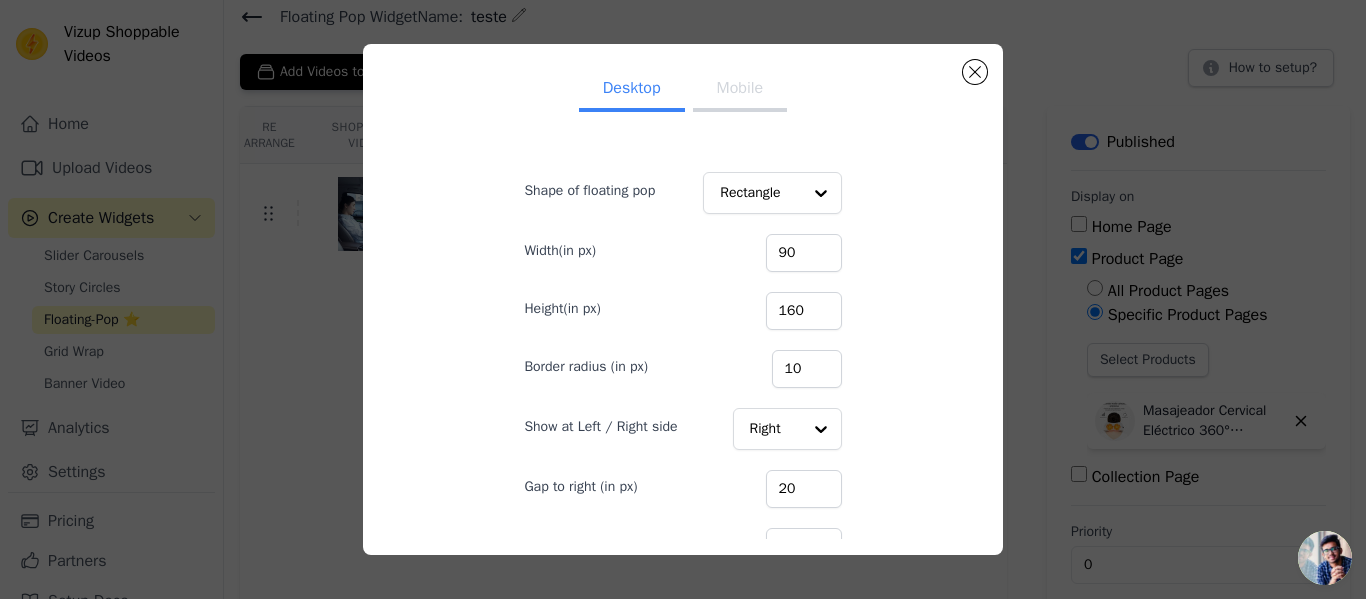click on "Mobile" at bounding box center (740, 90) 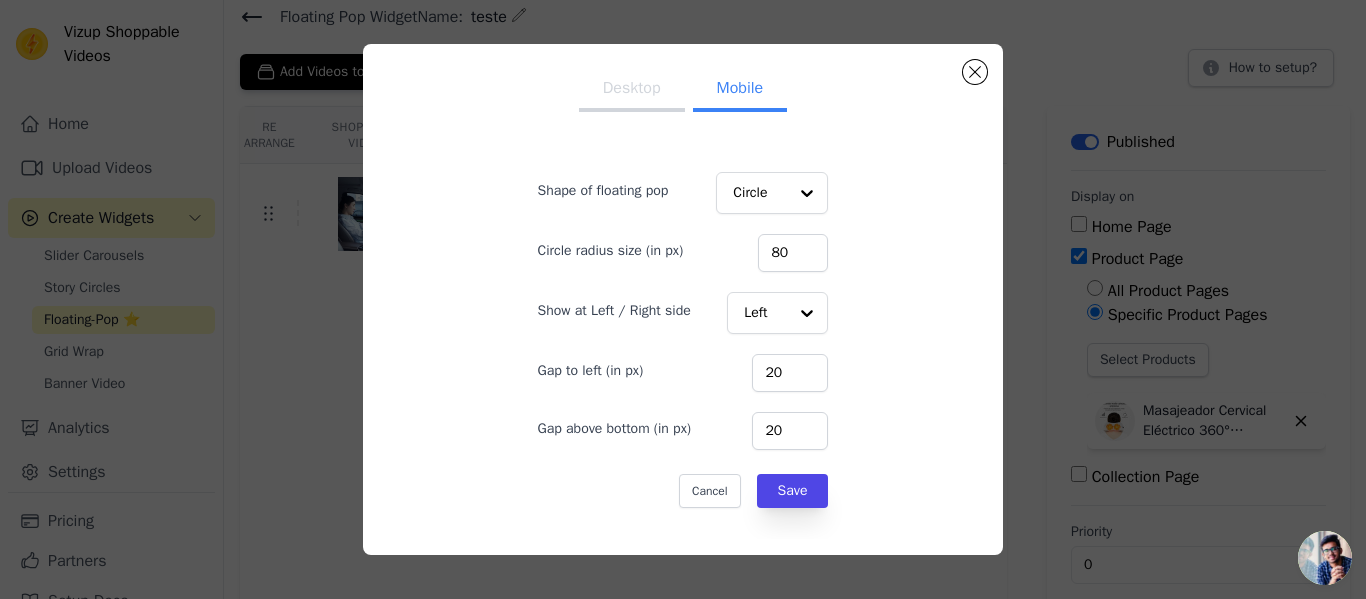 click on "Desktop" at bounding box center [632, 90] 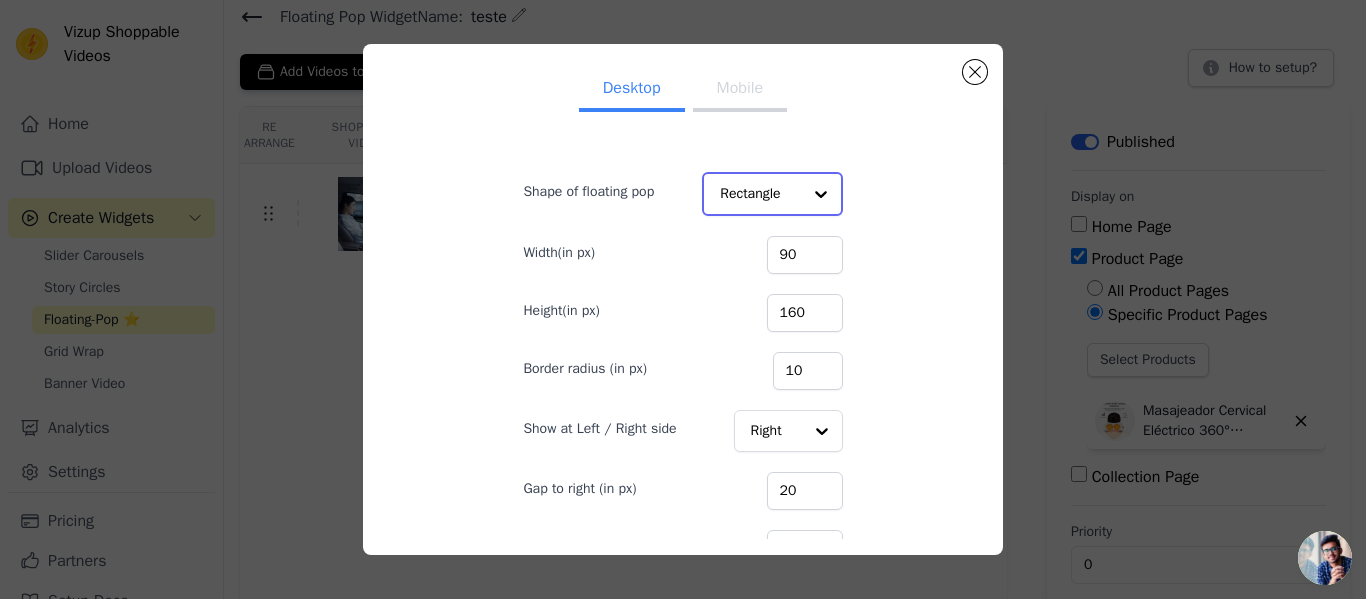 click on "Shape of floating pop" 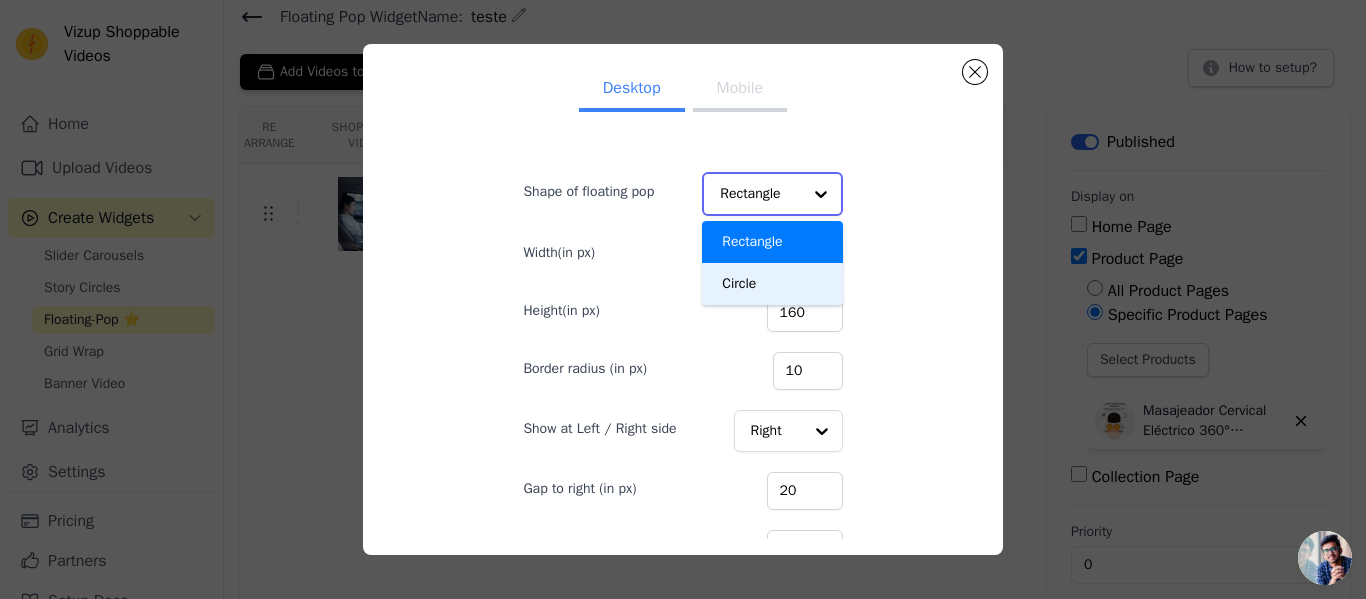 click on "Circle" at bounding box center [772, 284] 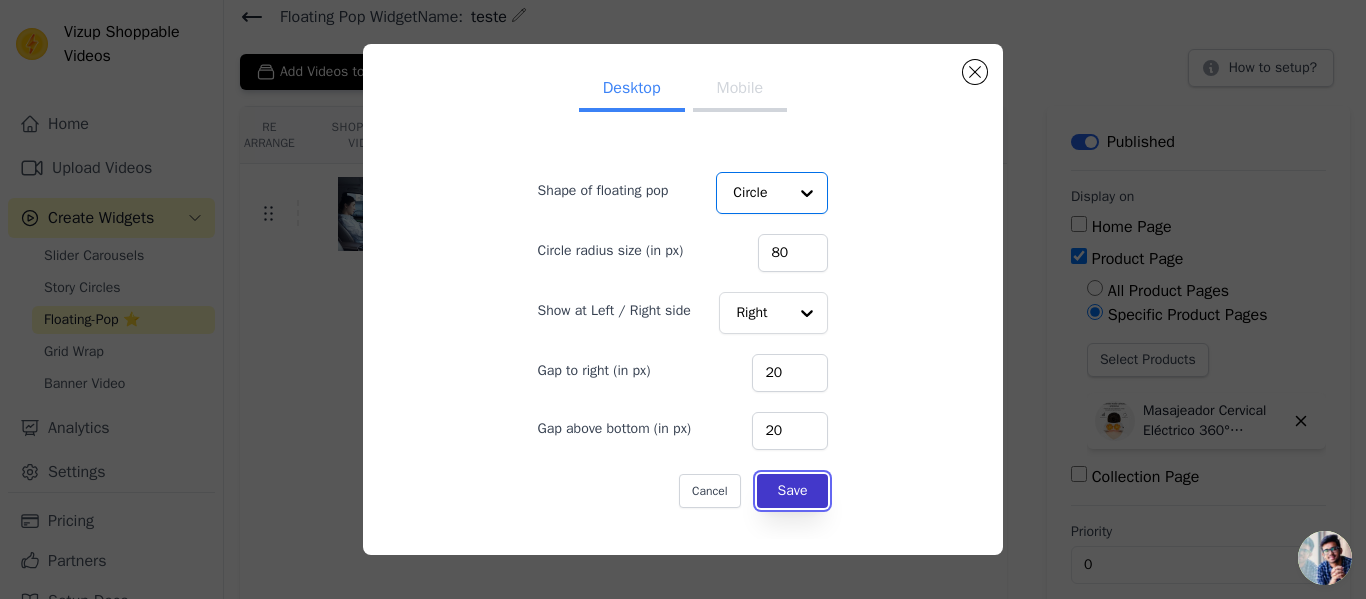click on "Save" at bounding box center [793, 491] 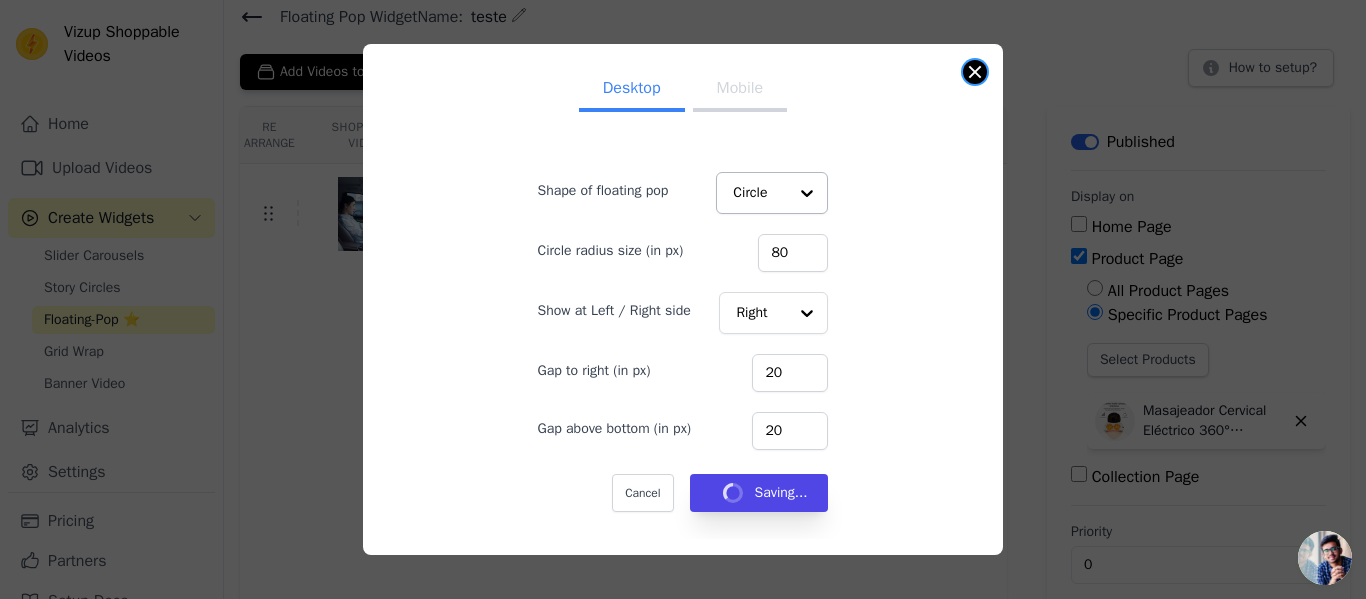 click at bounding box center [975, 72] 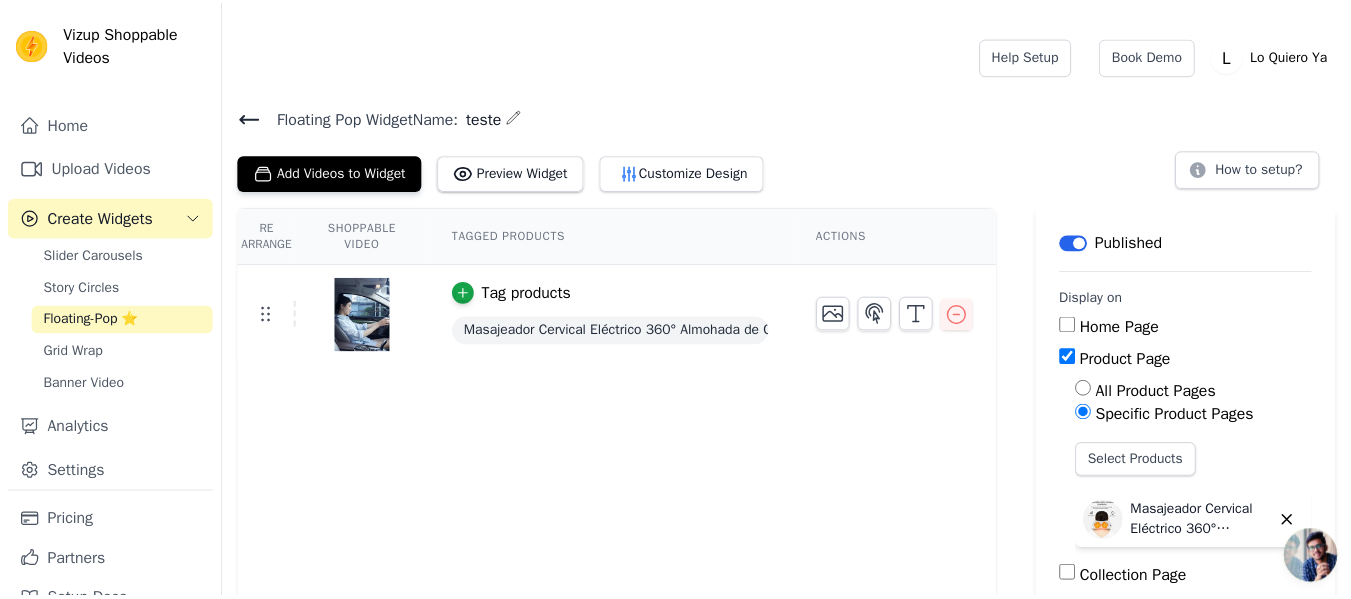 scroll, scrollTop: 101, scrollLeft: 0, axis: vertical 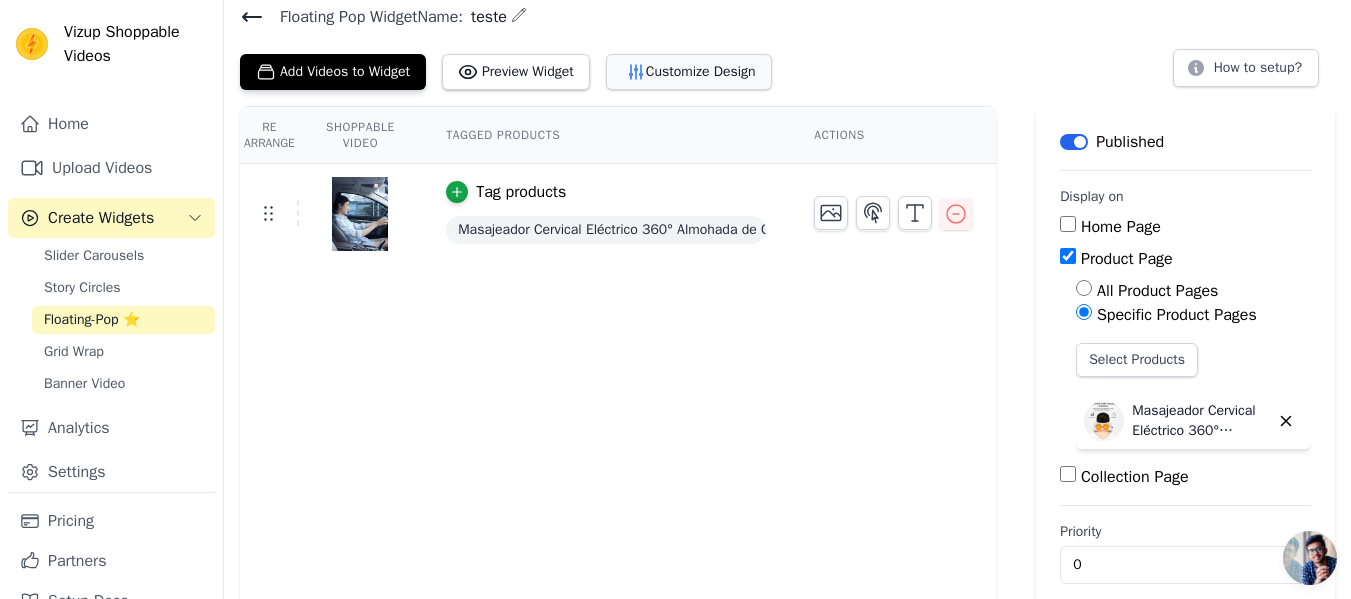 click on "Customize Design" at bounding box center (689, 72) 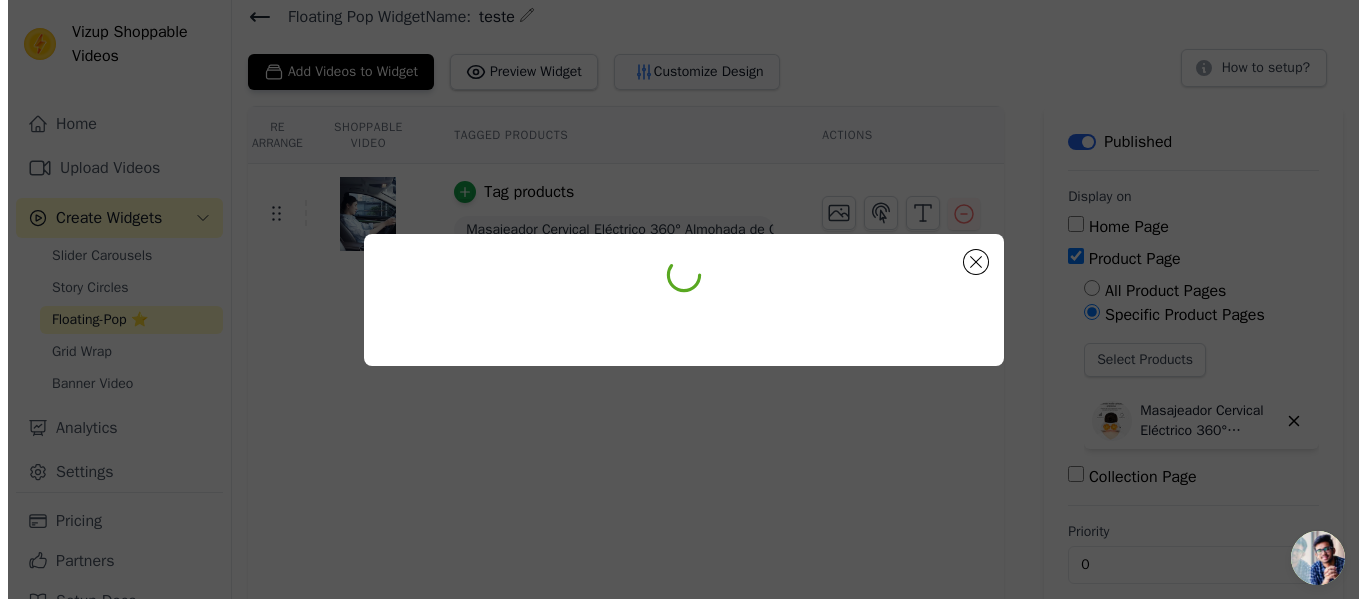 scroll, scrollTop: 0, scrollLeft: 0, axis: both 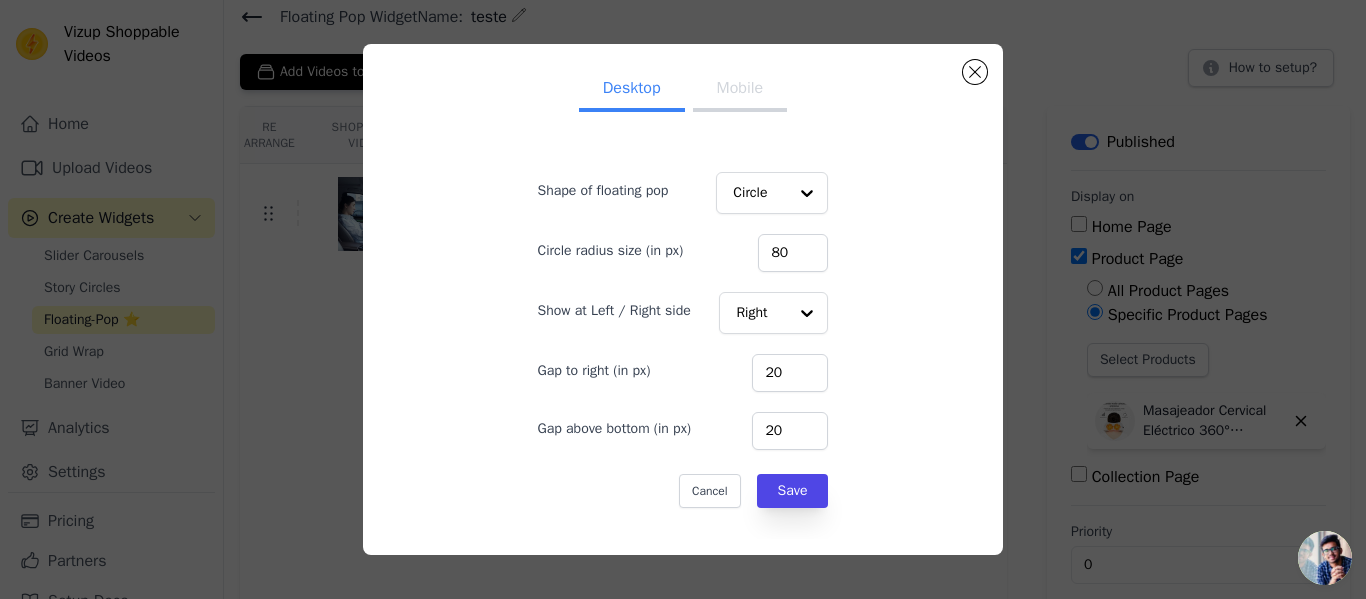 click on "Mobile" at bounding box center (740, 90) 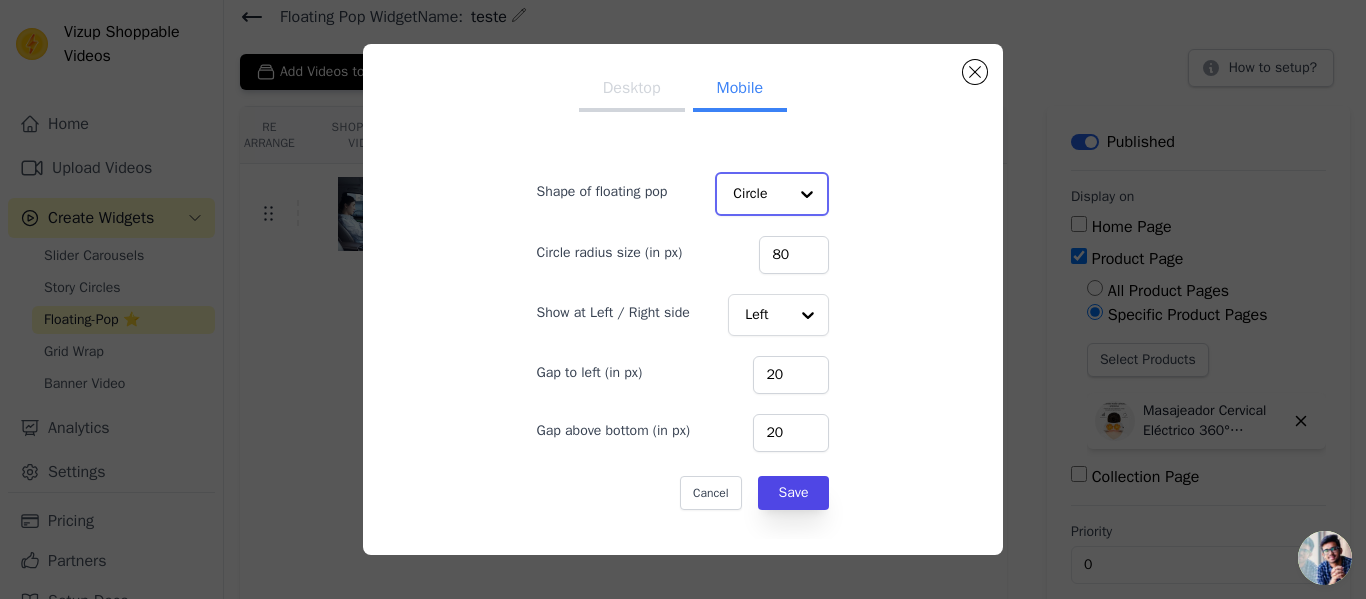click on "Shape of floating pop" 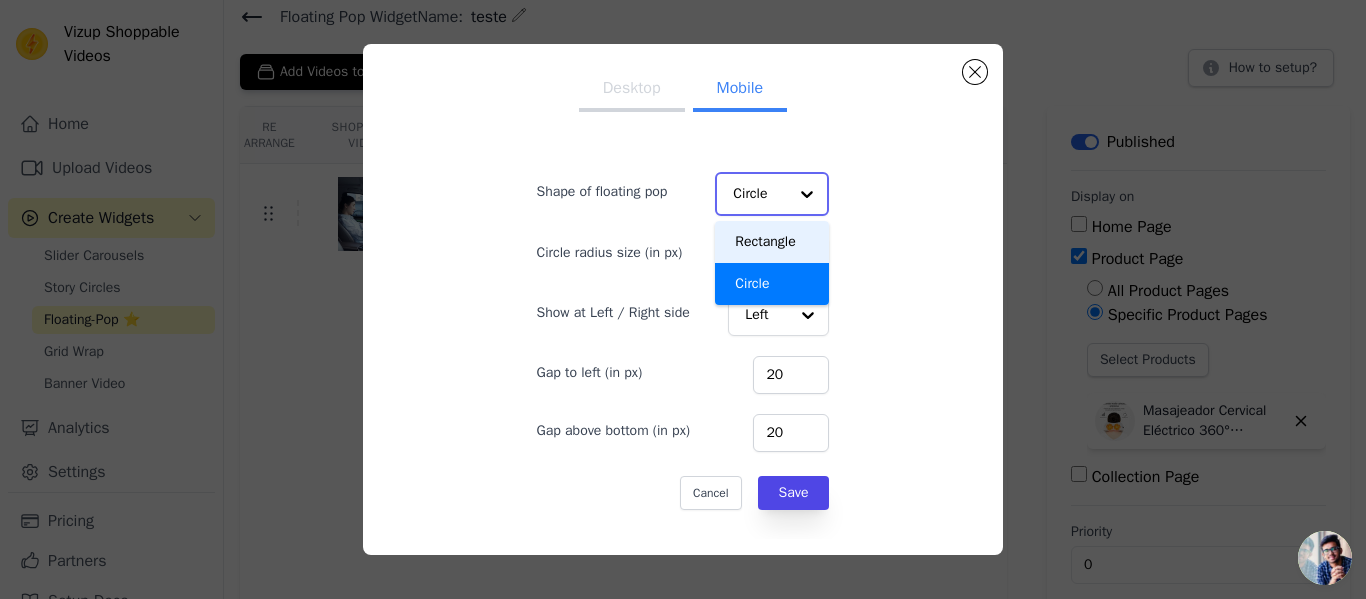 click on "Rectangle" at bounding box center (772, 242) 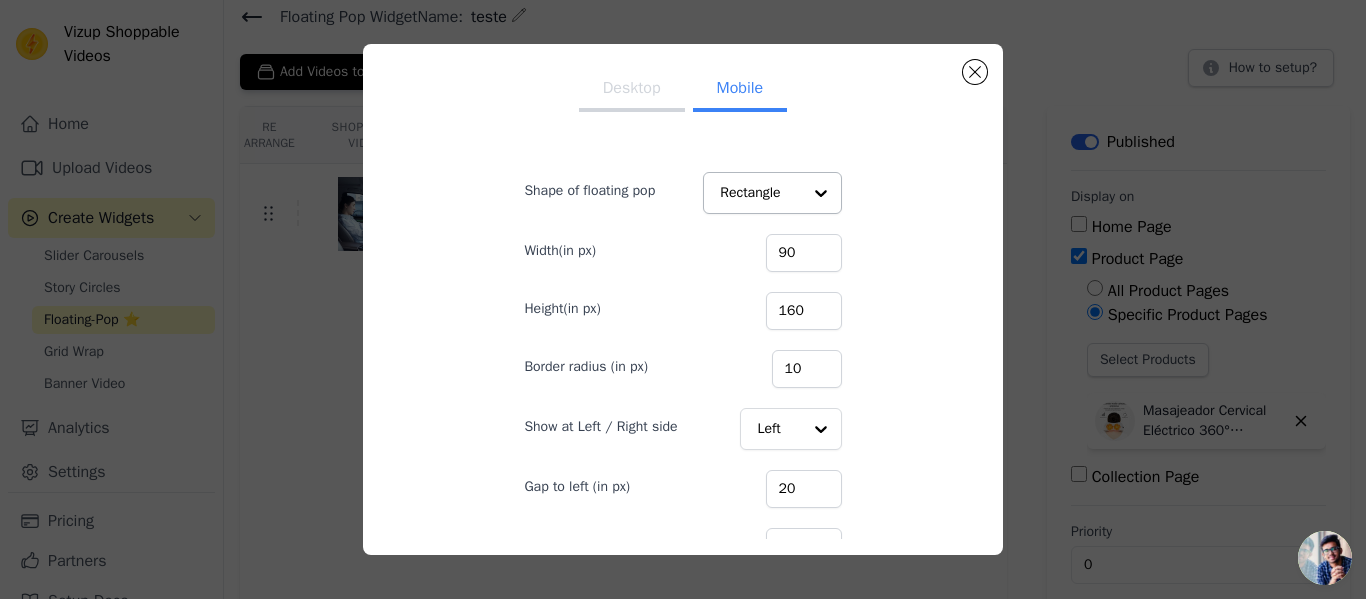 click on "Desktop" at bounding box center [632, 90] 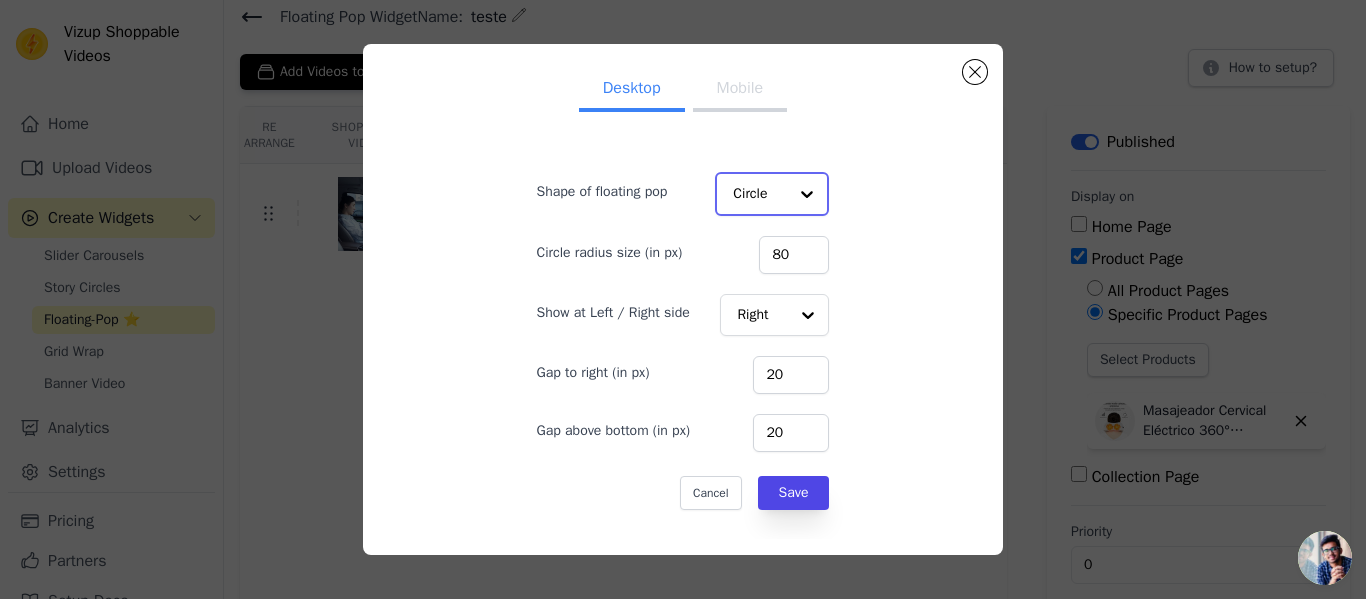click on "Shape of floating pop" 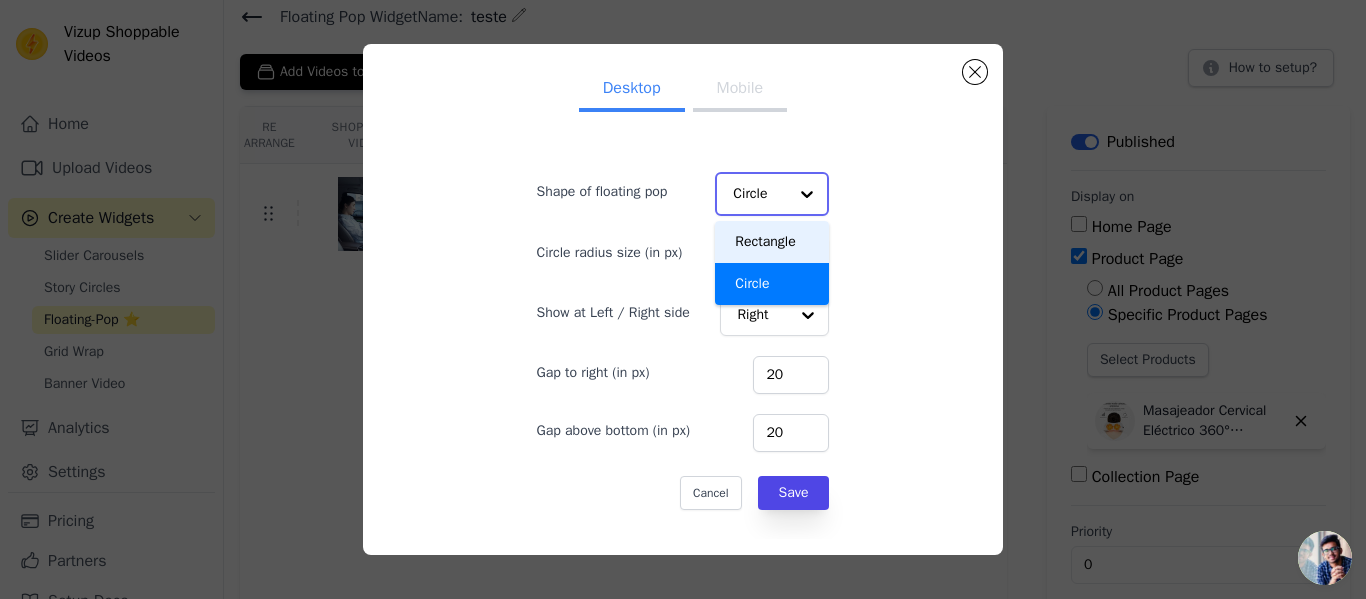 click on "Rectangle" at bounding box center (772, 242) 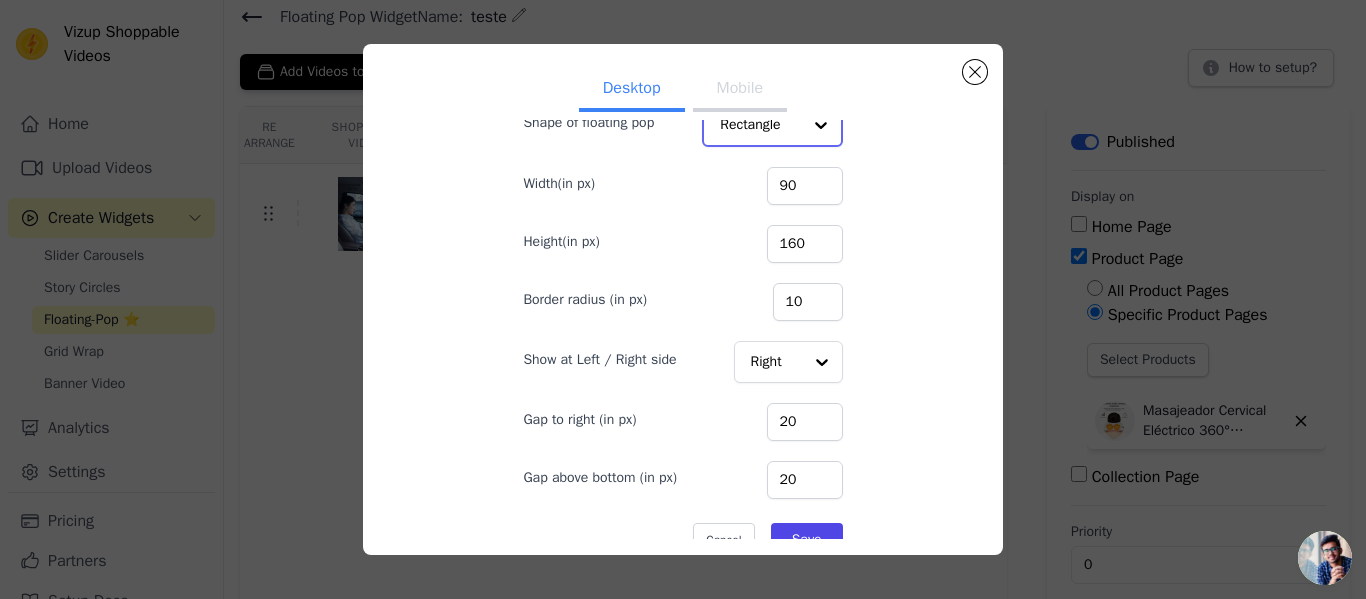 scroll, scrollTop: 103, scrollLeft: 0, axis: vertical 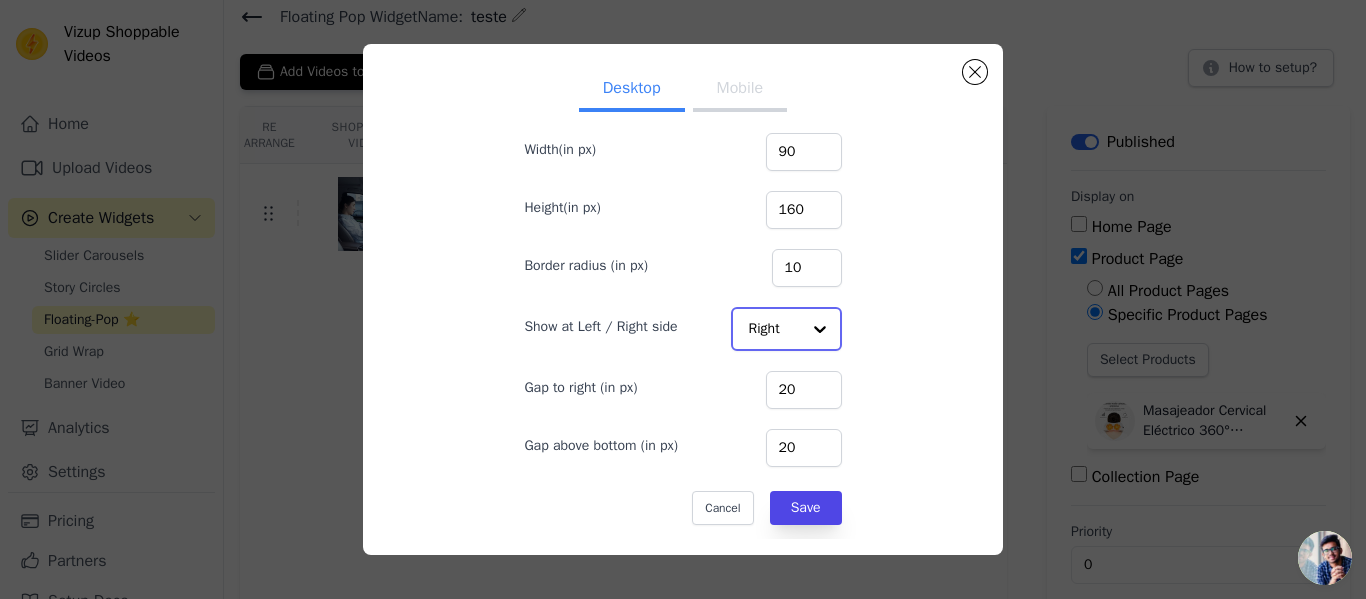click at bounding box center (820, 329) 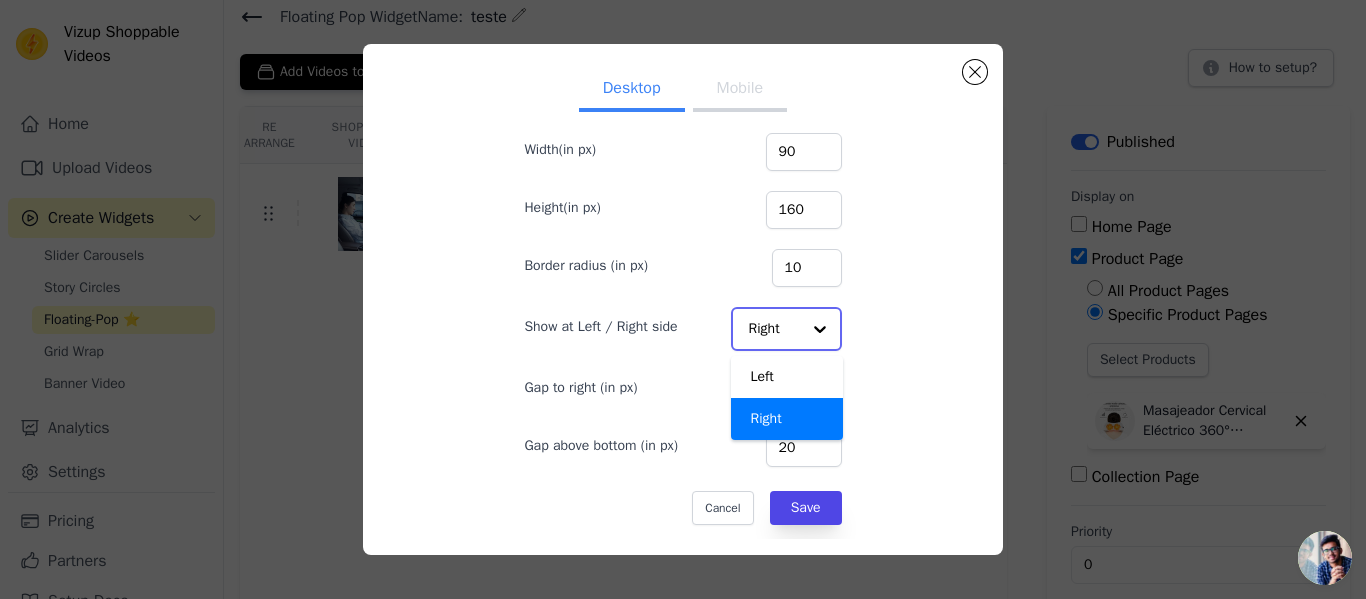scroll, scrollTop: 103, scrollLeft: 0, axis: vertical 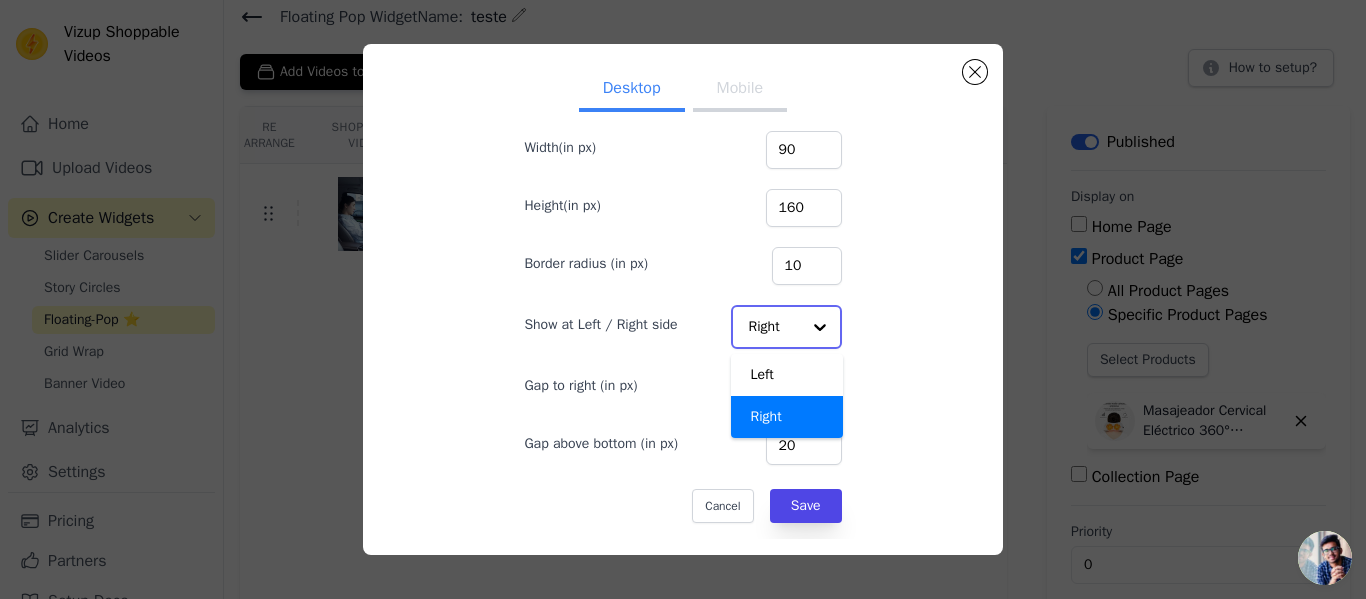 click at bounding box center (820, 327) 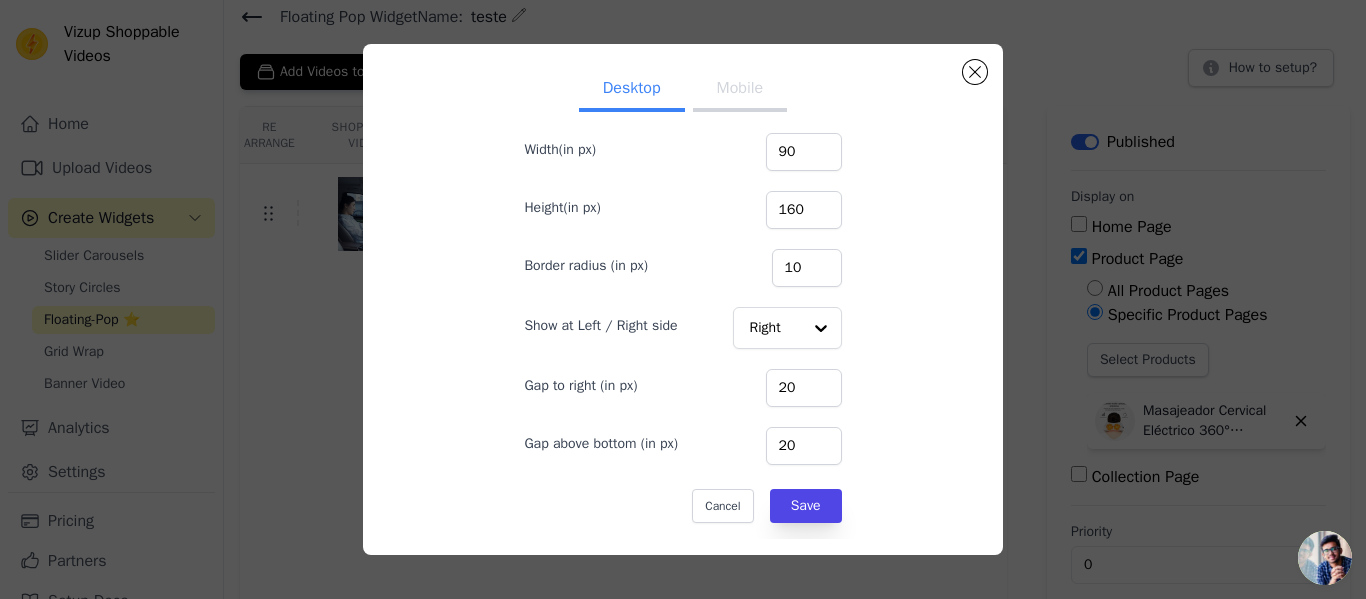 click on "Mobile" at bounding box center [740, 90] 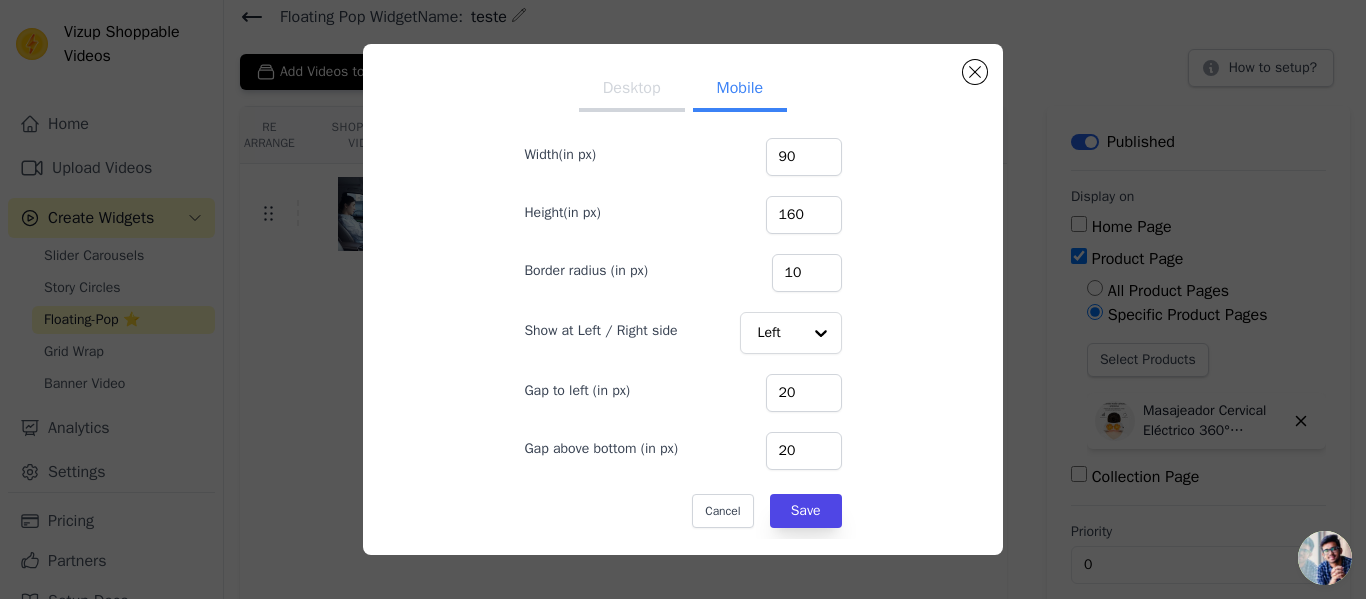 scroll, scrollTop: 101, scrollLeft: 0, axis: vertical 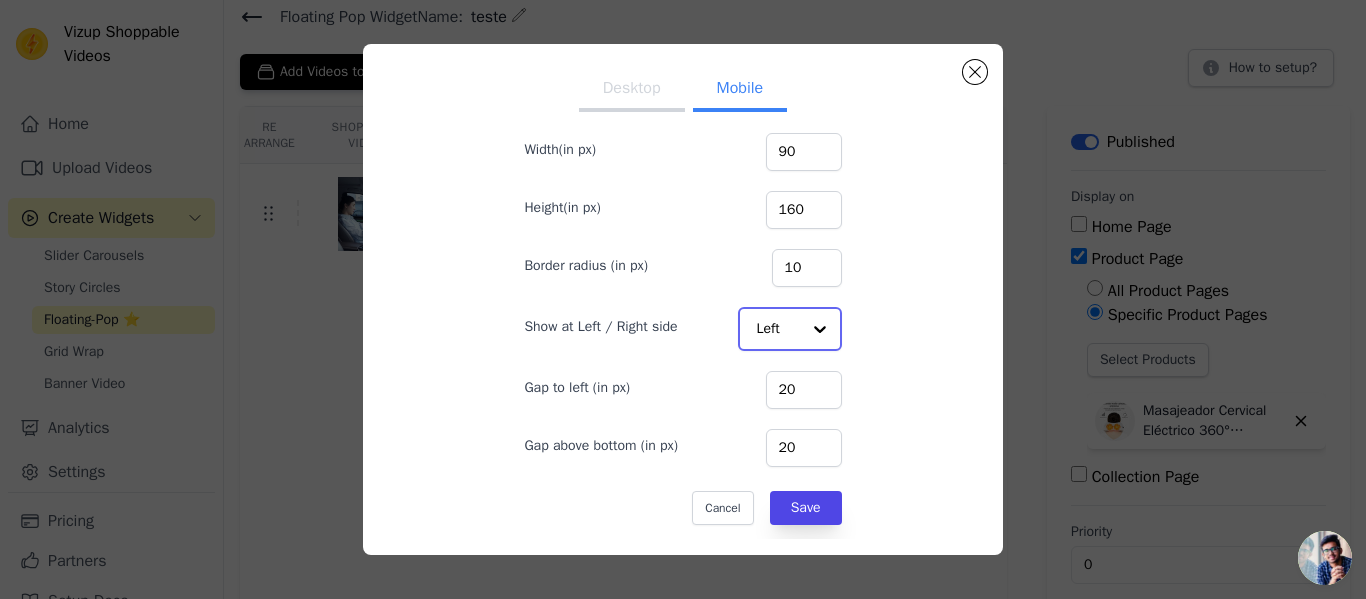 click on "Show at Left / Right side" 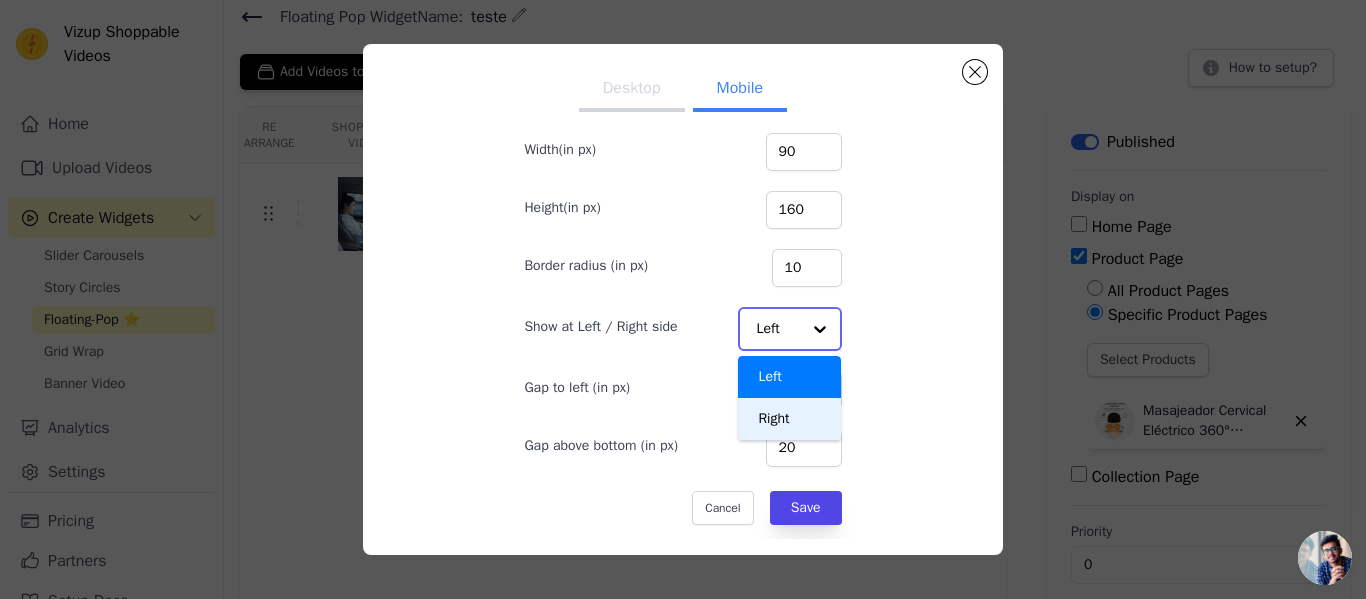 click on "Right" at bounding box center [789, 419] 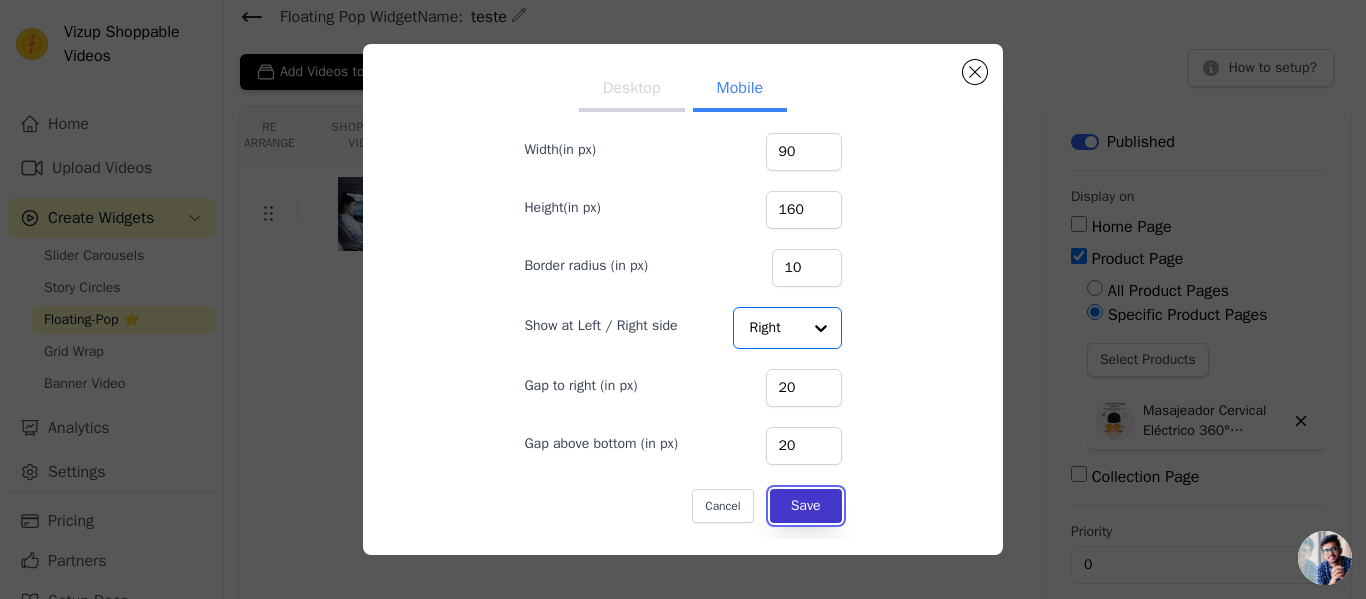 click on "Save" at bounding box center [806, 506] 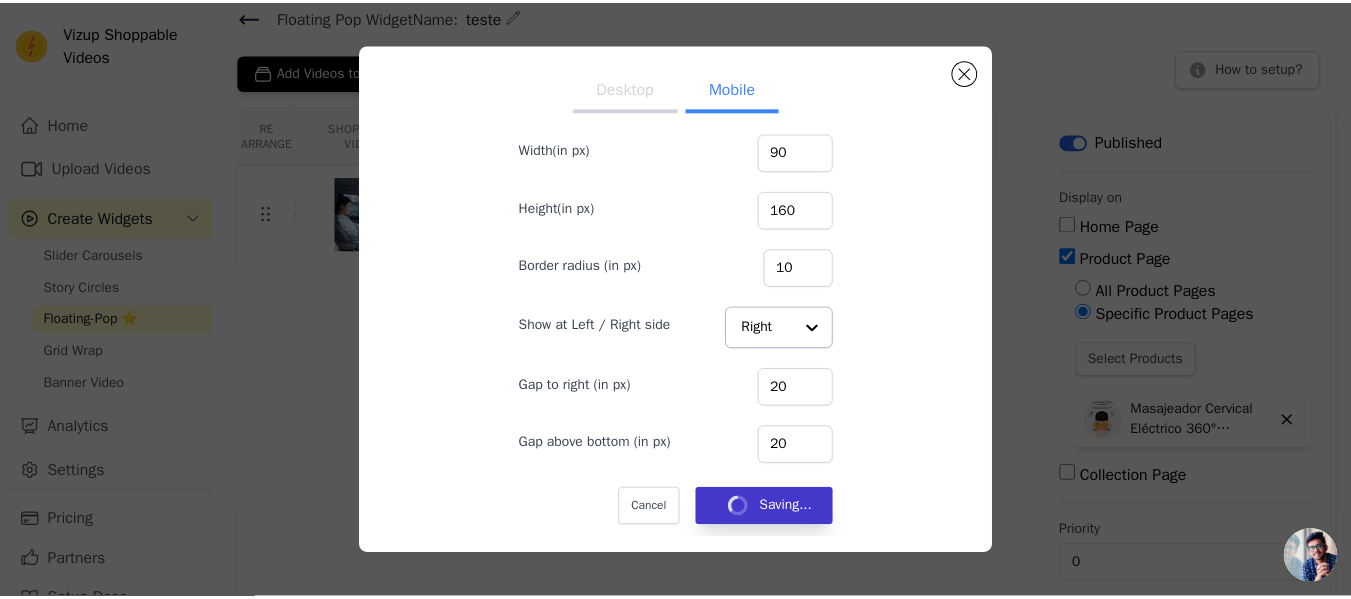 scroll, scrollTop: 101, scrollLeft: 0, axis: vertical 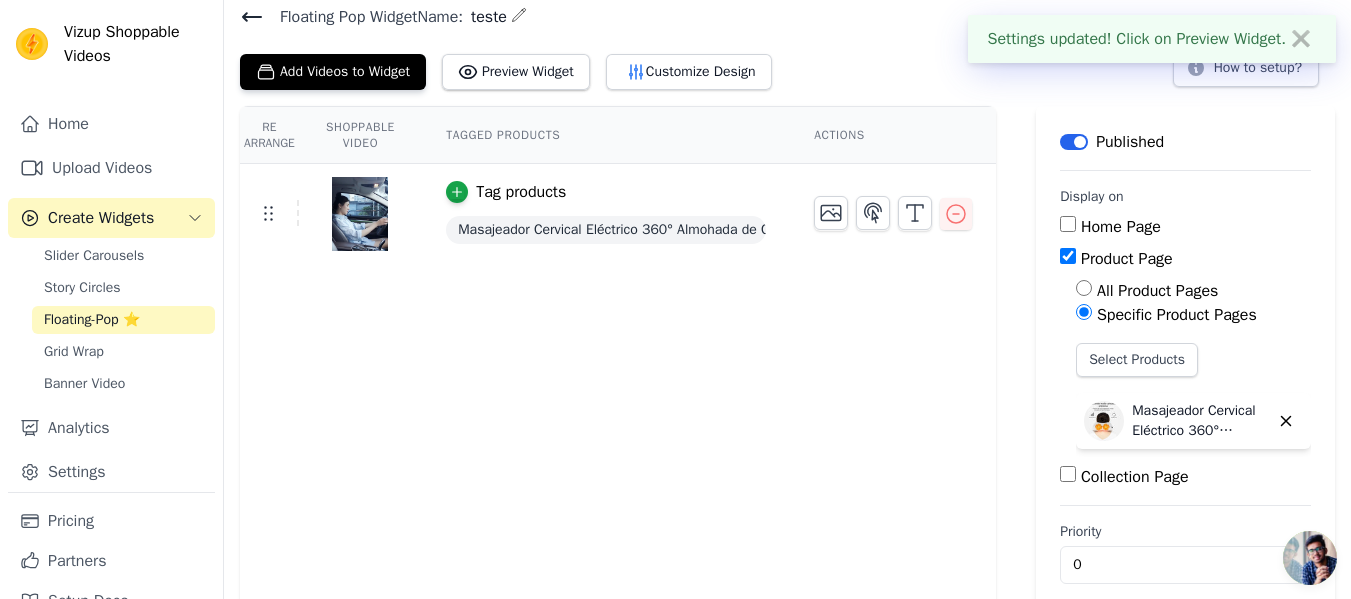 click on "✖" at bounding box center (1301, 39) 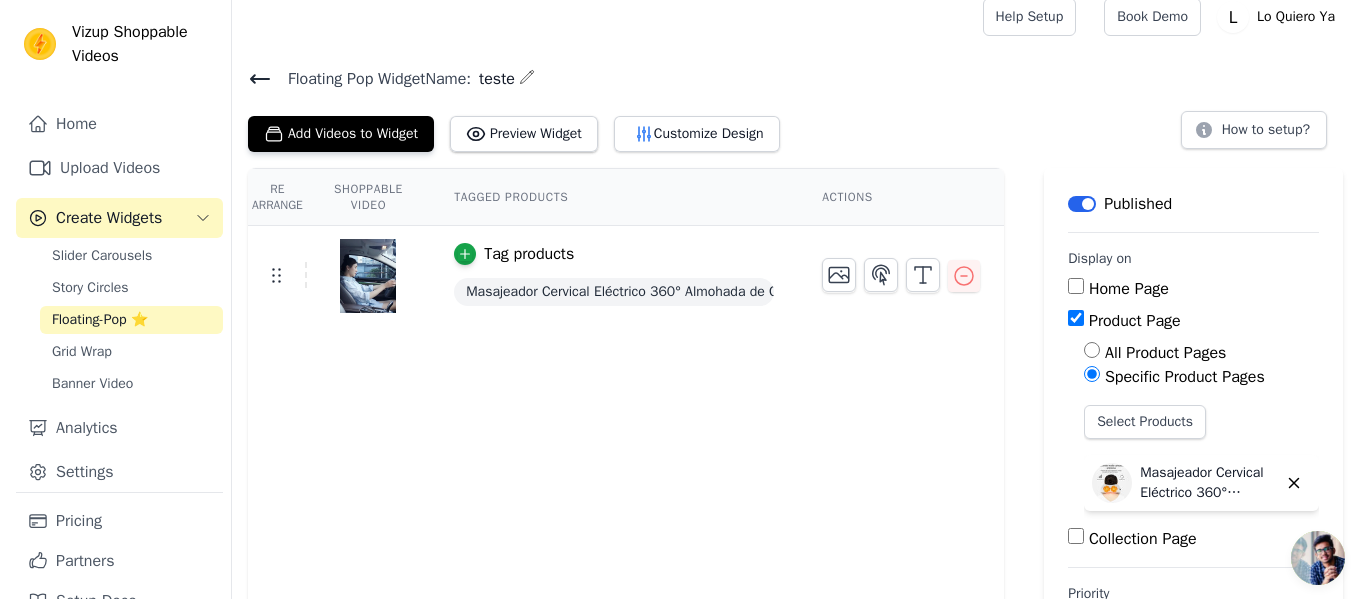 scroll, scrollTop: 0, scrollLeft: 0, axis: both 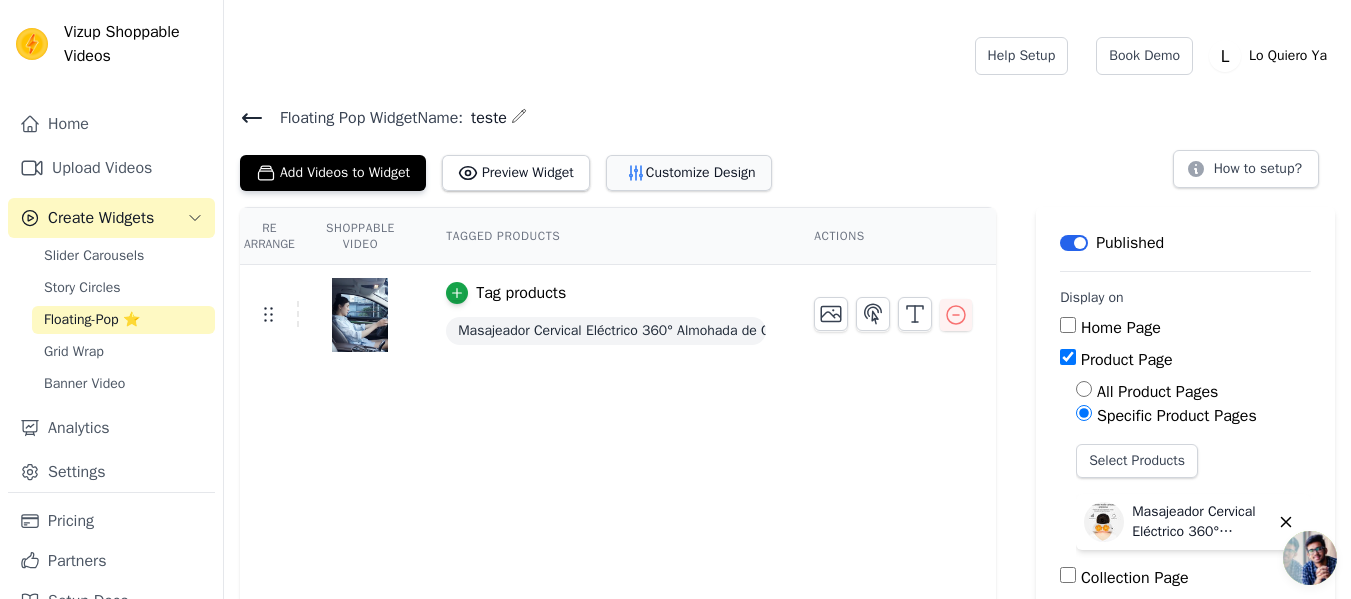 click on "Customize Design" at bounding box center (689, 173) 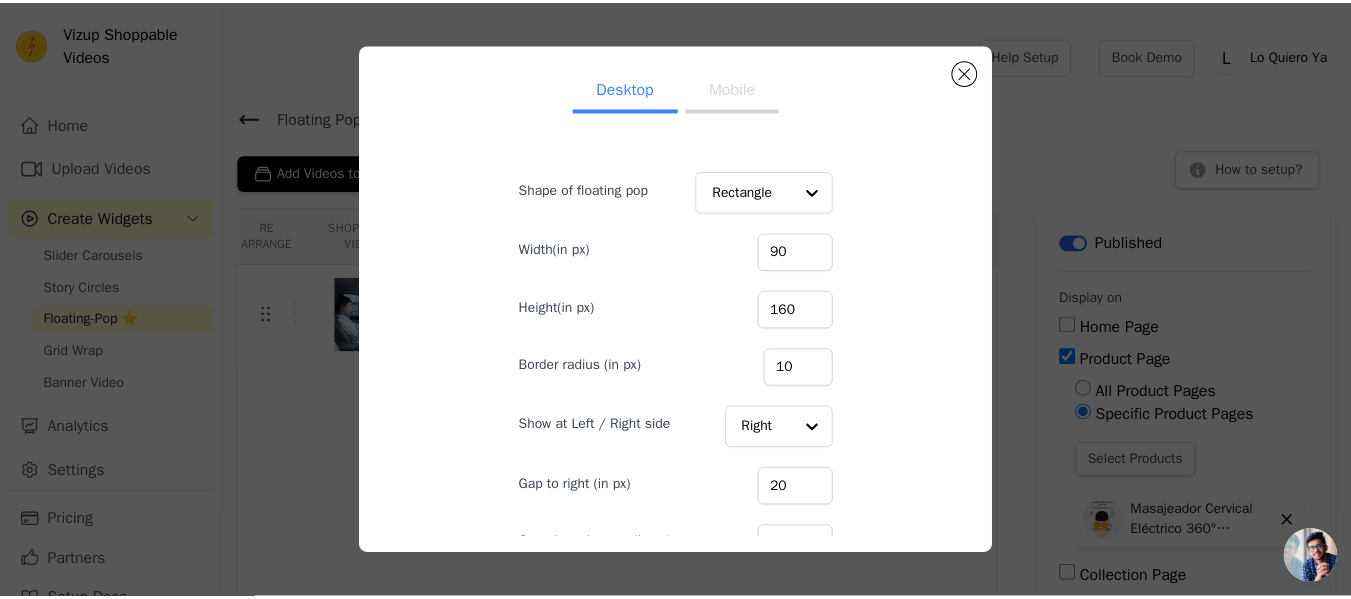 scroll, scrollTop: 101, scrollLeft: 0, axis: vertical 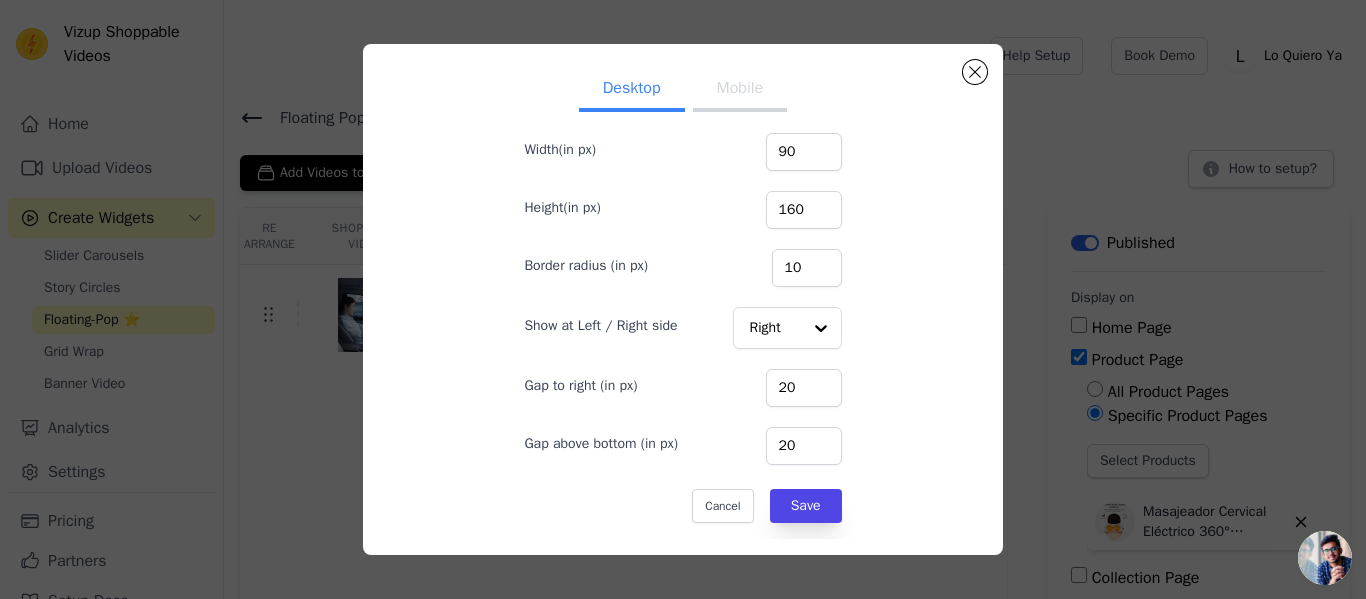 click on "Desktop Mobile   Shape of floating pop         Rectangle               Width(in px)   90   Height(in px)   160   Border radius (in px)   10   Show at Left / Right side         Right               Gap to right (in px)   20   Gap above bottom (in px)   20   Cancel     Save" at bounding box center [683, 299] 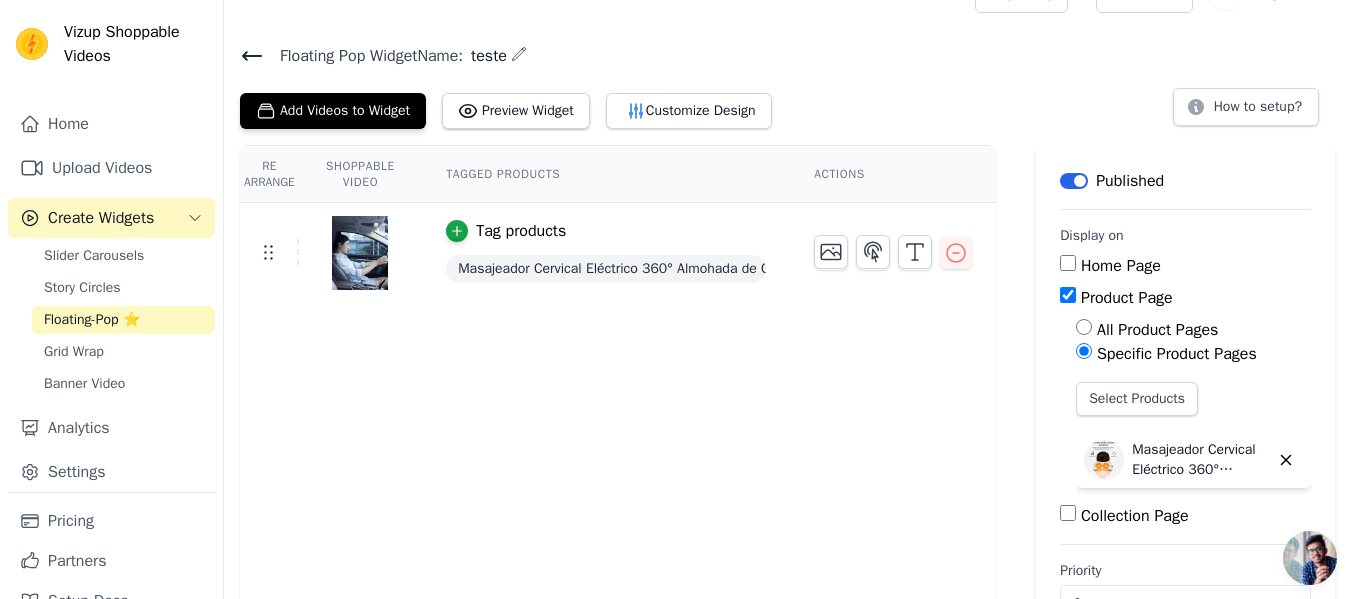 scroll, scrollTop: 101, scrollLeft: 0, axis: vertical 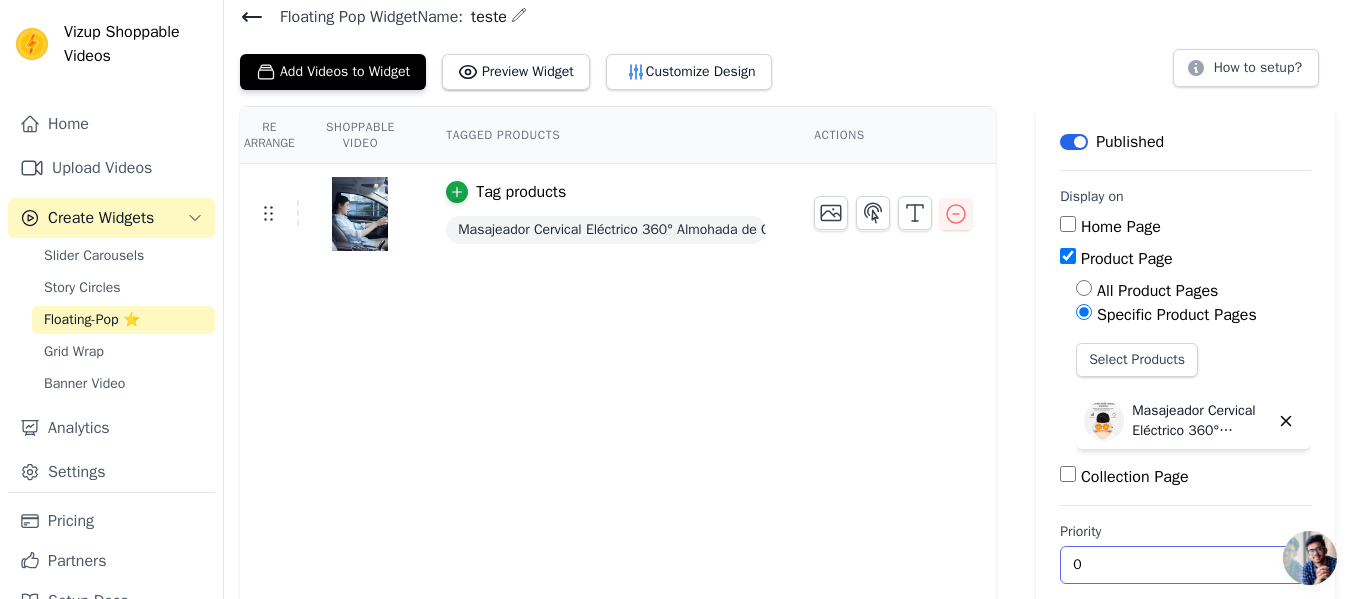 click on "0" at bounding box center (1185, 565) 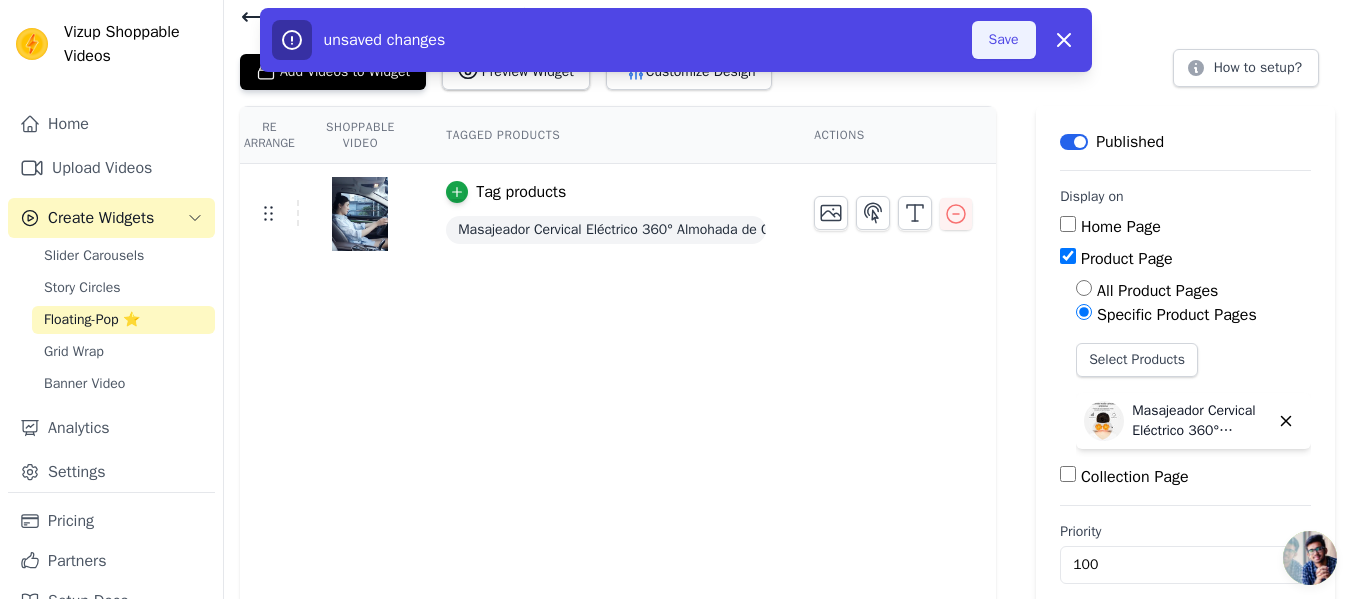 click on "Save" at bounding box center (1004, 40) 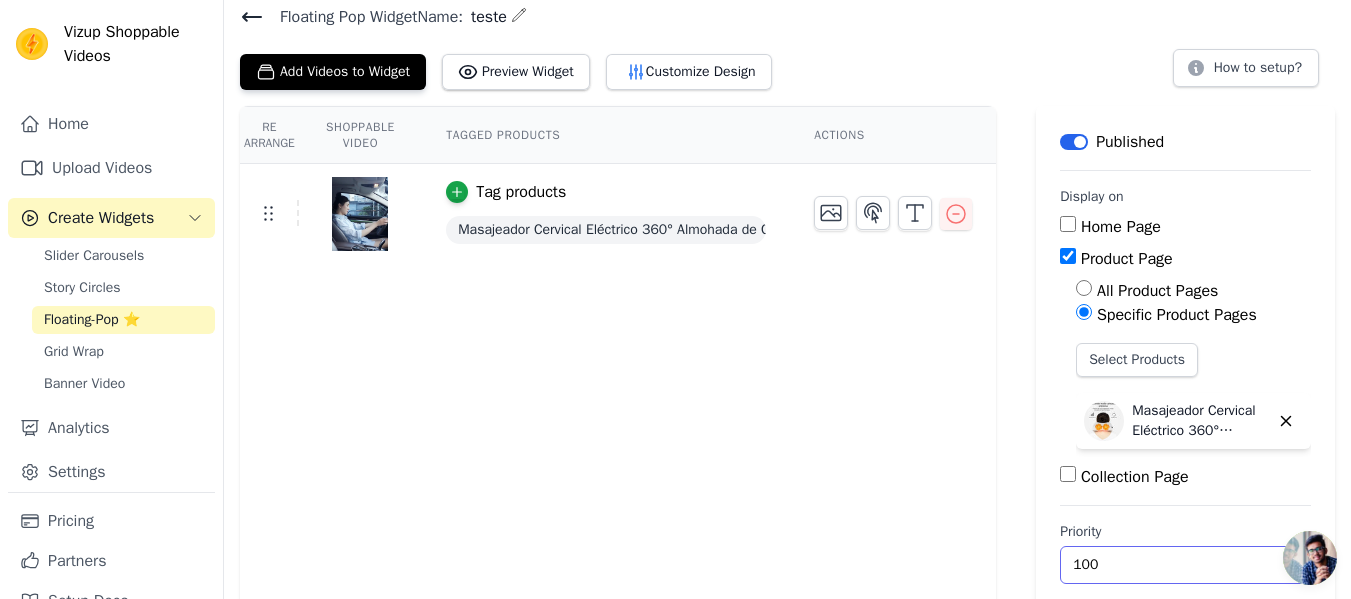 click on "100" at bounding box center (1185, 565) 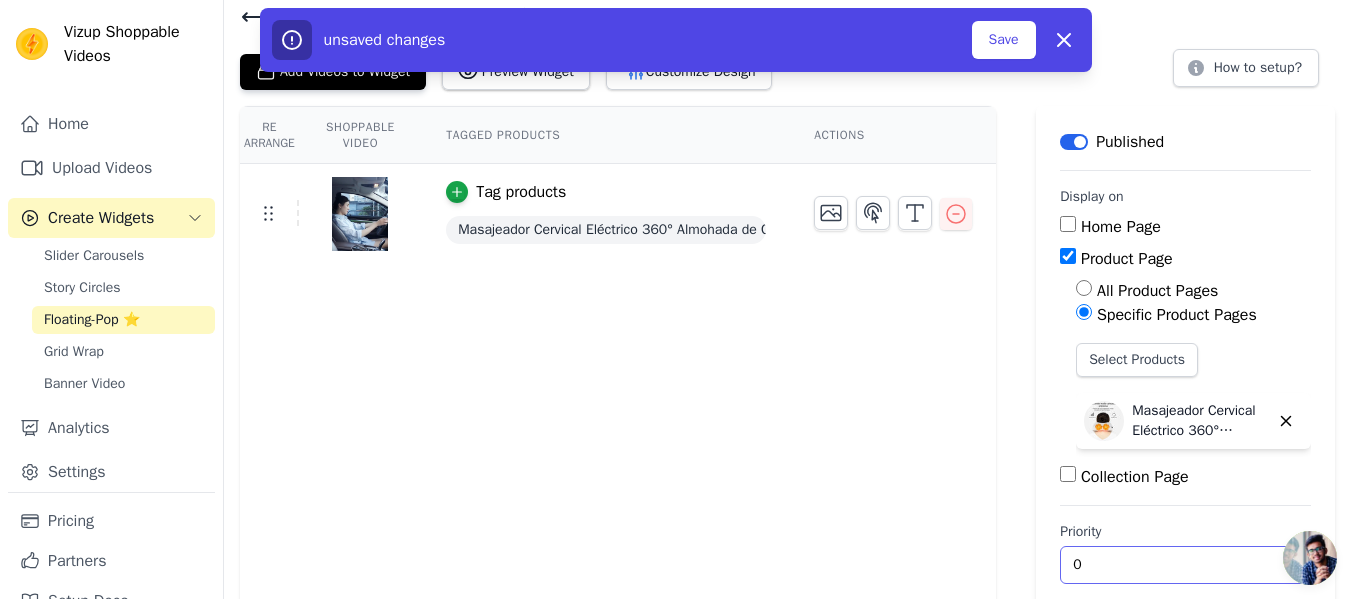 type on "0" 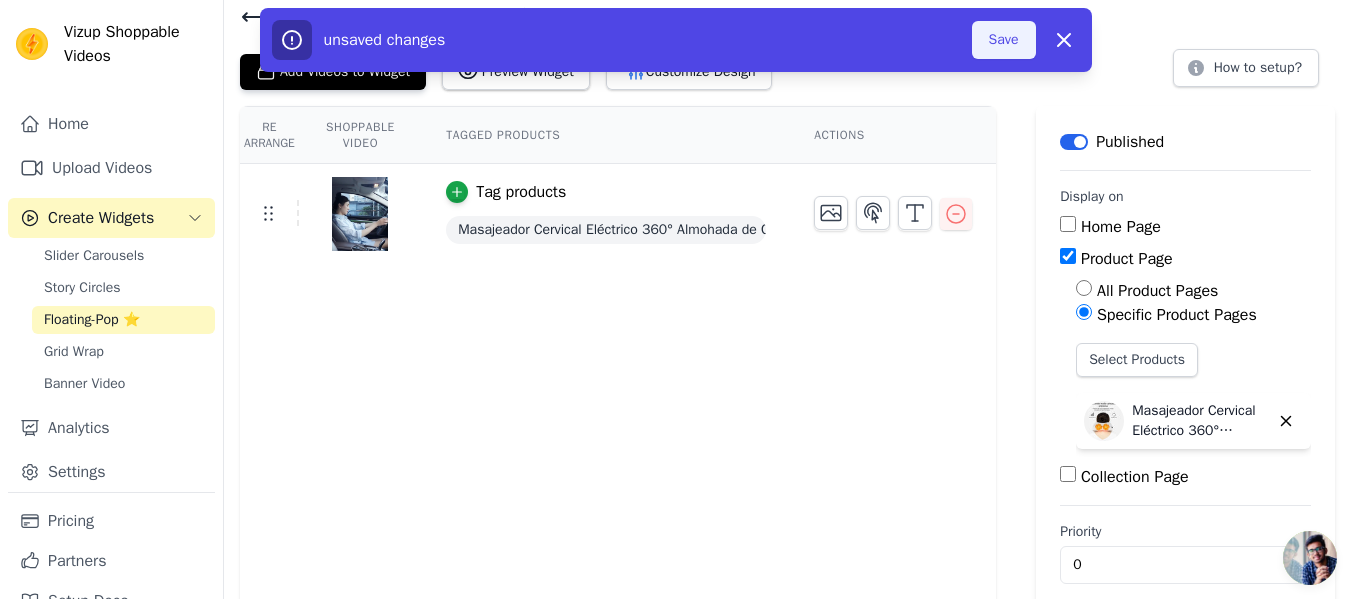 click on "Save" at bounding box center [1004, 40] 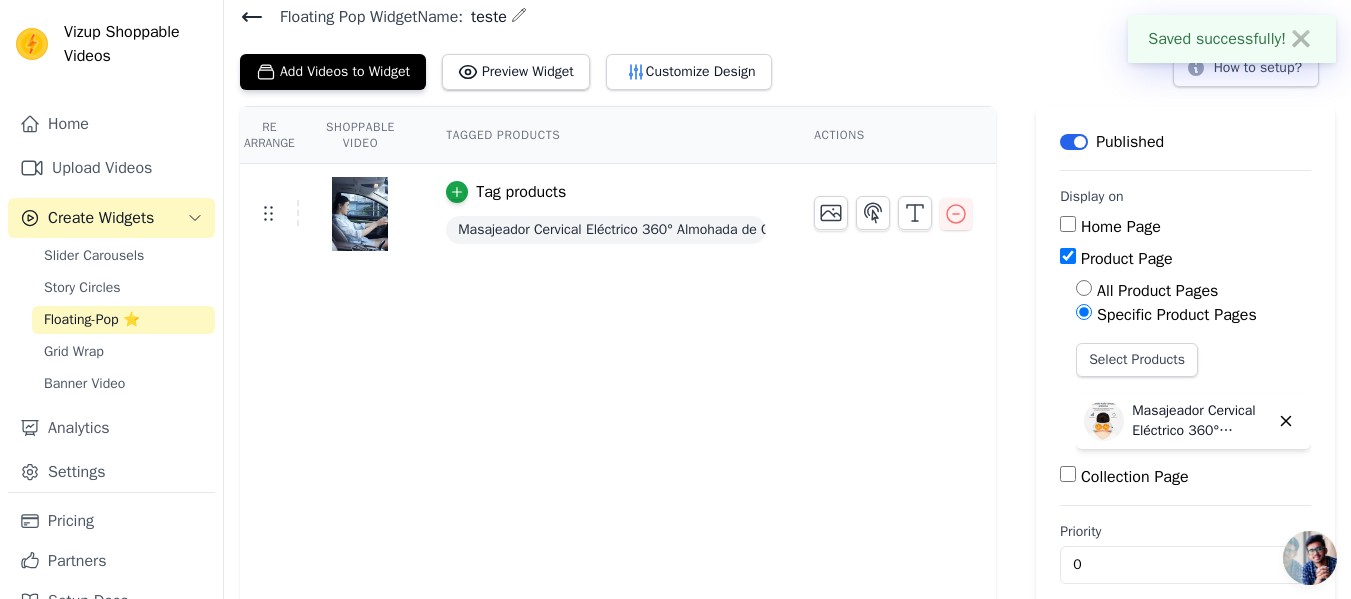 click on "Add Videos to Widget
Preview Widget       Customize Design
How to setup?" at bounding box center [787, 68] 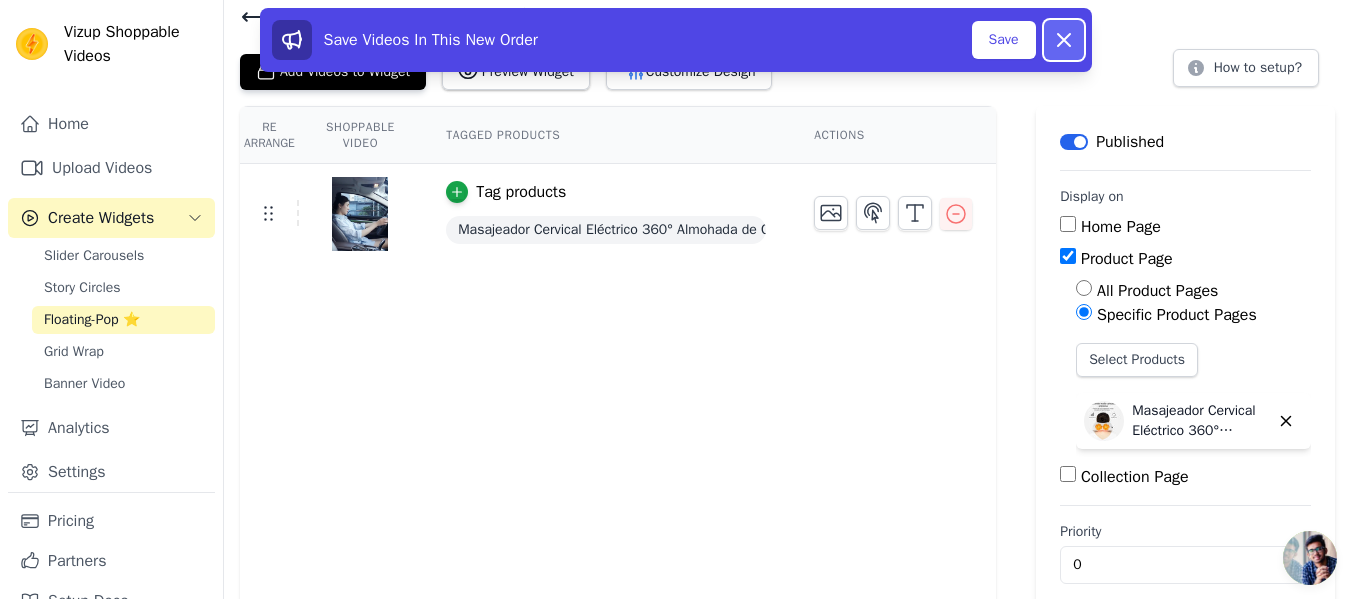 click 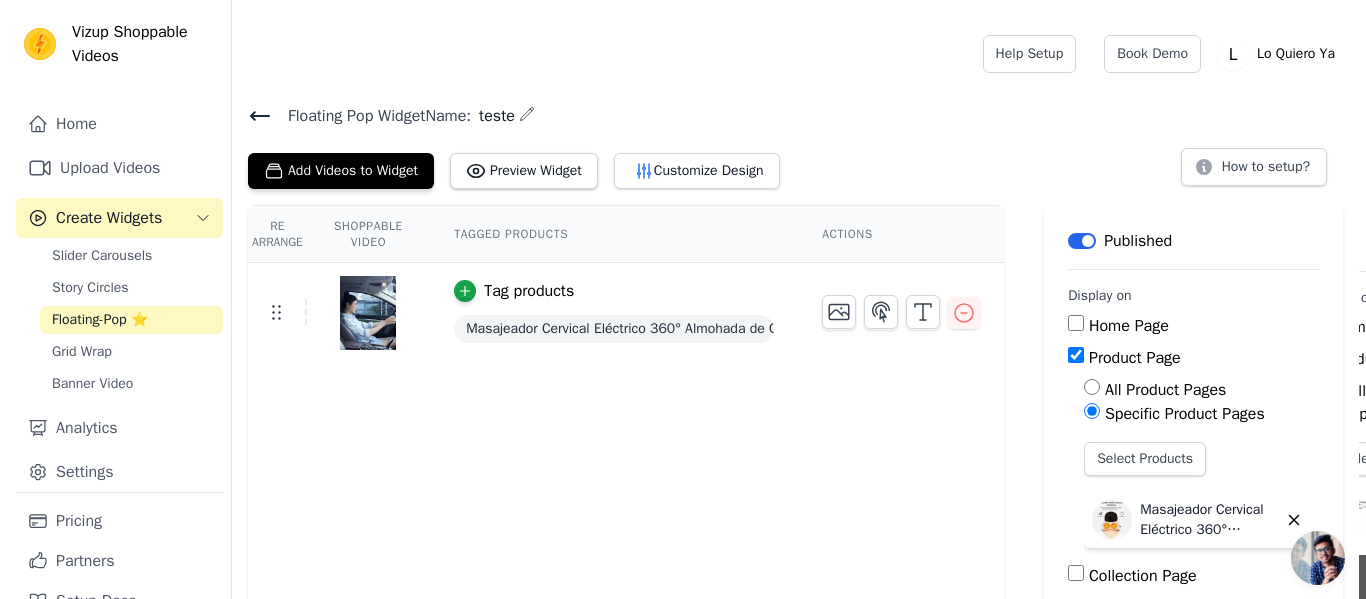 scroll, scrollTop: 0, scrollLeft: 0, axis: both 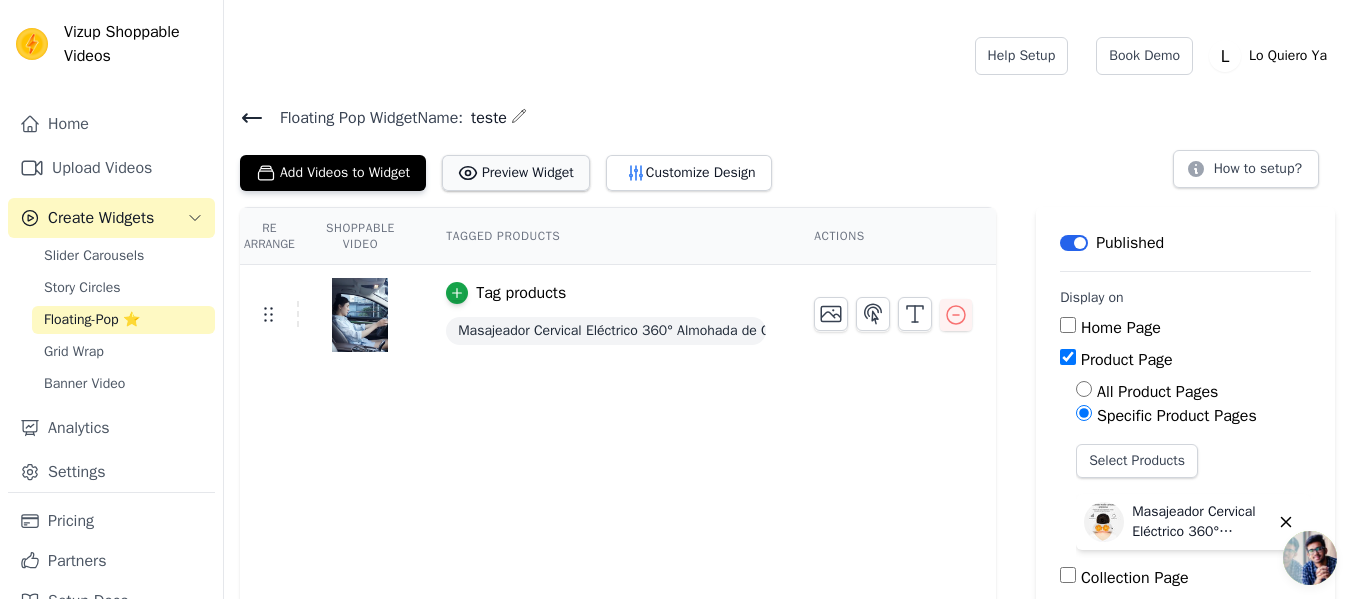 click on "Preview Widget" at bounding box center (516, 173) 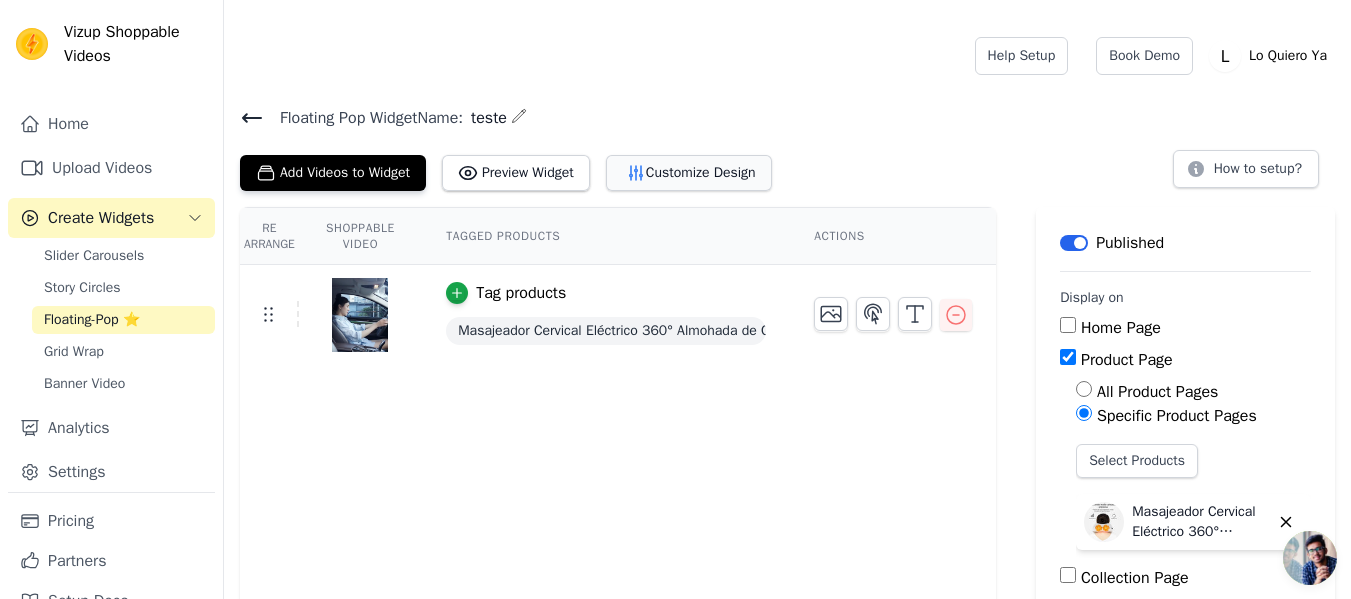 click on "Customize Design" at bounding box center [689, 173] 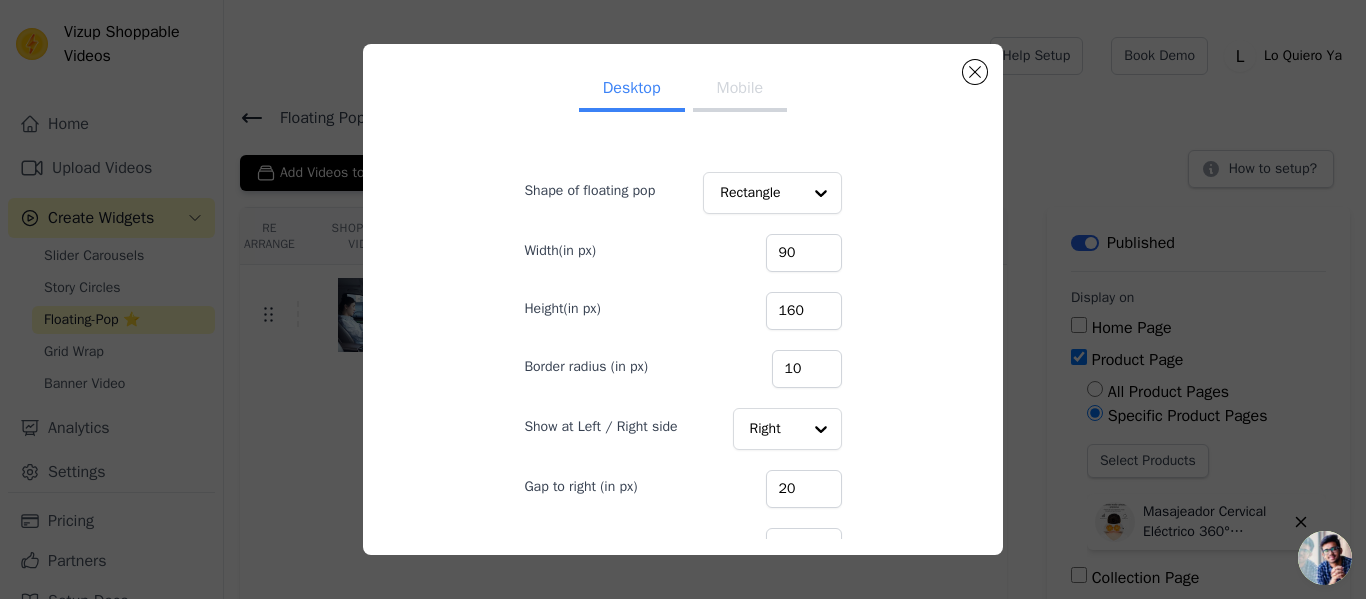 drag, startPoint x: 743, startPoint y: 145, endPoint x: 574, endPoint y: 176, distance: 171.81967 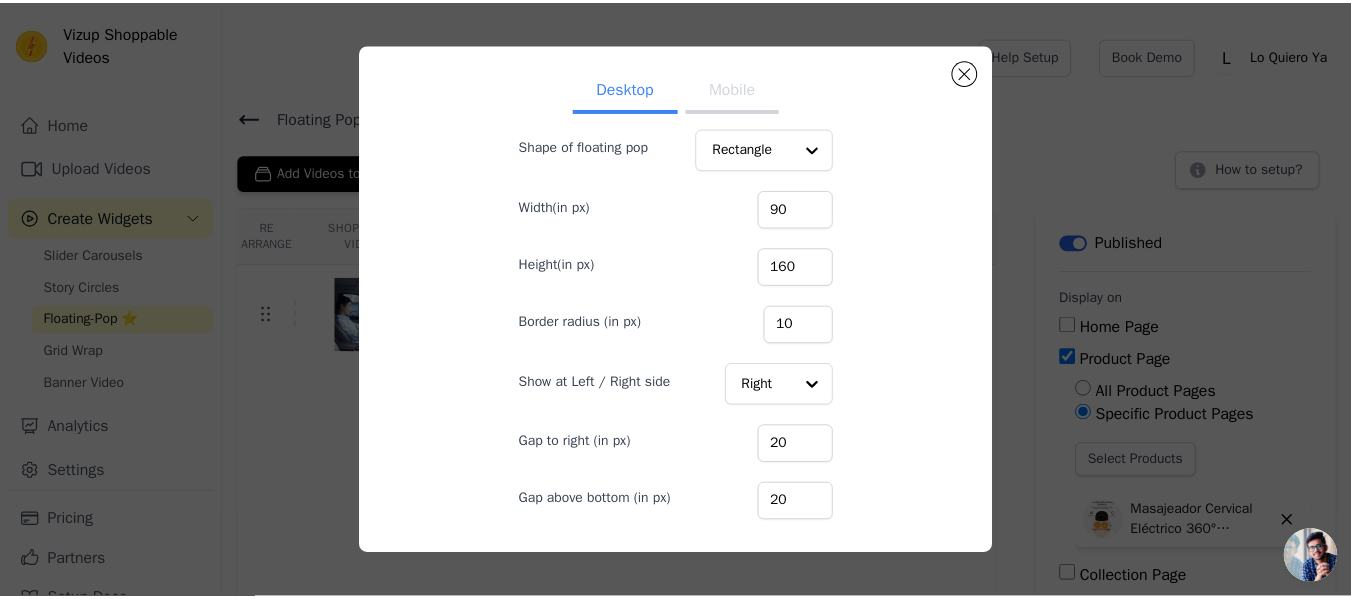 scroll, scrollTop: 0, scrollLeft: 0, axis: both 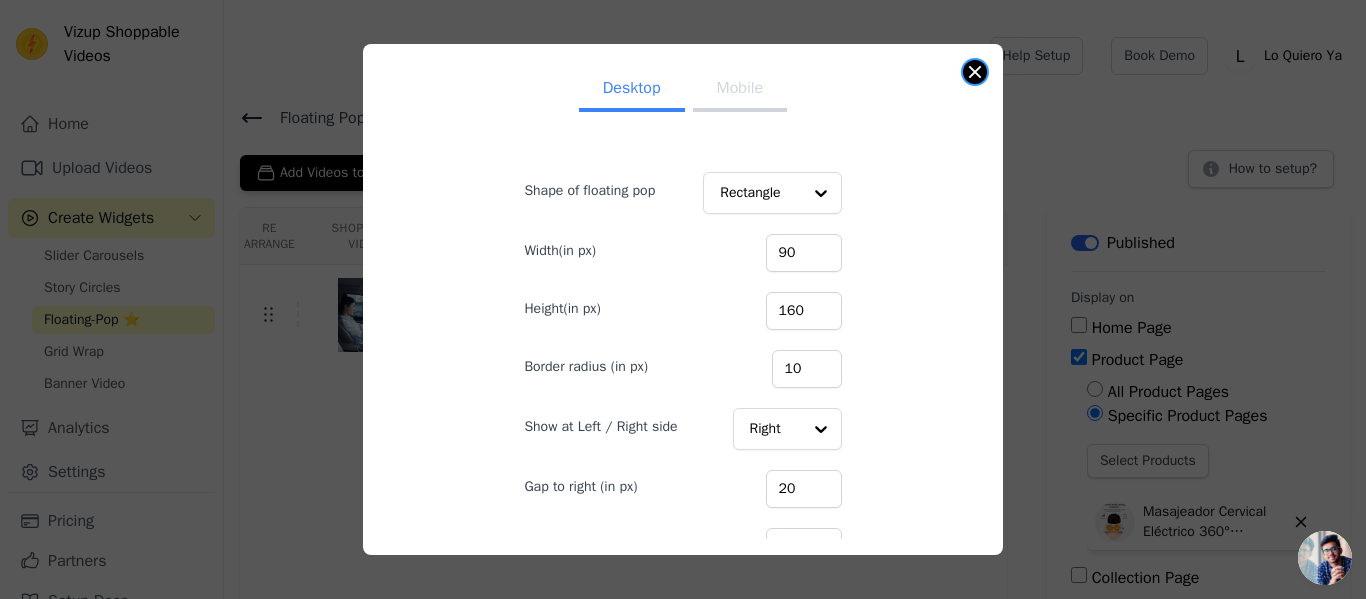 click at bounding box center (975, 72) 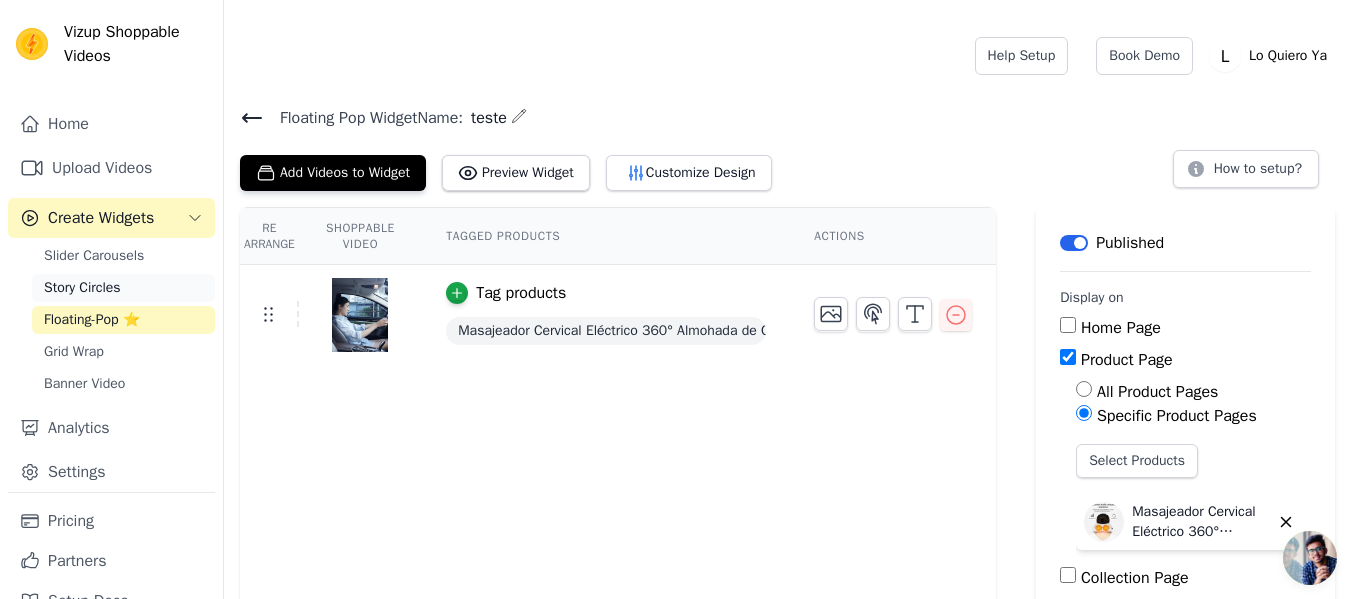 click on "Story Circles" at bounding box center [82, 288] 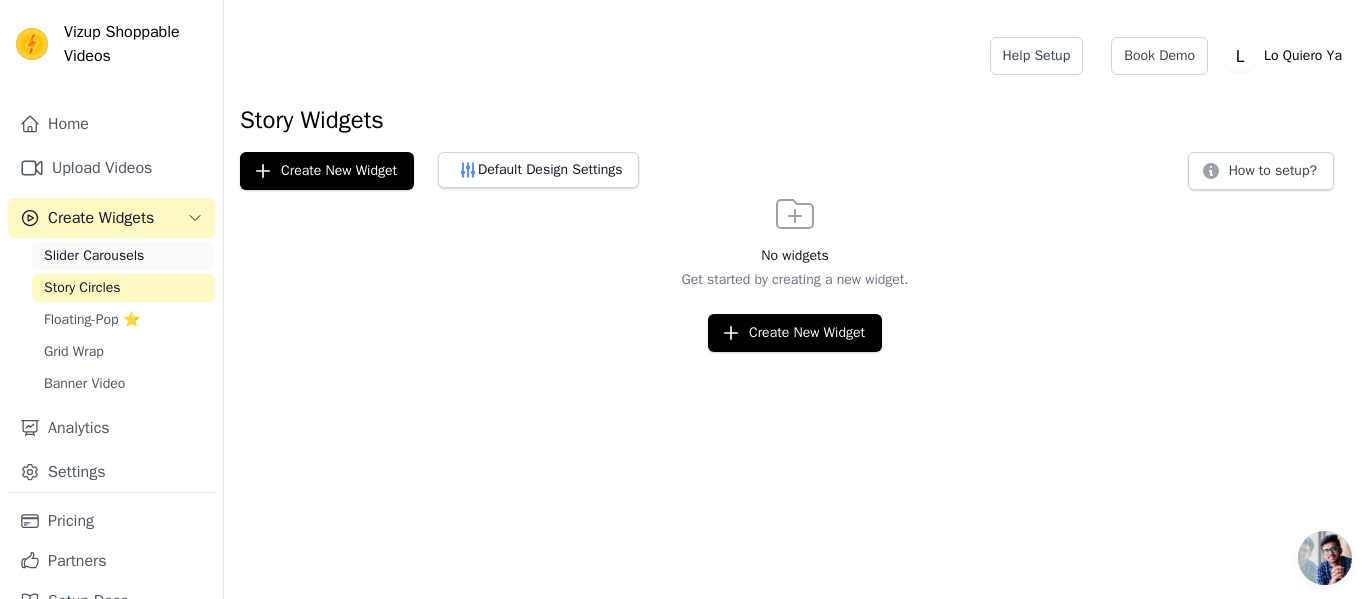 click on "Slider Carousels" at bounding box center [123, 256] 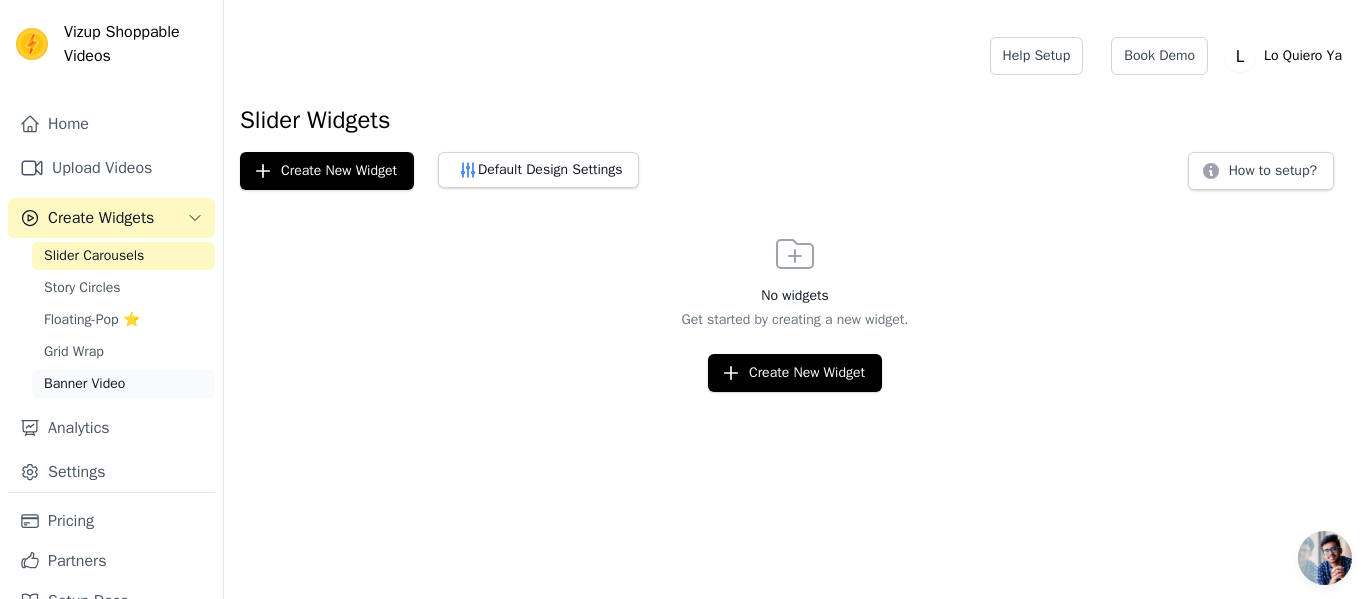 click on "Banner Video" at bounding box center [84, 384] 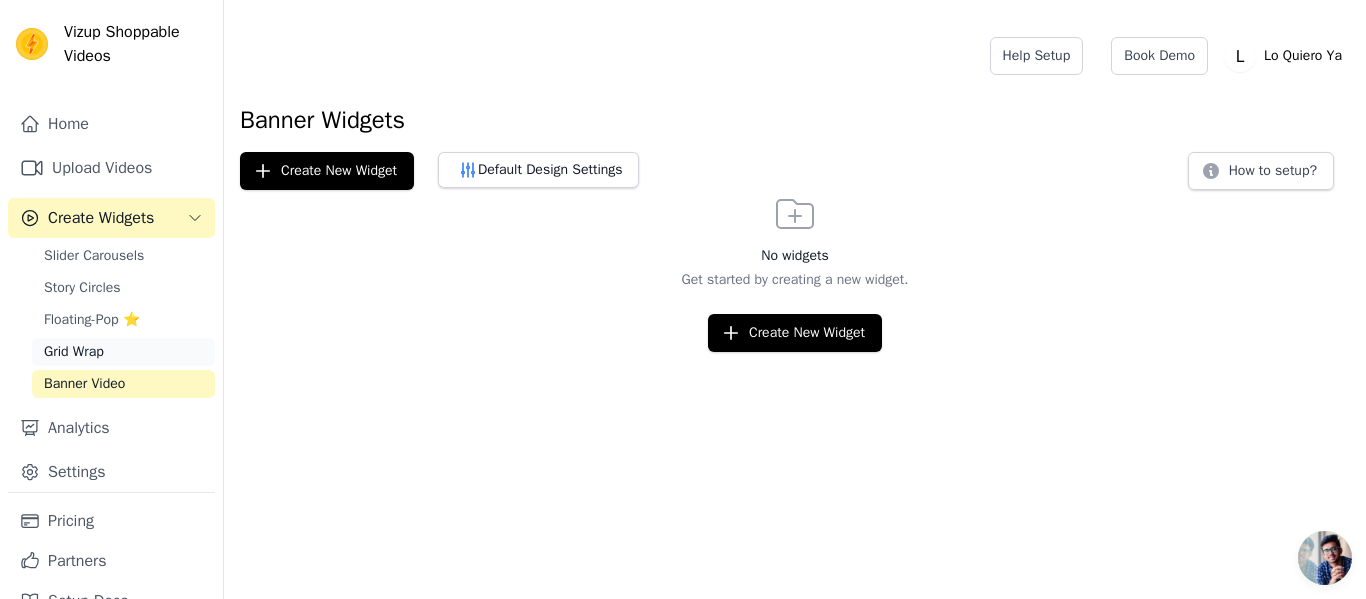 click on "Grid Wrap" at bounding box center (74, 352) 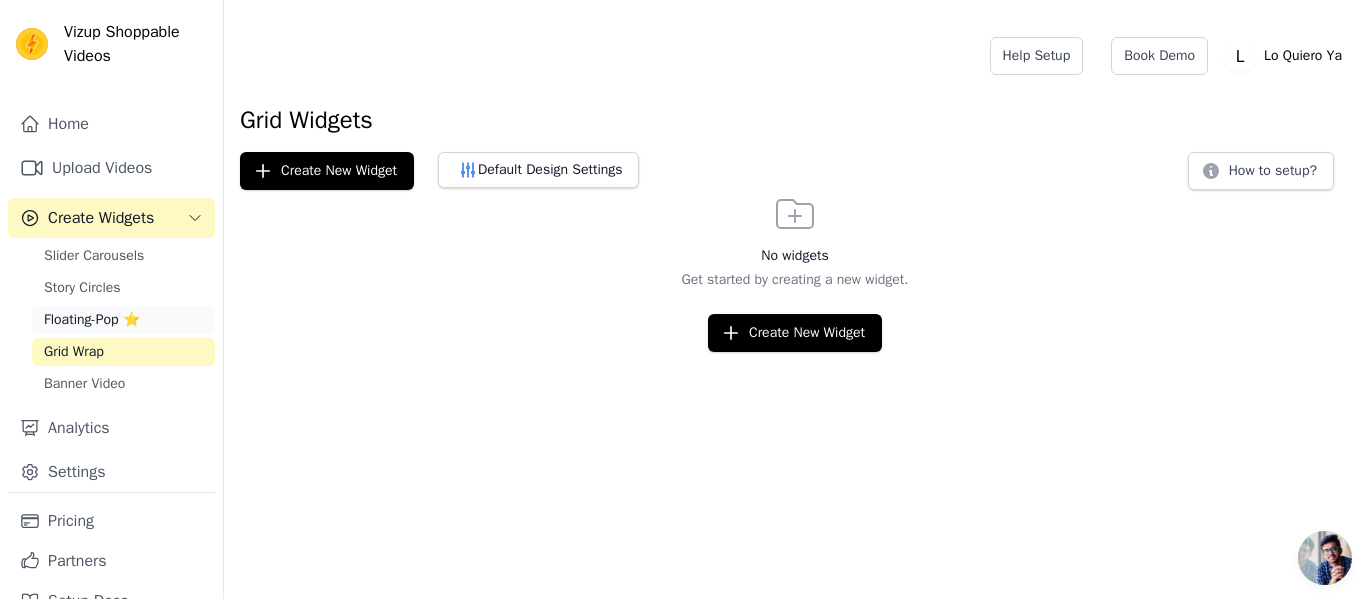 click on "Floating-Pop ⭐" at bounding box center [92, 320] 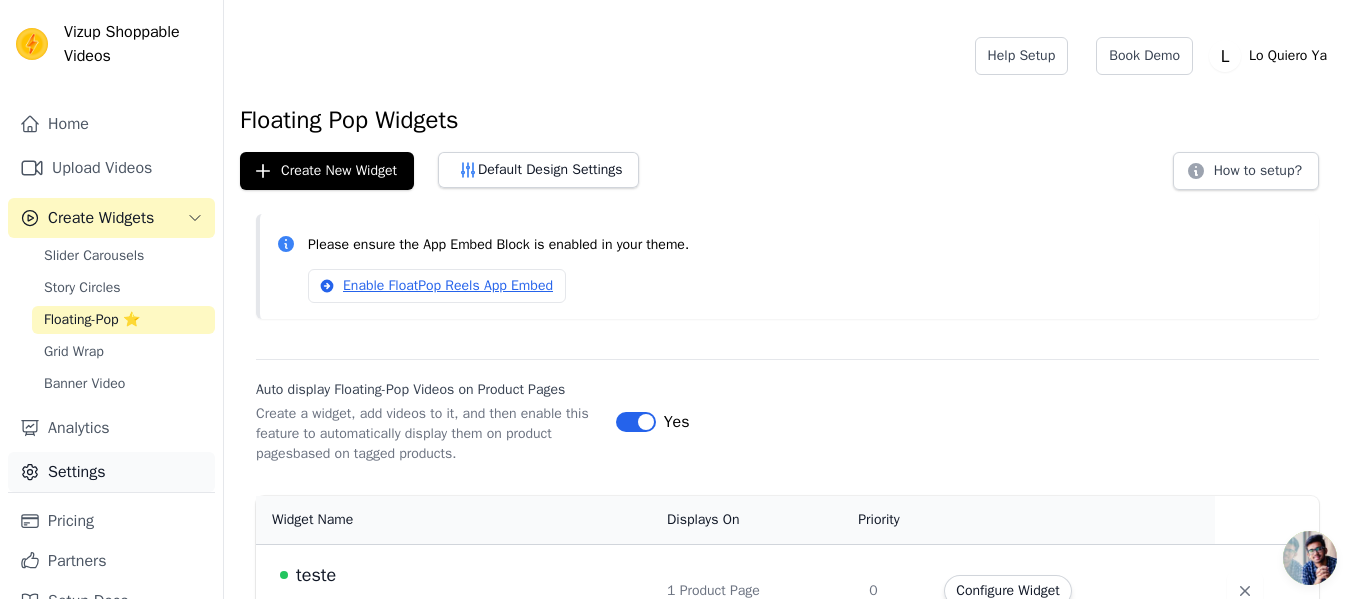 click on "Settings" at bounding box center (111, 472) 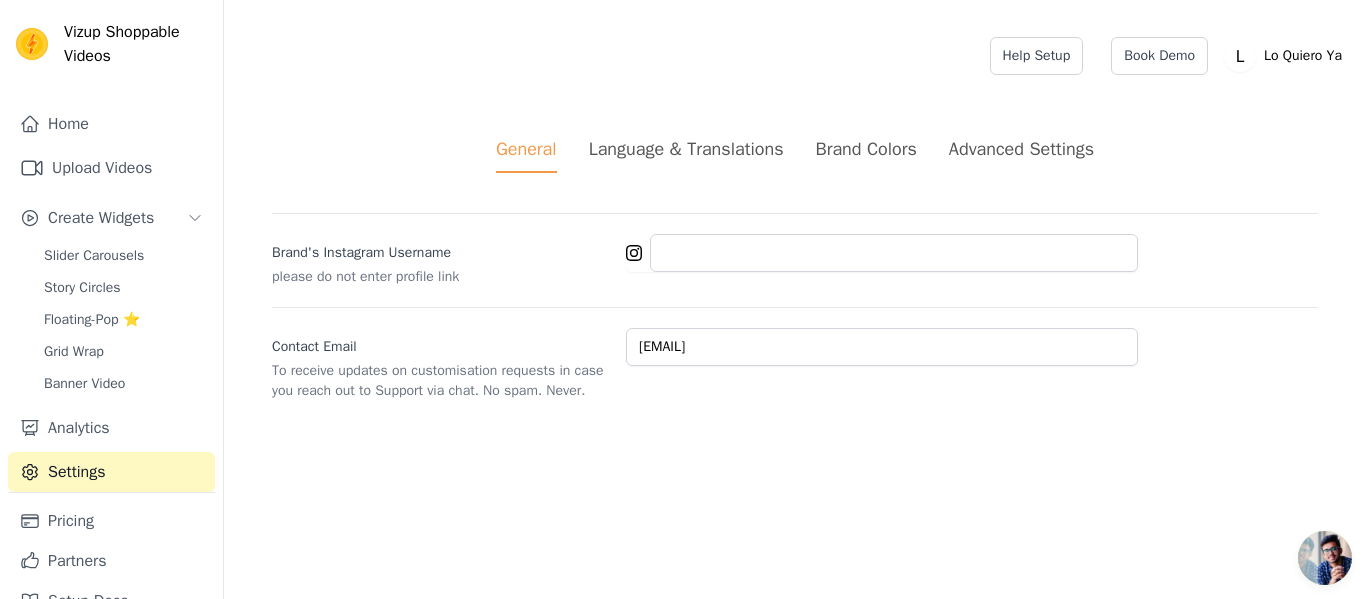 click on "Language & Translations" at bounding box center [686, 149] 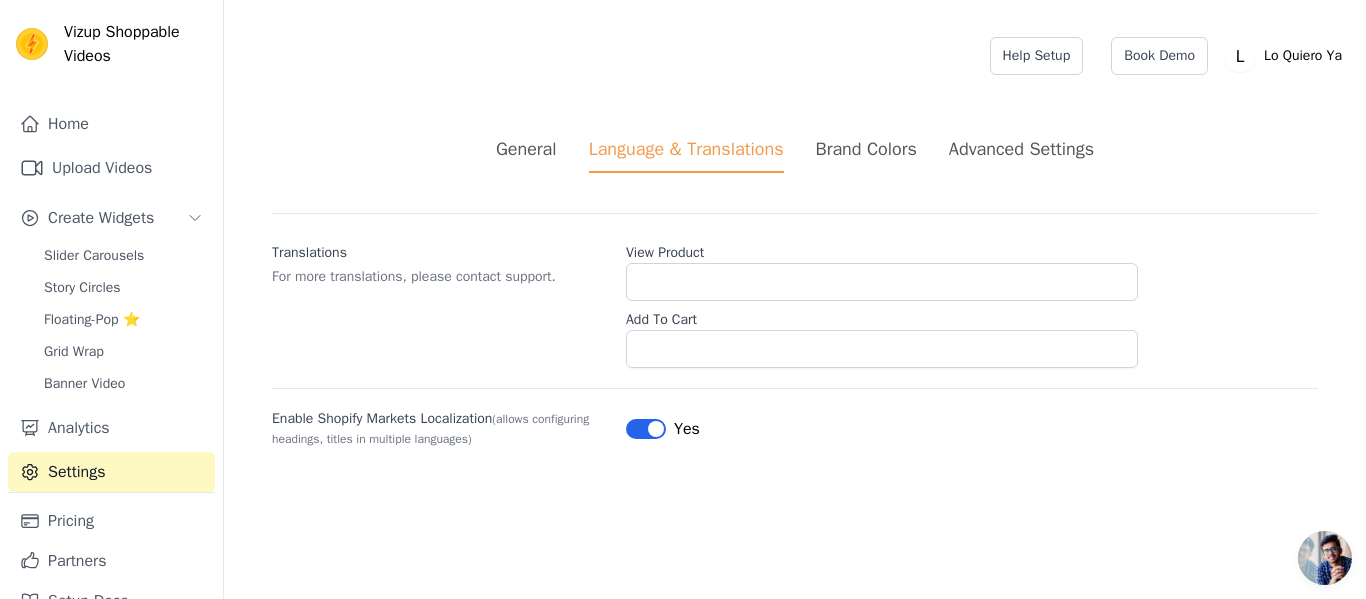 click on "Add To Cart" at bounding box center (882, 316) 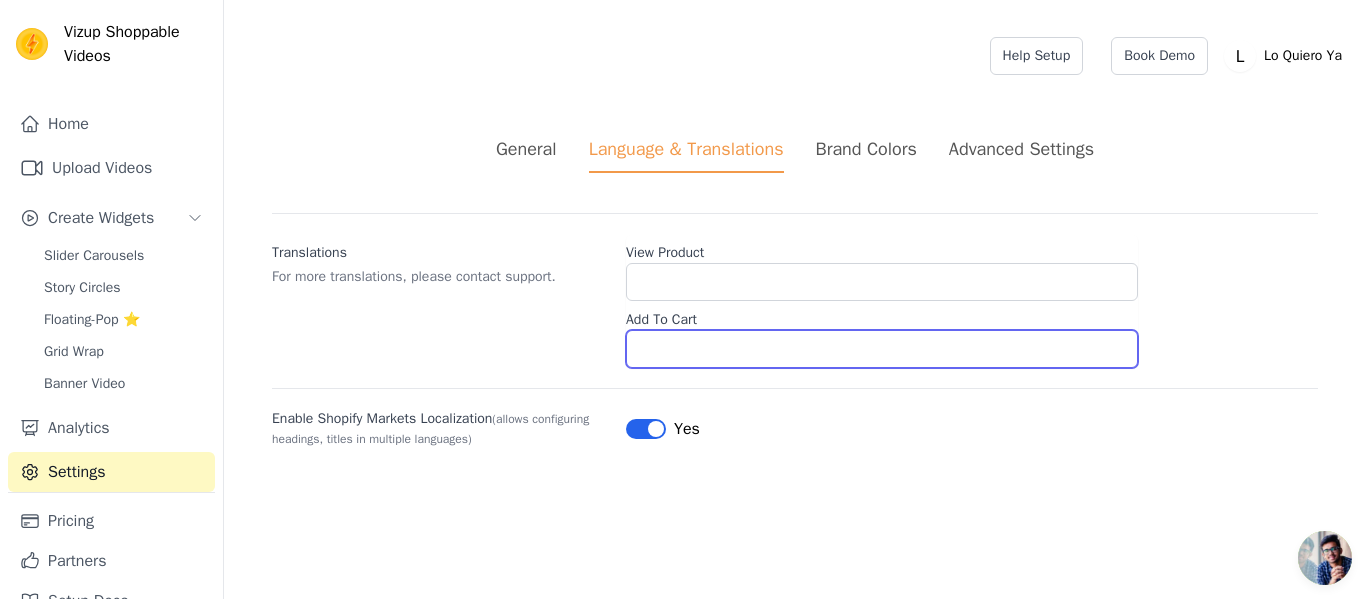 click on "Add To Cart" at bounding box center [882, 349] 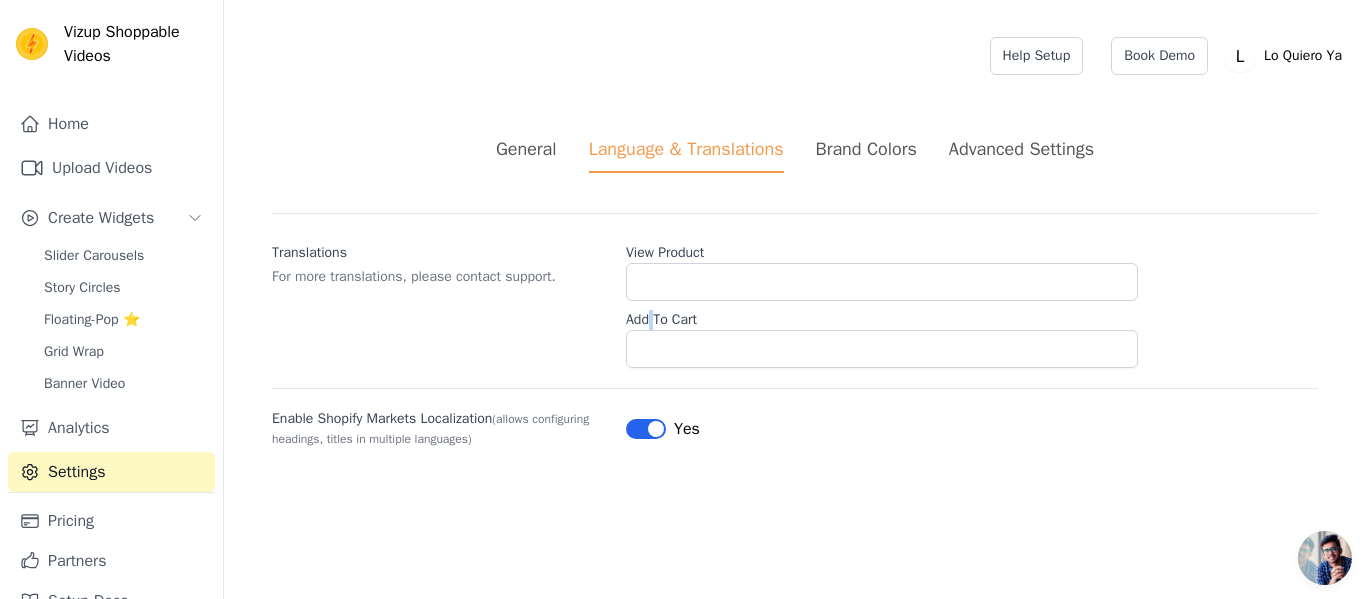 click on "Add To Cart" at bounding box center (882, 316) 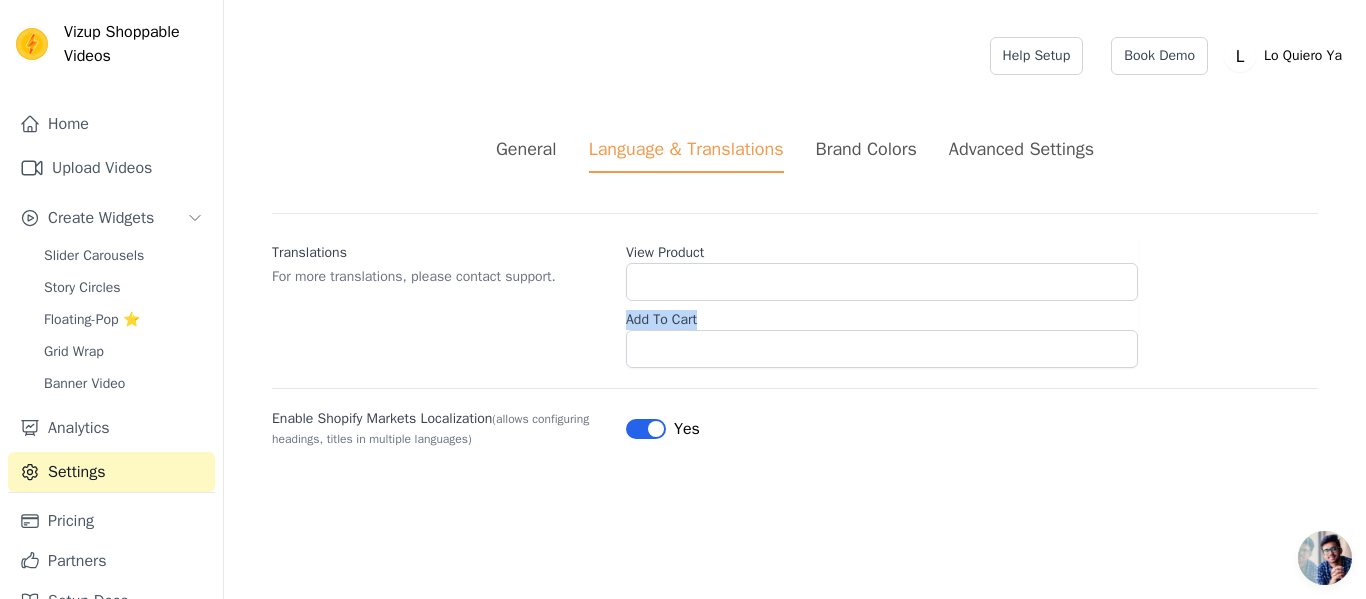 click on "Add To Cart" at bounding box center (882, 316) 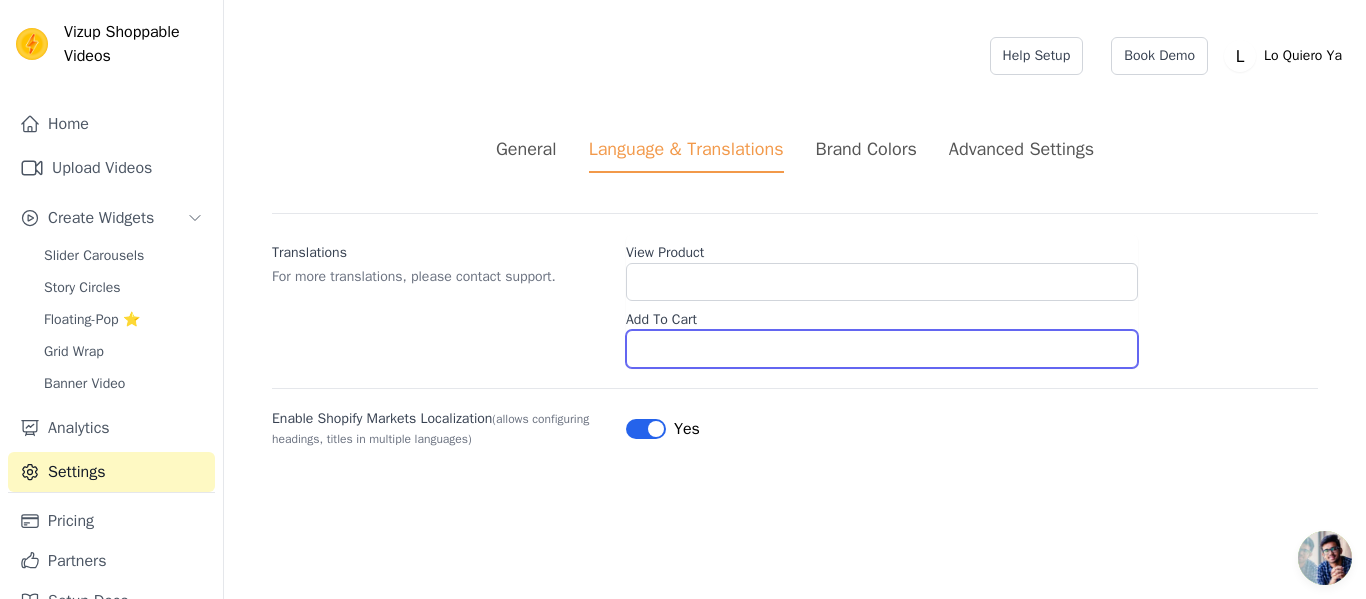 click on "Add To Cart" at bounding box center (882, 349) 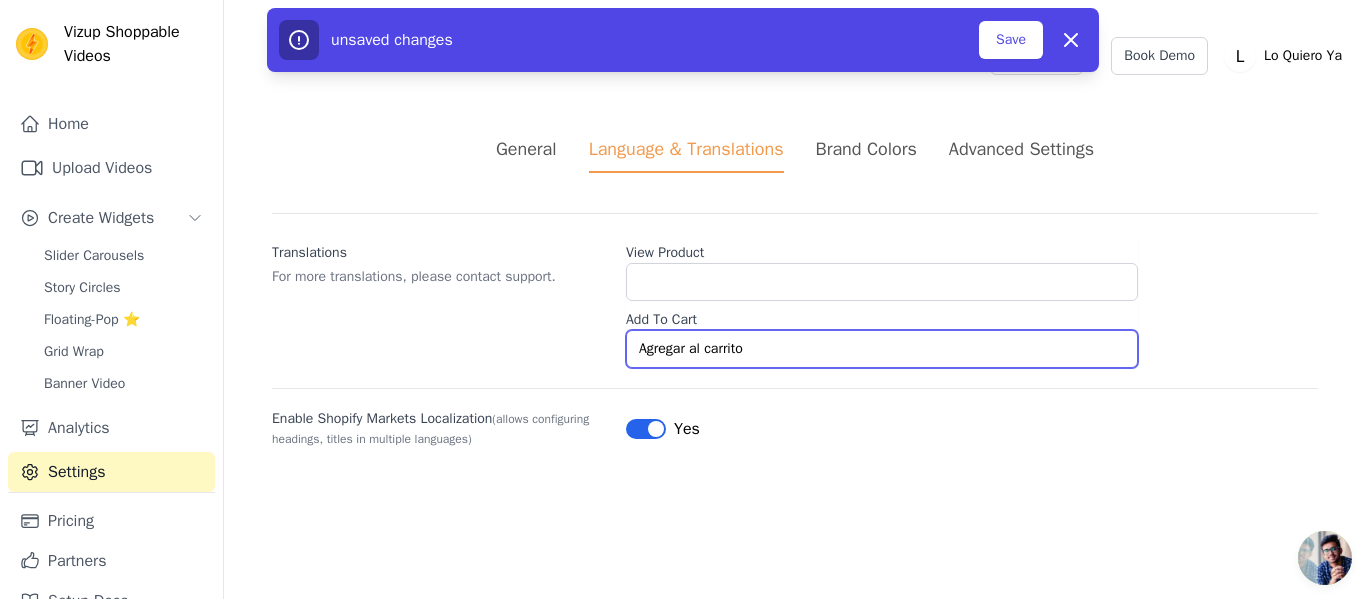 type on "Agregar al carrito" 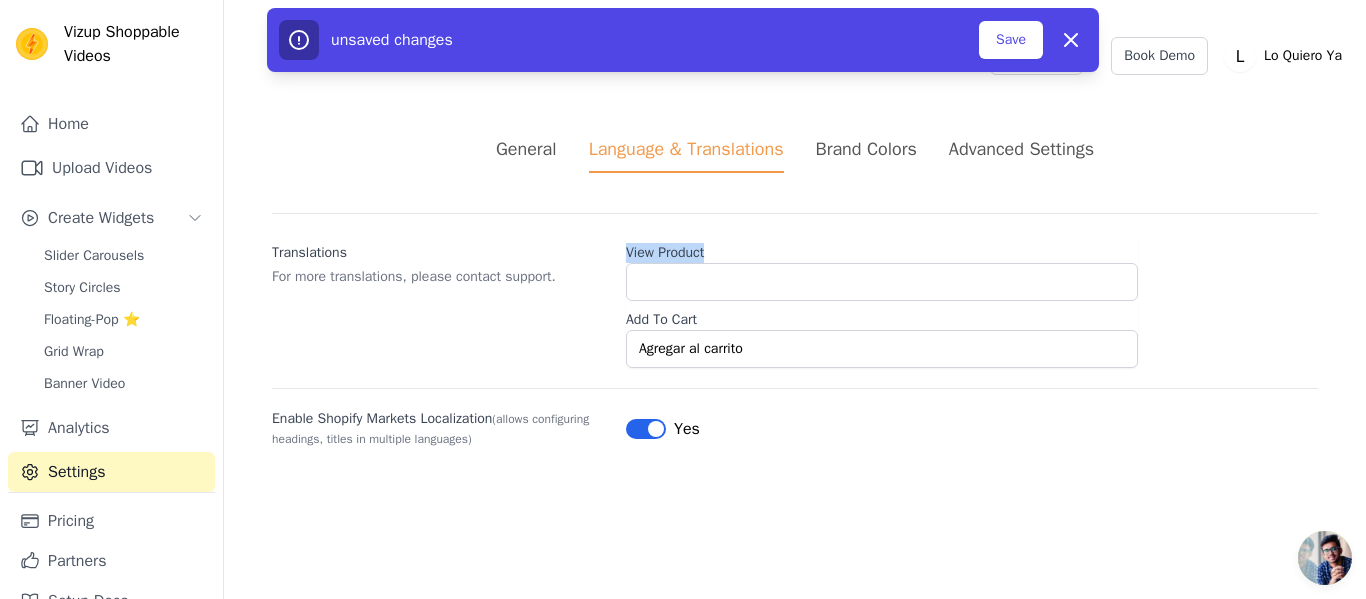 copy on "View Product" 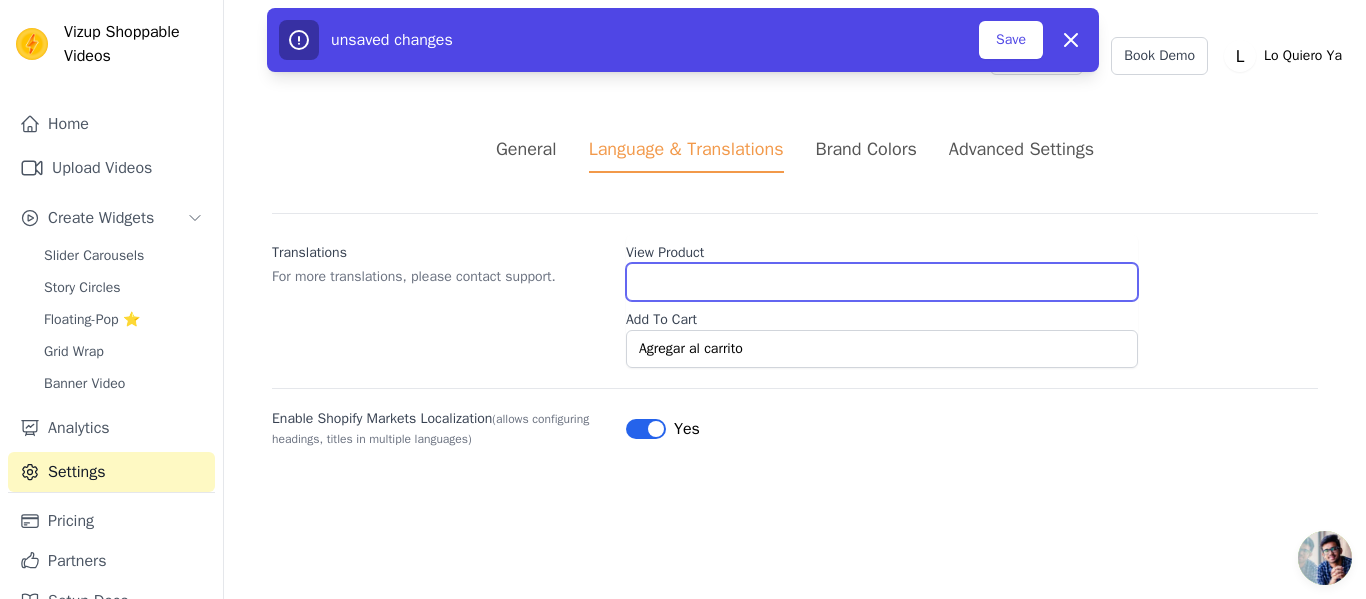 click on "View Product" at bounding box center [882, 282] 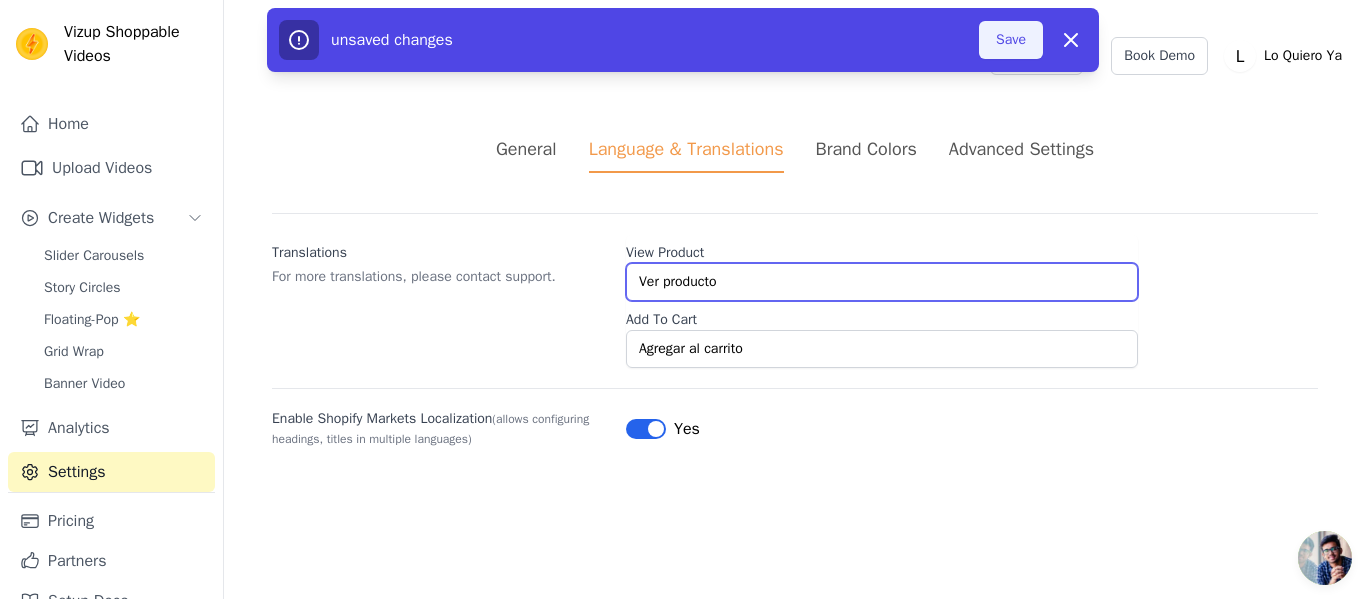 type on "Ver producto" 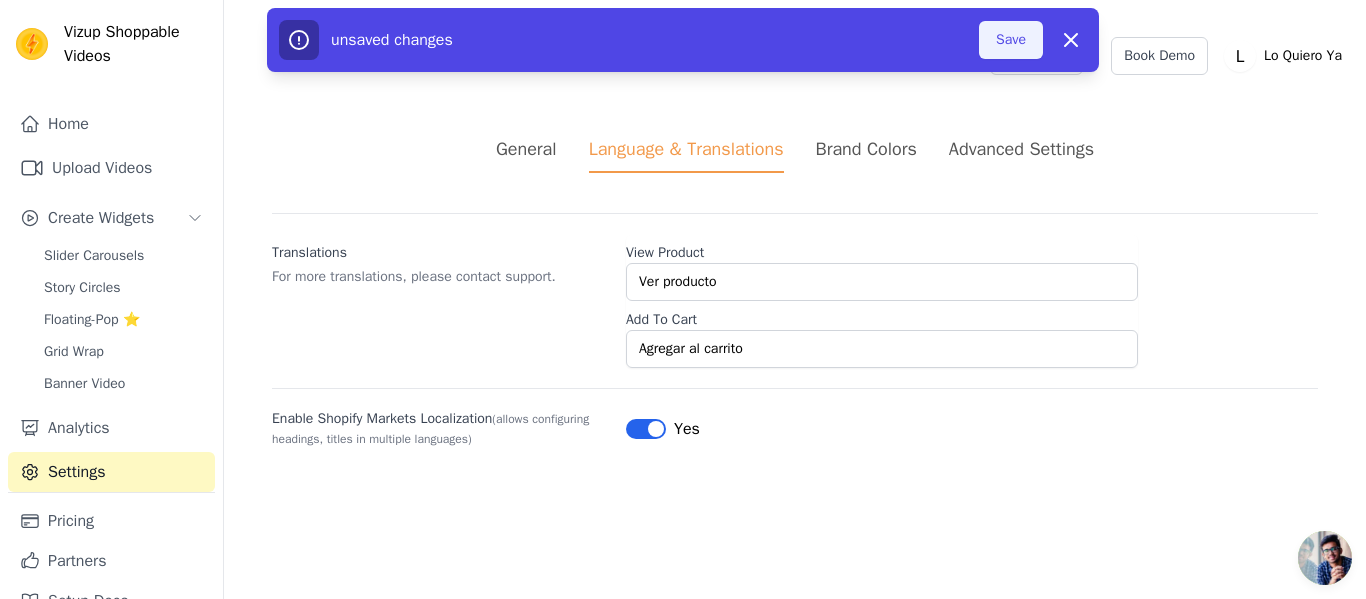 click on "Save" at bounding box center (1011, 40) 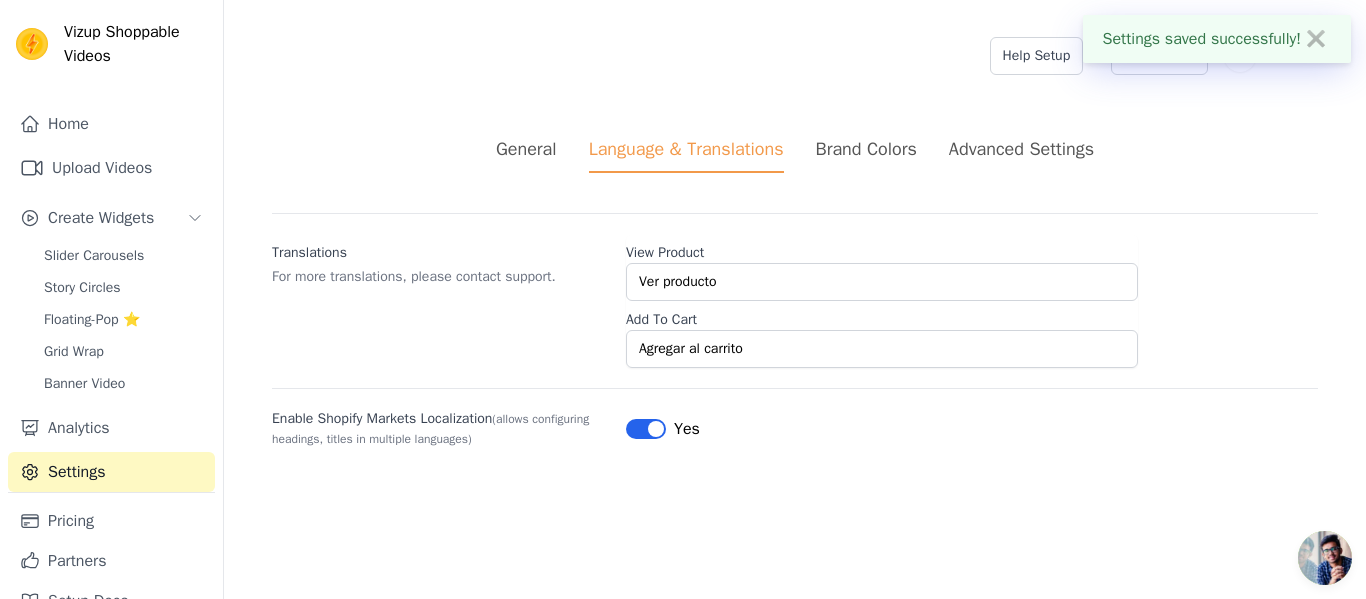 click on "Brand Colors" at bounding box center (866, 149) 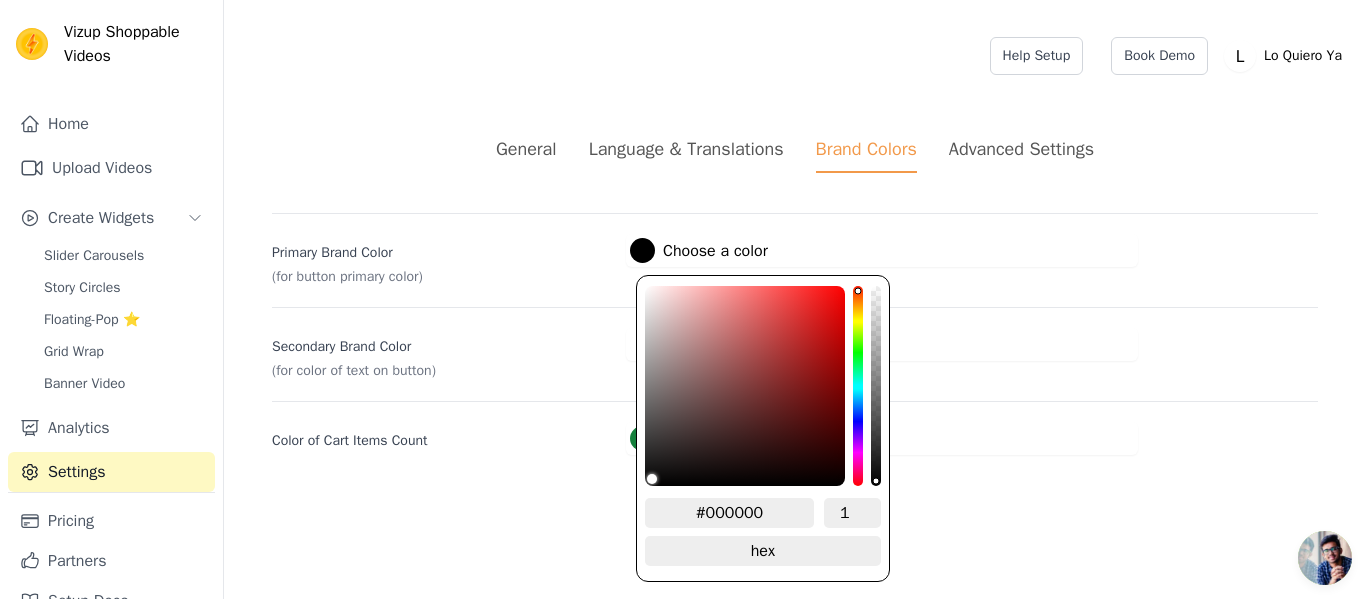 click at bounding box center [642, 250] 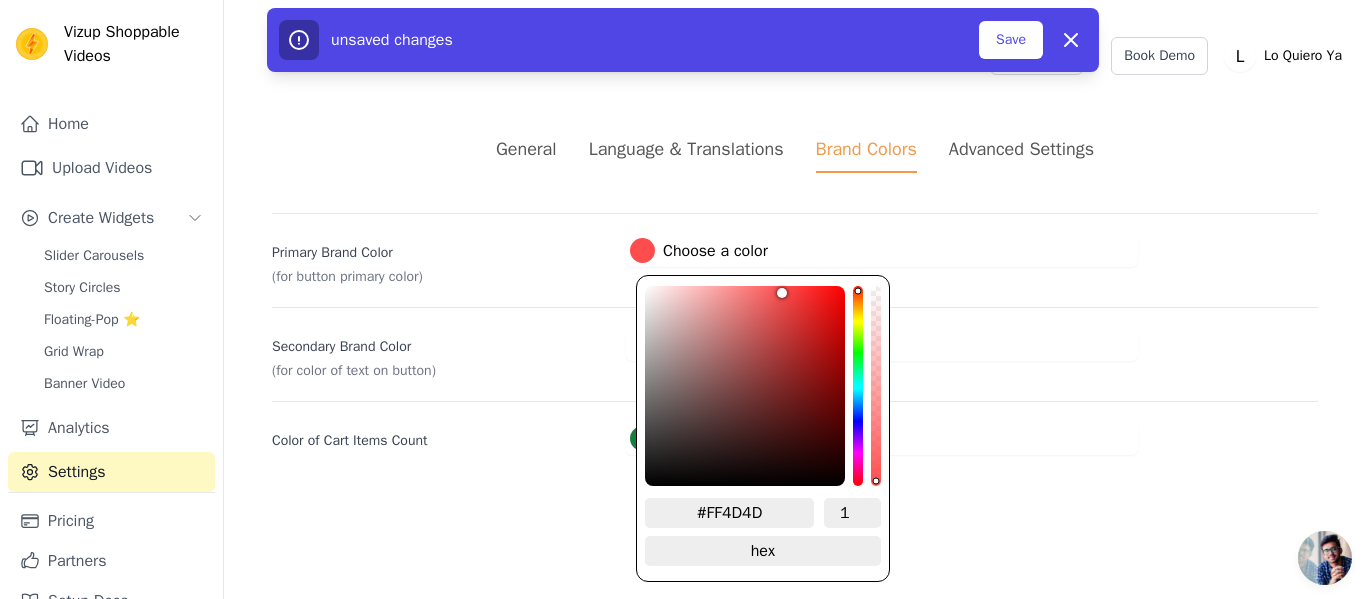 click on "General   Language & Translations   Brand Colors   Advanced Settings       unsaved changes   Save   Dismiss     Primary Brand Color   (for button primary color)   #ff4d4d       Choose a color                               #FF4D4D   1   hex   change to    rgb     Secondary Brand Color   (for color of text on button)   #ffffff       Choose a color                               #ffffff   1   hex   change to    rgb     Color of Cart Items Count   #15803c       Choose a color                               #15803c   1   hex   change to    rgb" at bounding box center (795, 295) 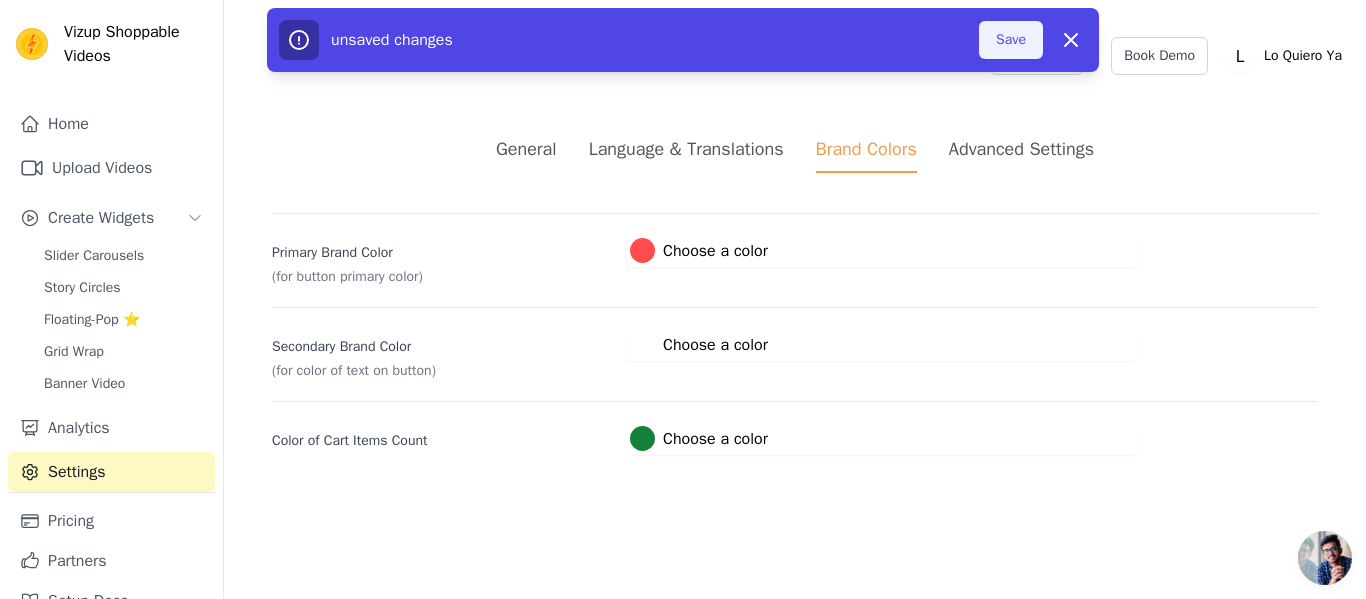 click on "Save" at bounding box center (1011, 40) 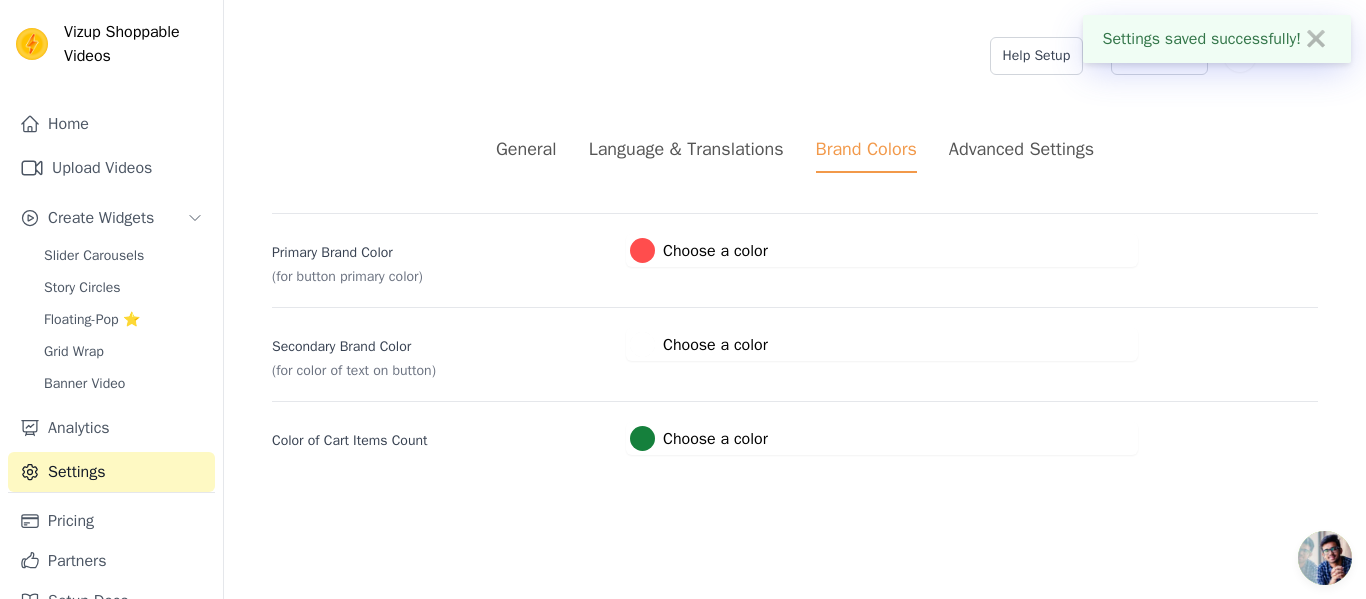 click on "Advanced Settings" at bounding box center (1021, 154) 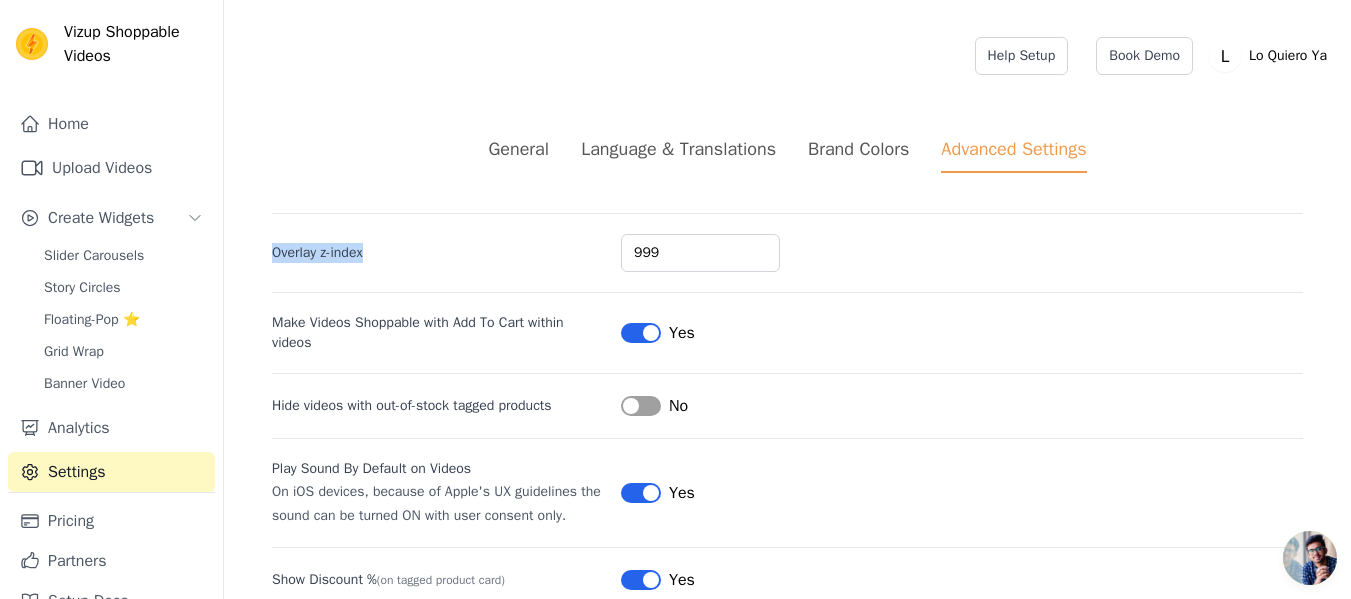copy on "Overlay z-index" 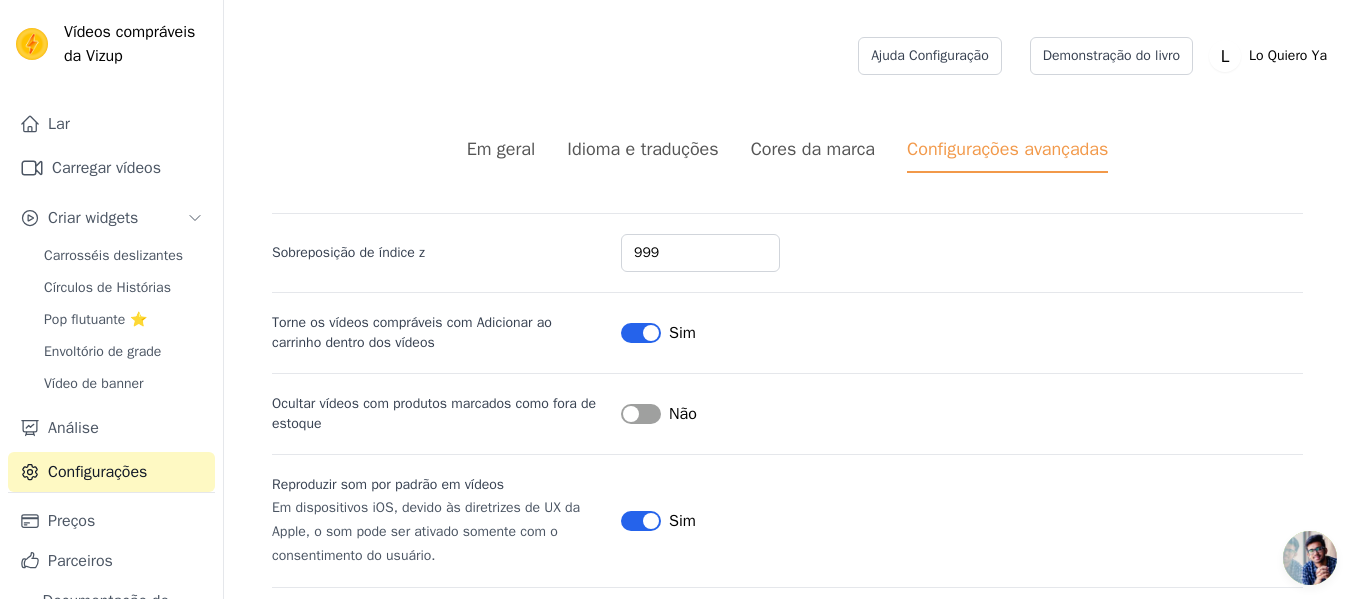 click on "Em geral   Idioma e traduções   Cores da marca   Configurações avançadas       alterações não salvas   Salvar   Liberar     Sobreposição de índice z   999   Torne os vídeos compráveis com Adicionar ao carrinho dentro dos vídeos   Rótulo     Sim   Ocultar vídeos com produtos marcados como fora de estoque   Rótulo     Não   Reproduzir som por padrão em vídeos   Em dispositivos iOS, devido às diretrizes de UX da Apple, o som pode ser ativado somente com o consentimento do usuário.   Rótulo     Sim   Mostrar % de desconto  (no cartão do produto marcado)   Rótulo     Sim     CSS personalizado   Adicione estilos CSS personalizados que serão aplicados ao widget de vídeos. Entre em contato comigo pelo chat de suporte para obter orientações." at bounding box center [787, 493] 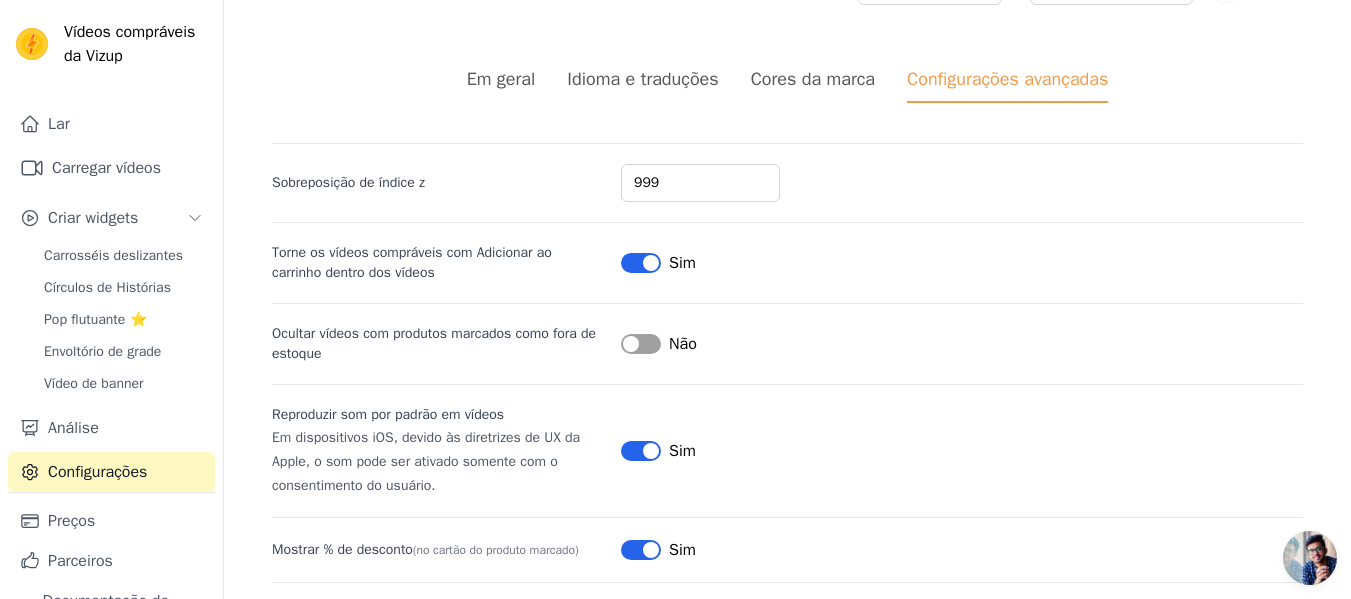 scroll, scrollTop: 0, scrollLeft: 0, axis: both 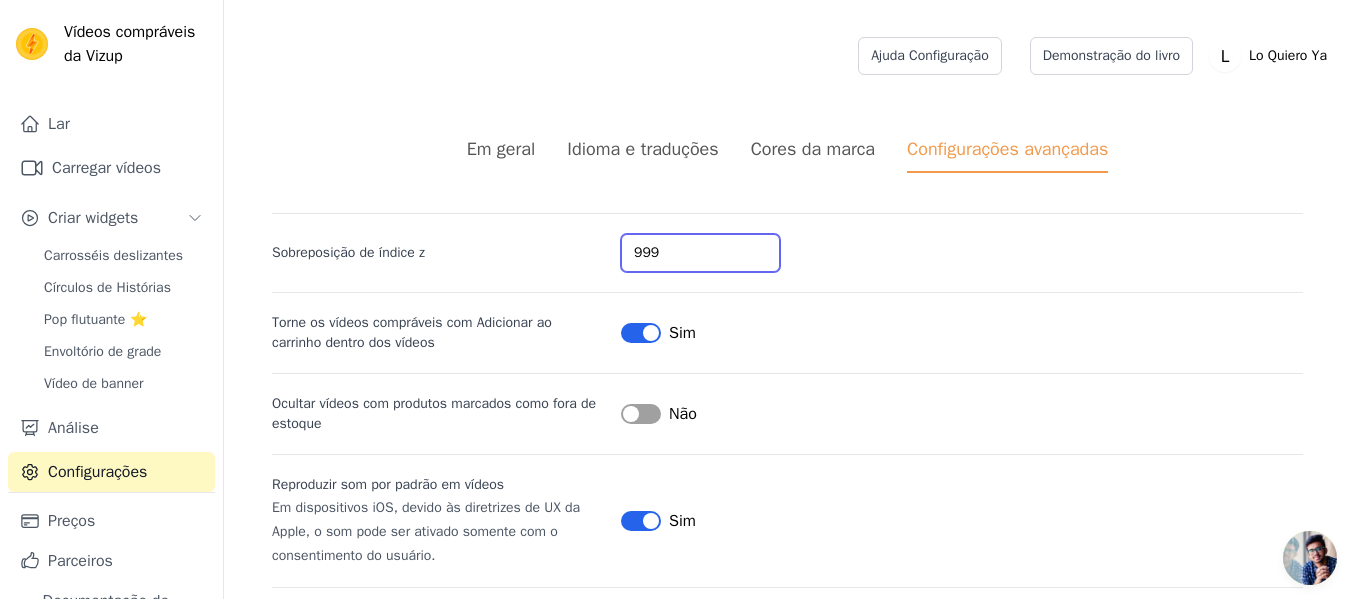 click on "999" at bounding box center [700, 253] 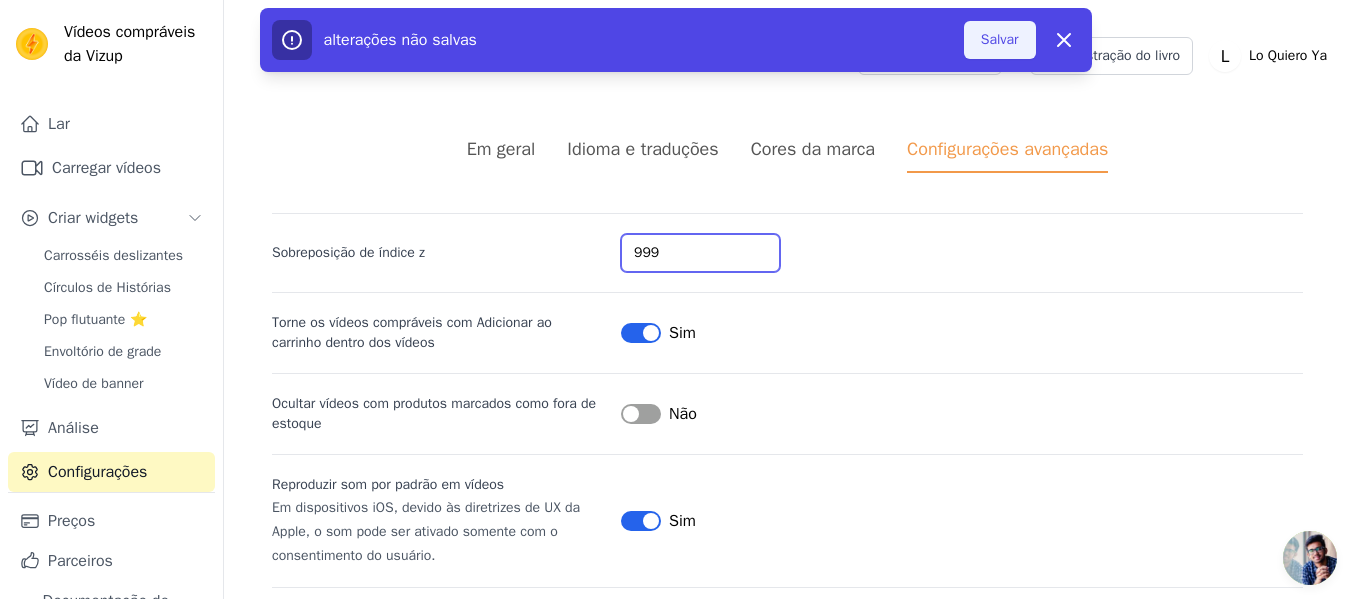 type on "1500" 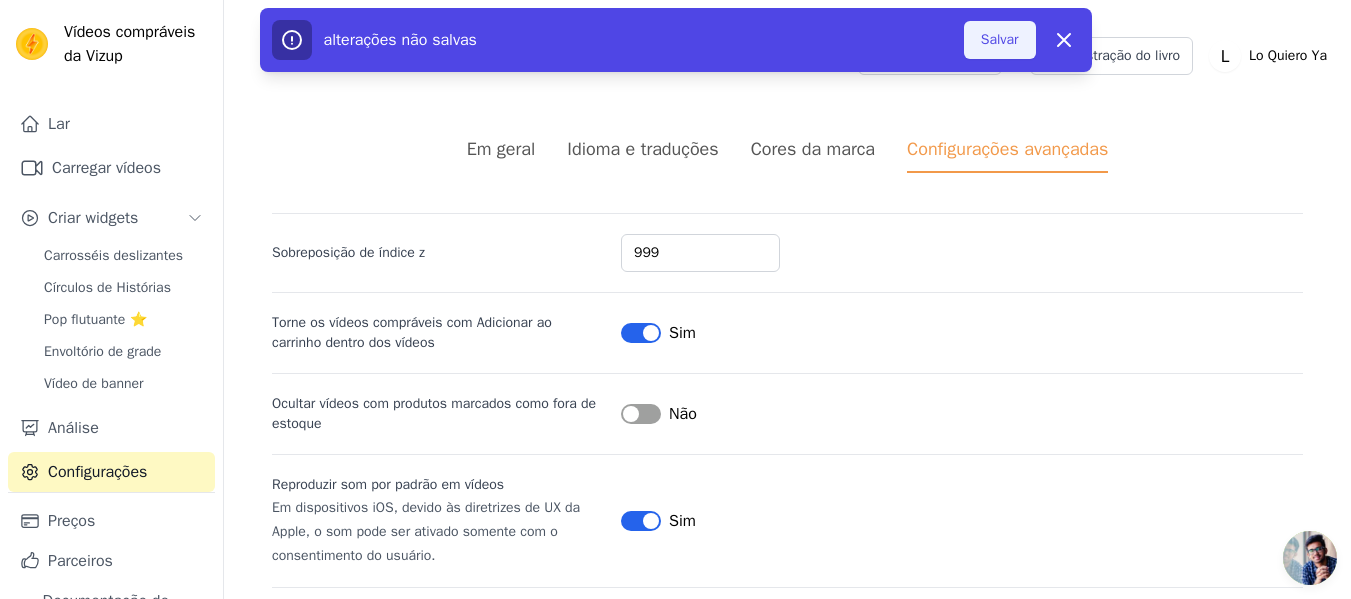 click on "Salvar" at bounding box center [1000, 40] 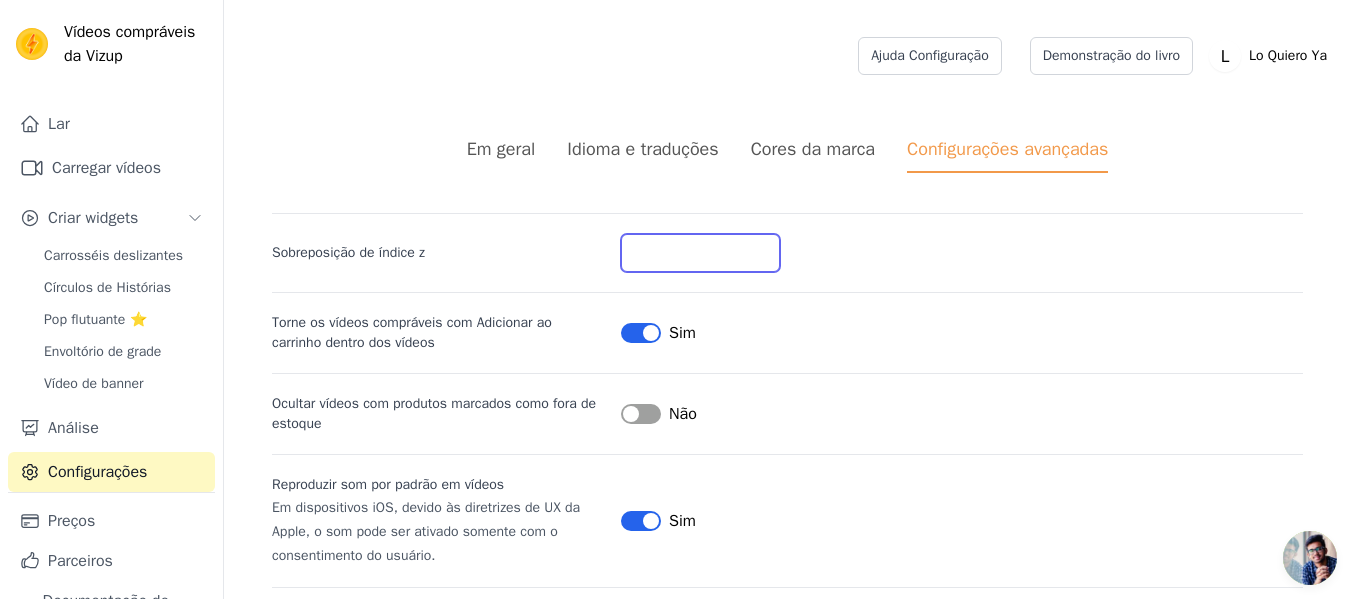 click on "1500" at bounding box center (700, 253) 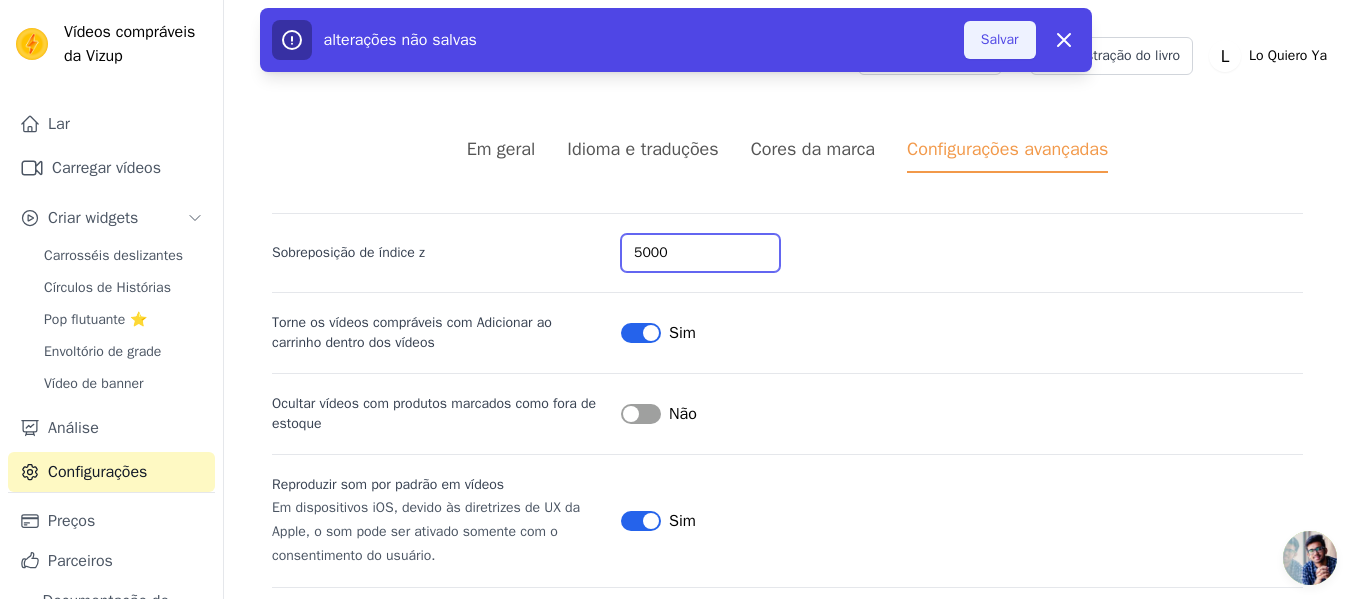 type on "5000" 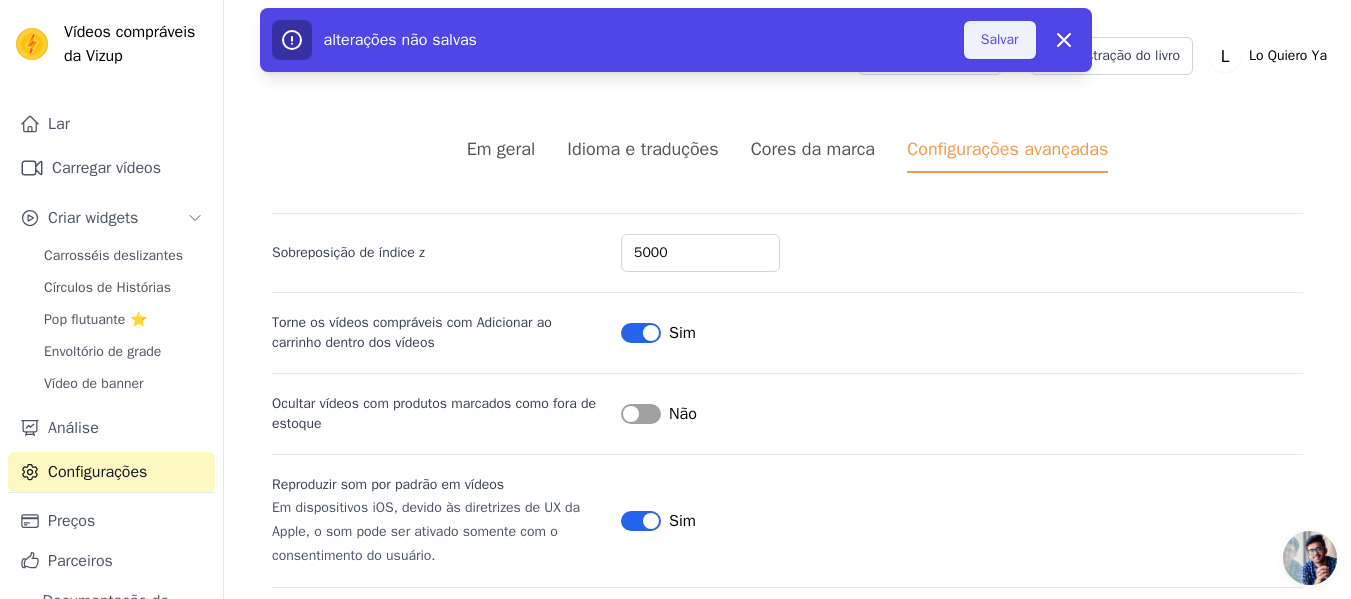 click on "Salvar" at bounding box center (1000, 39) 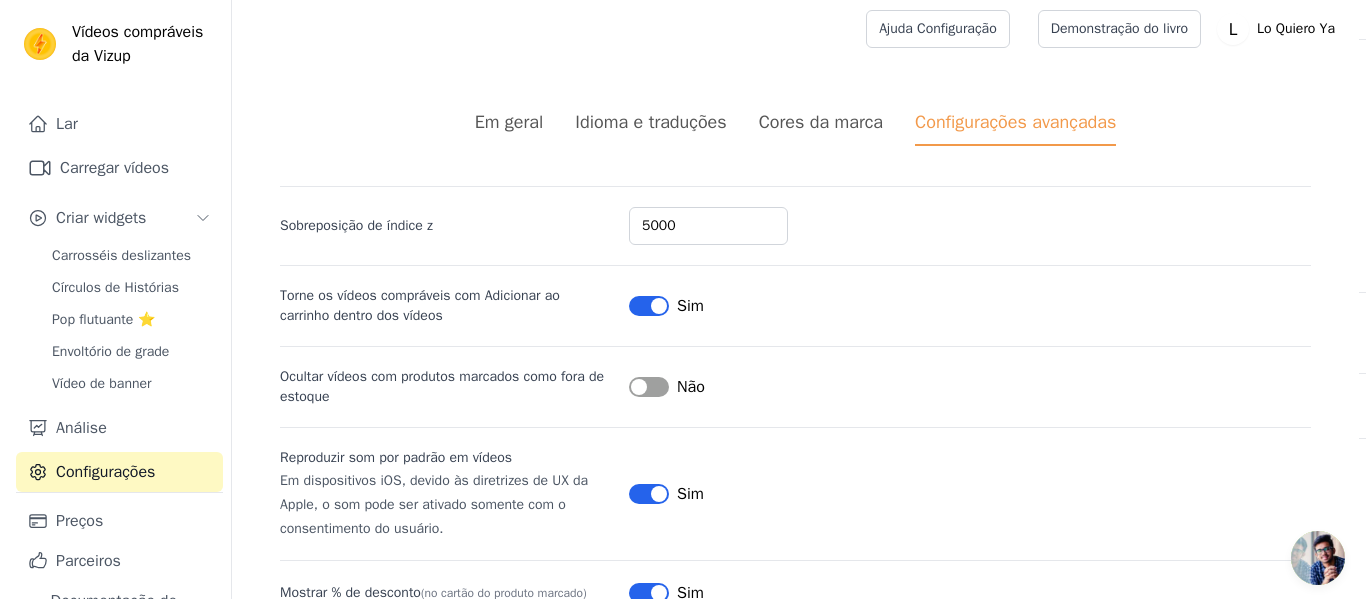 scroll, scrollTop: 0, scrollLeft: 0, axis: both 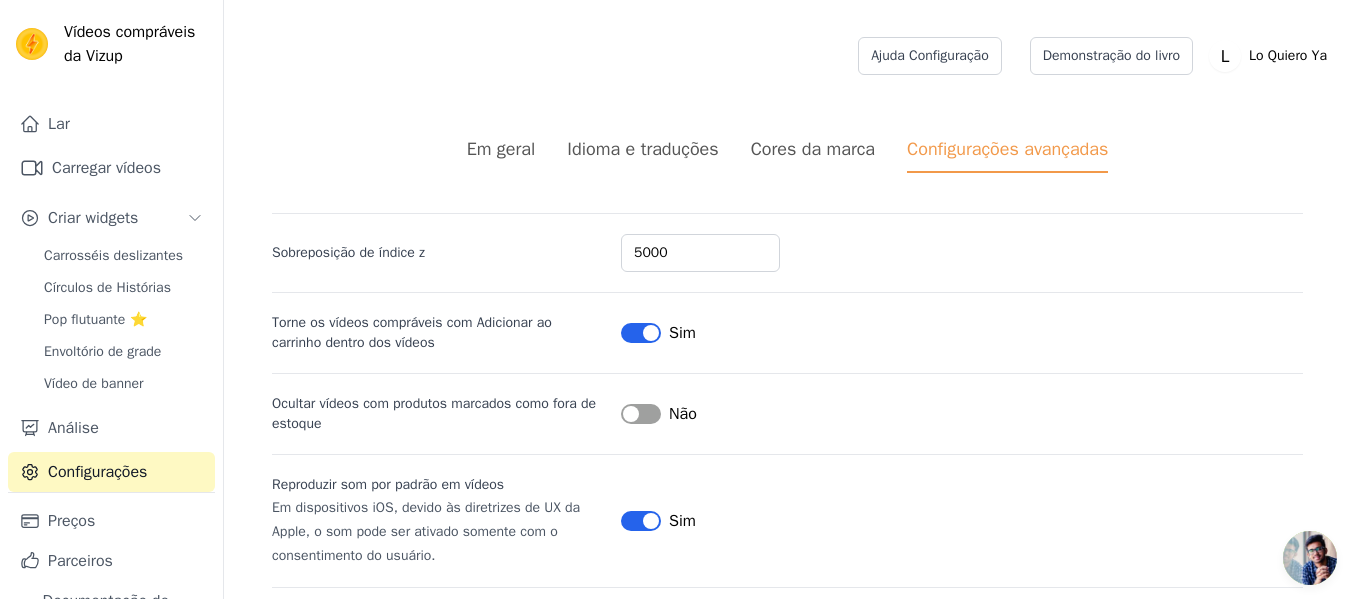 click on "Cores da marca" at bounding box center (813, 154) 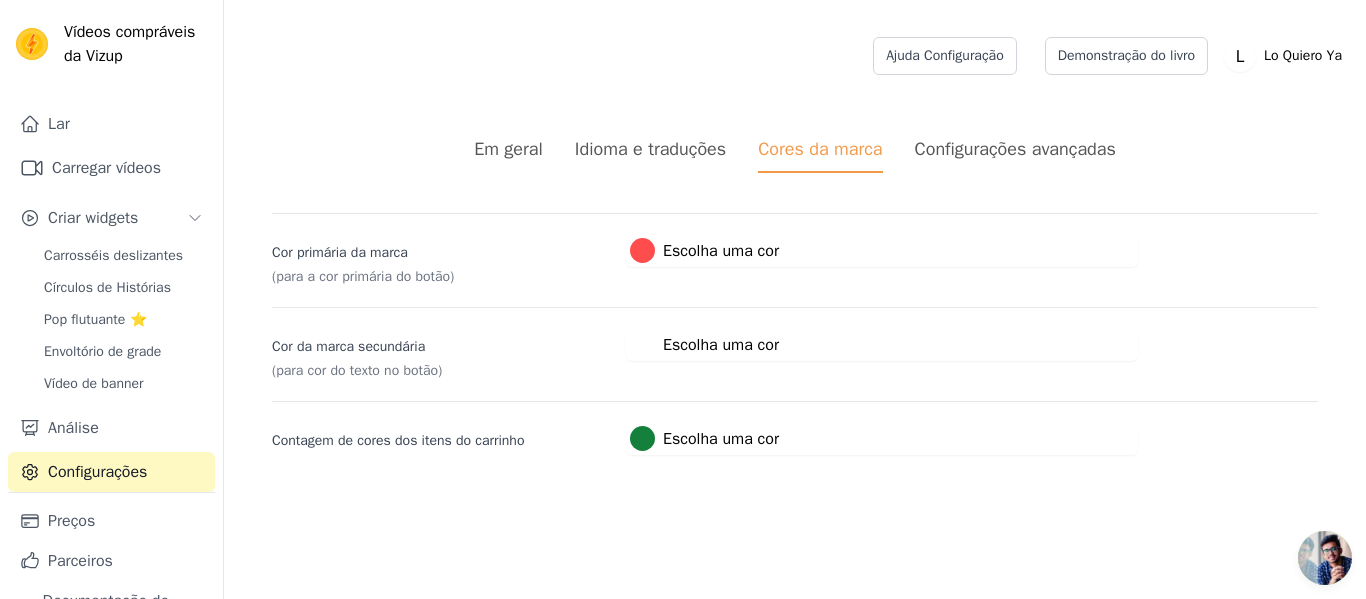 click on "Configurações avançadas" at bounding box center (1015, 149) 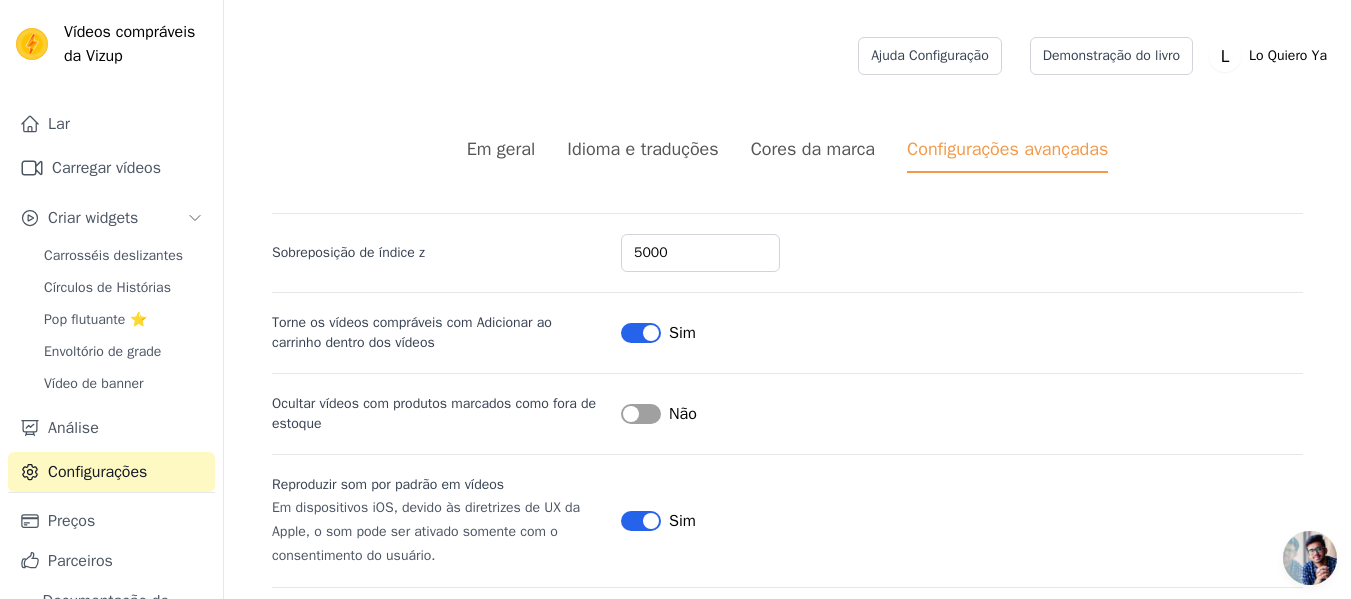 click on "Idioma e traduções" at bounding box center [642, 149] 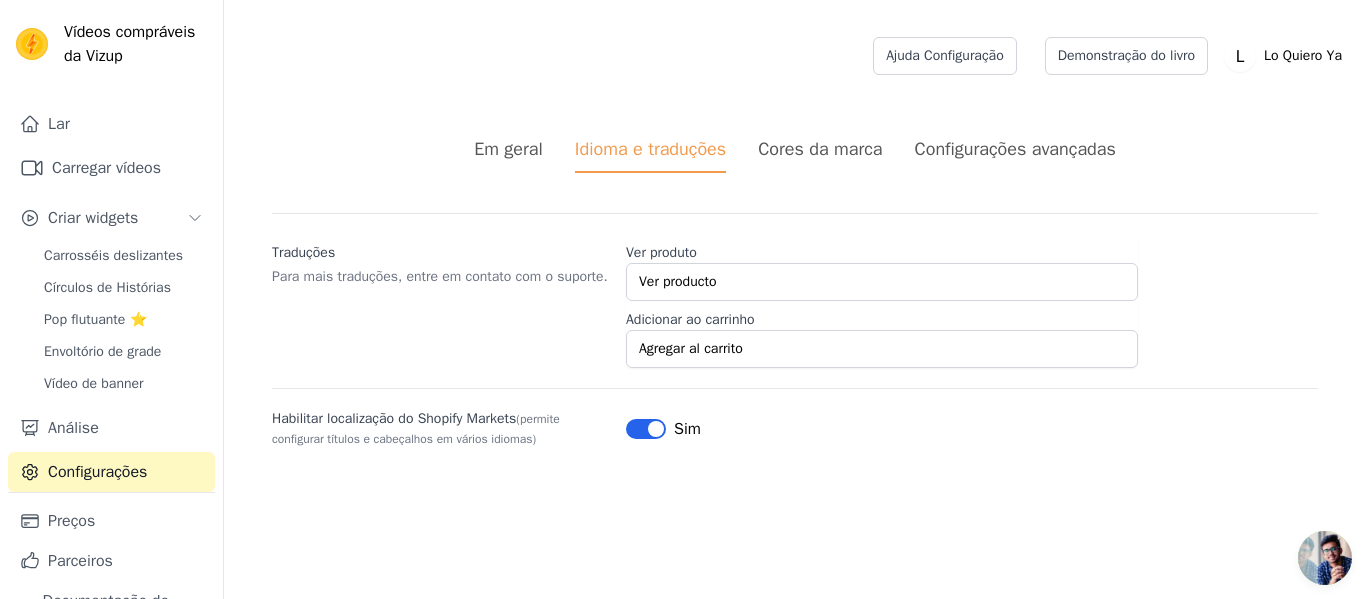 click on "Em geral" at bounding box center (508, 149) 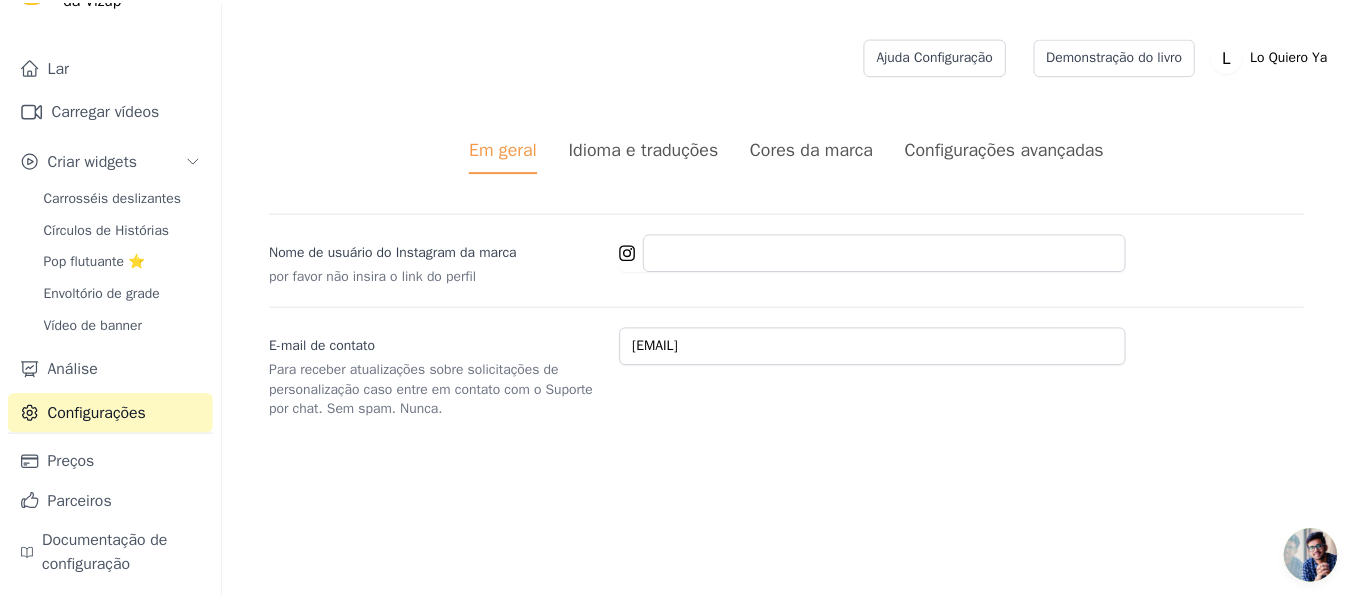 scroll, scrollTop: 86, scrollLeft: 0, axis: vertical 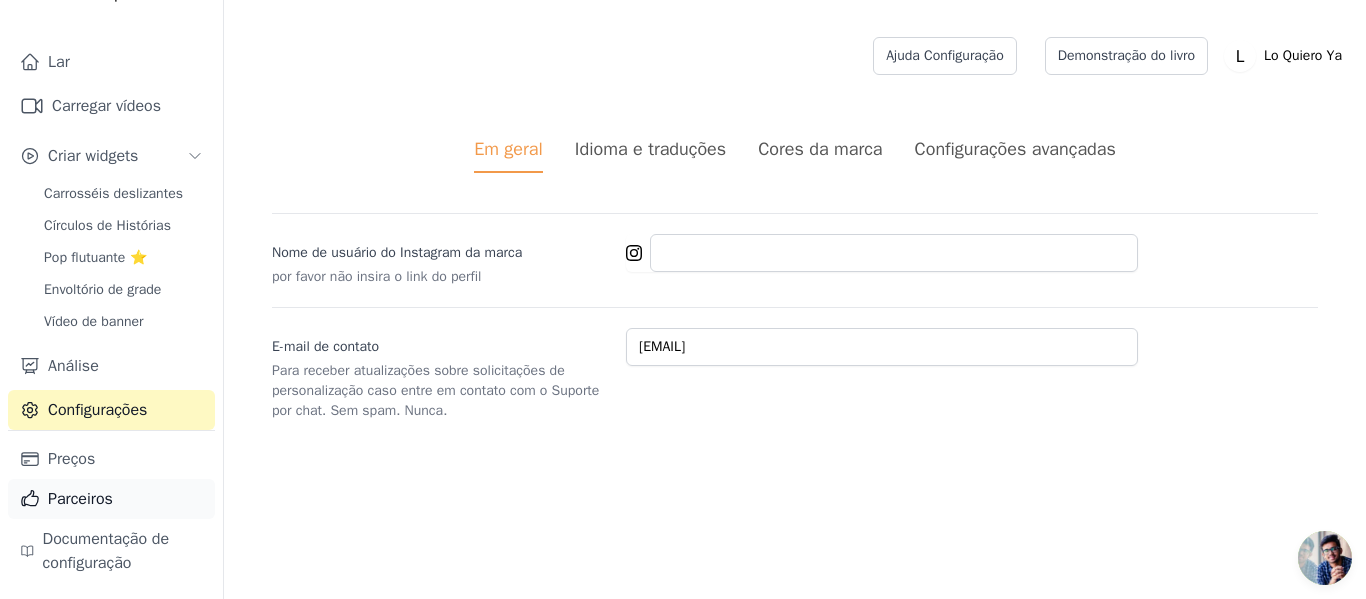 click on "Parceiros" at bounding box center [80, 499] 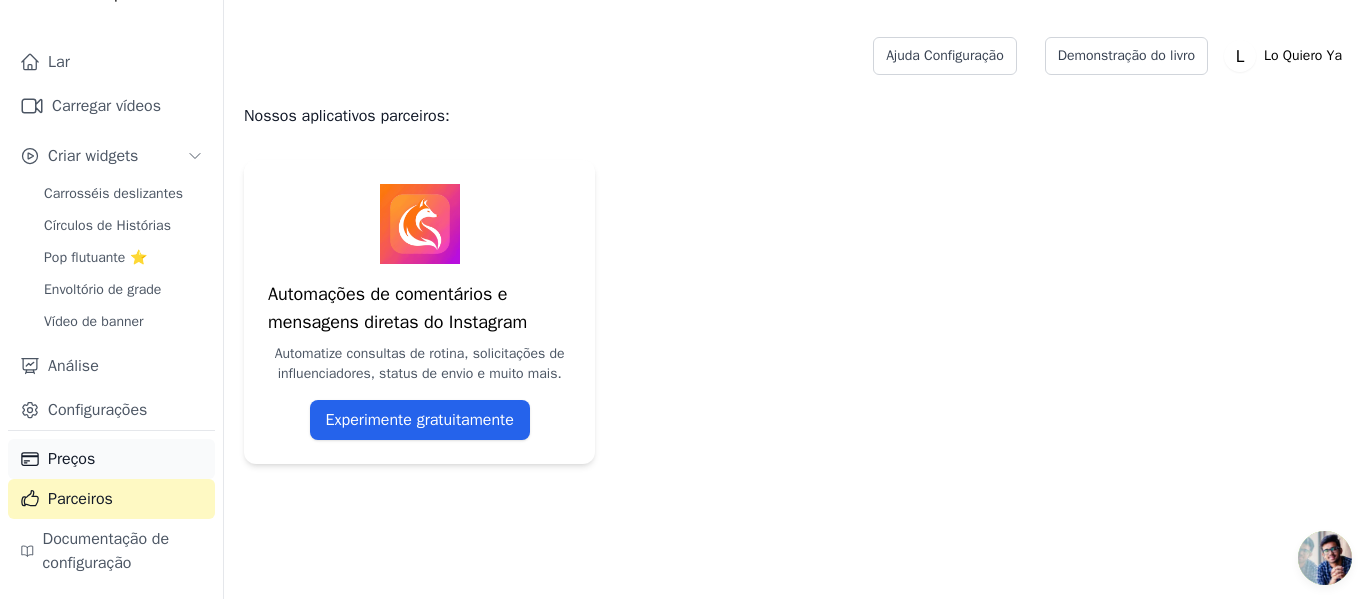 click on "Preços" at bounding box center [111, 459] 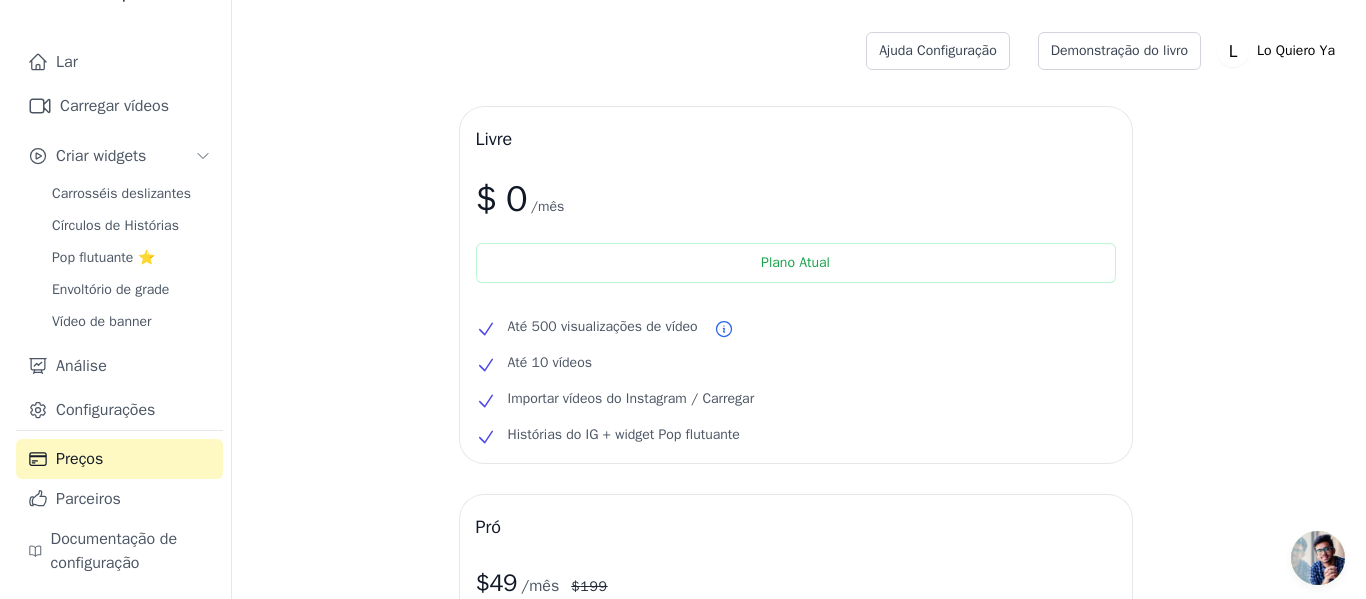 scroll, scrollTop: 0, scrollLeft: 0, axis: both 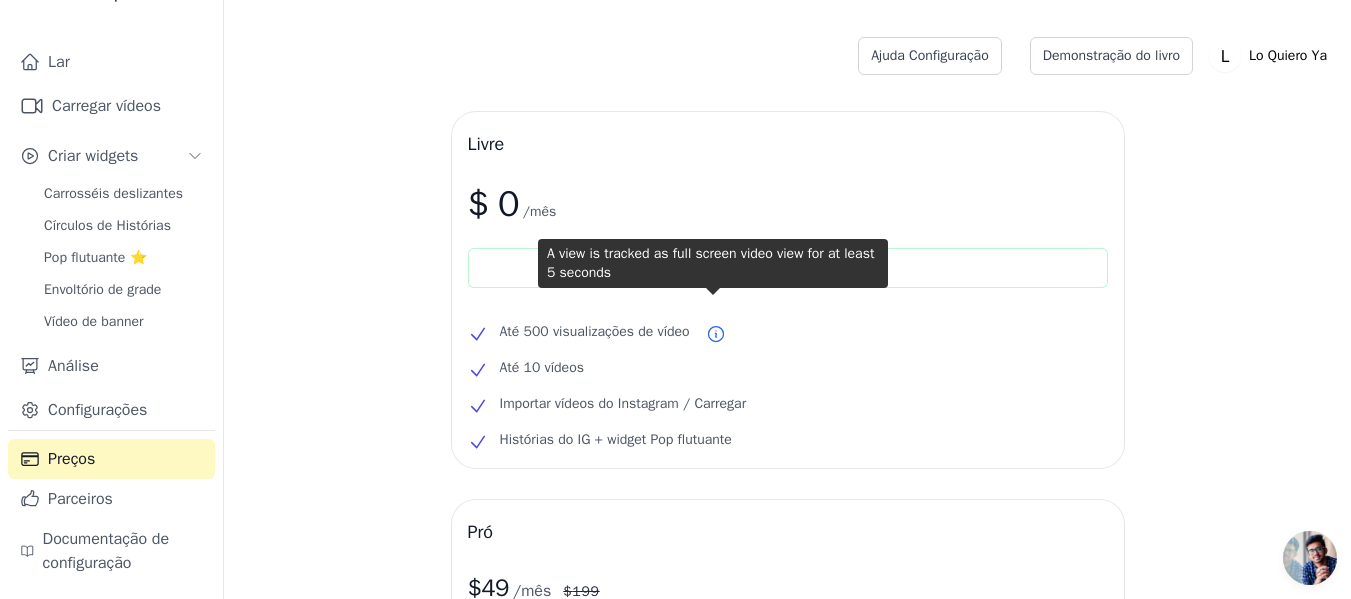 click 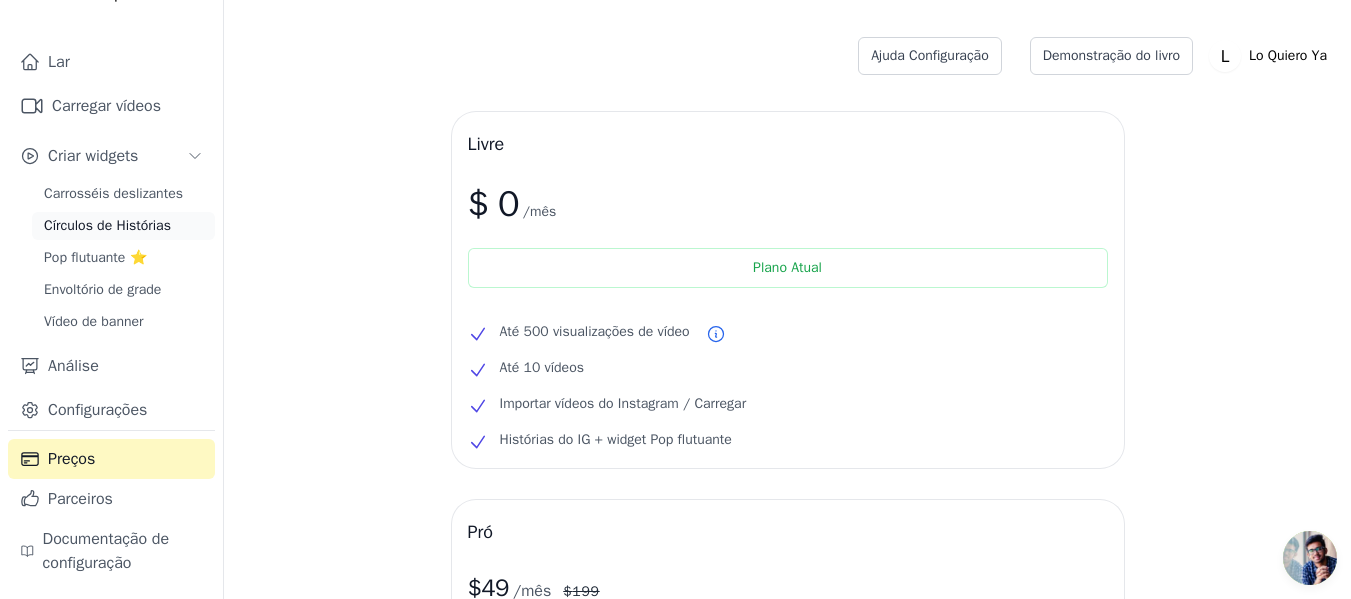 click on "Círculos de Histórias" at bounding box center [107, 225] 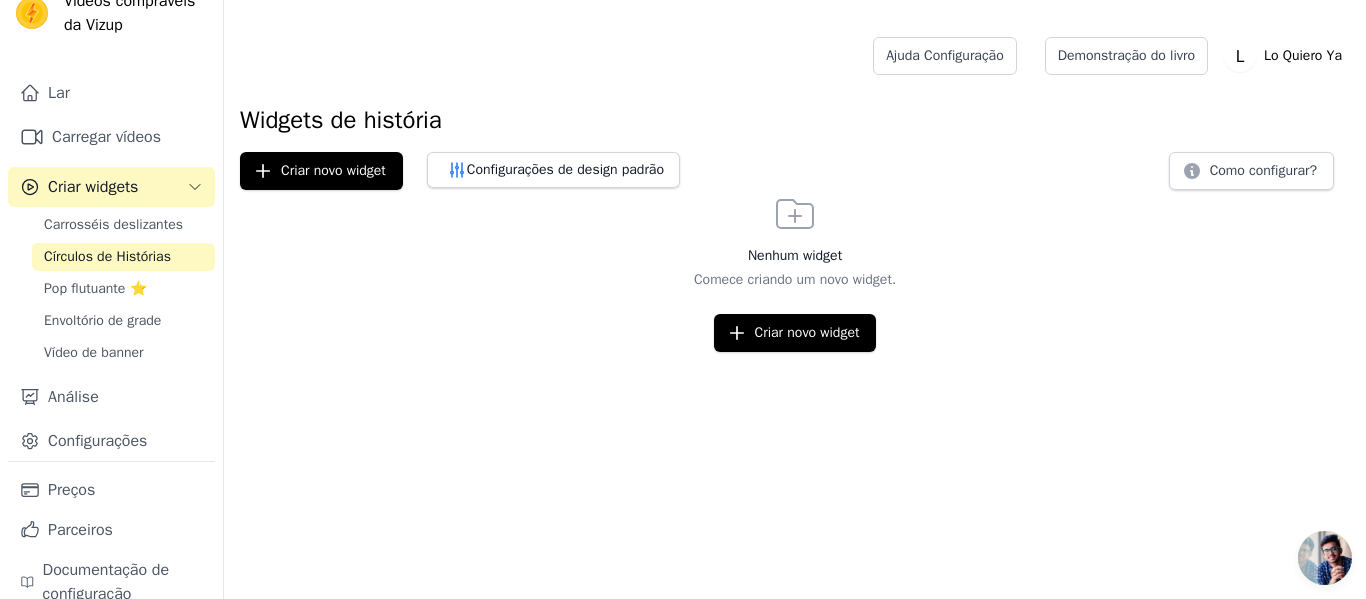 scroll, scrollTop: 0, scrollLeft: 0, axis: both 